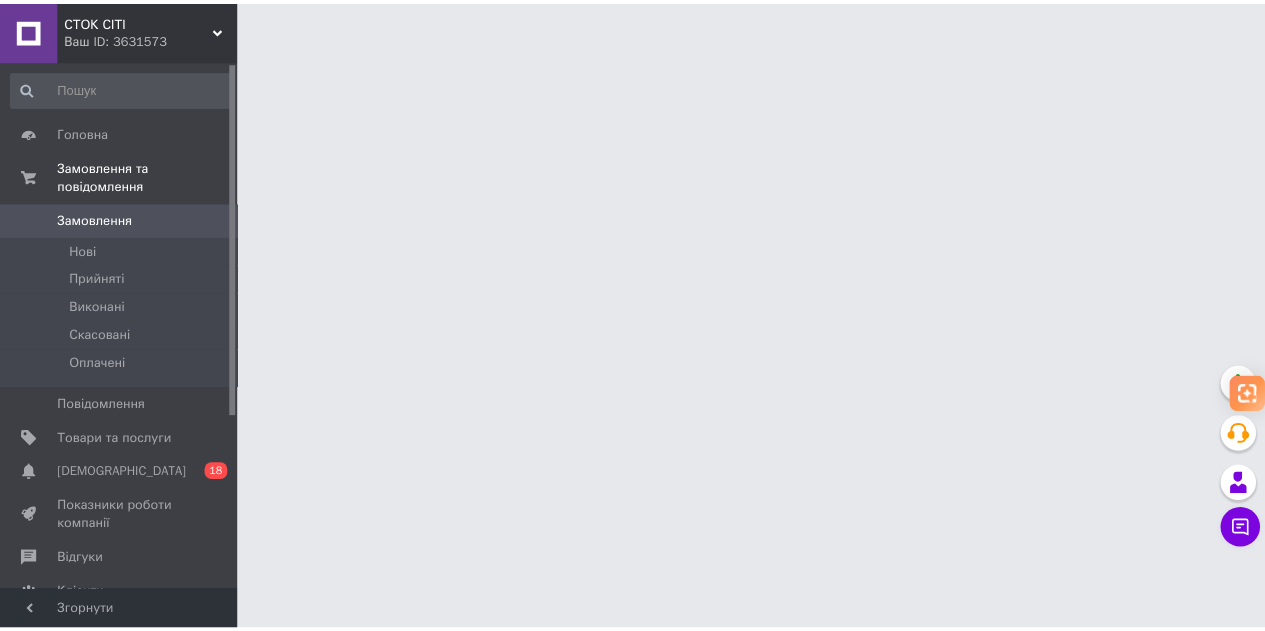scroll, scrollTop: 0, scrollLeft: 0, axis: both 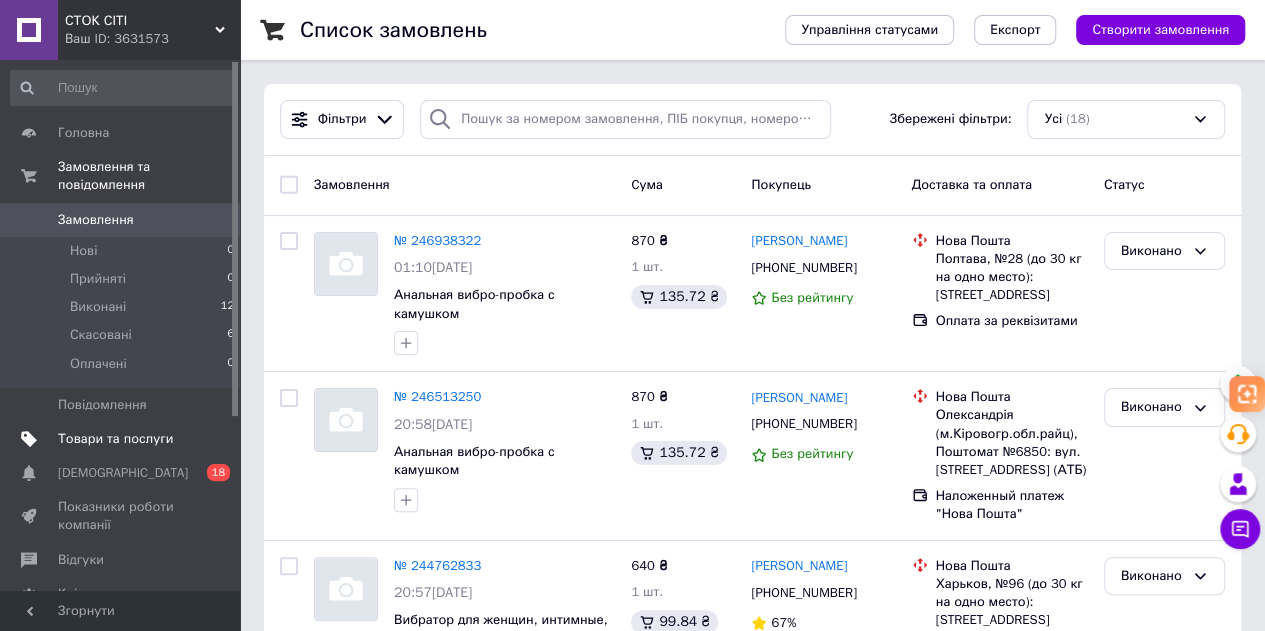 click on "Товари та послуги" at bounding box center (115, 439) 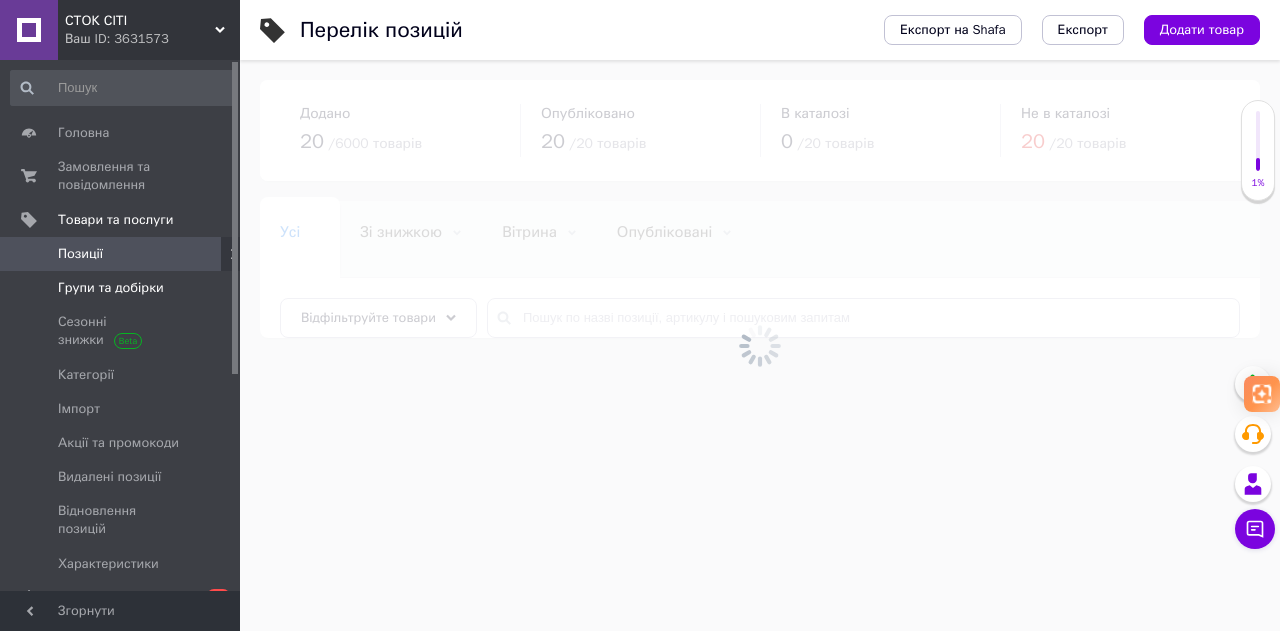 click on "Групи та добірки" at bounding box center [123, 288] 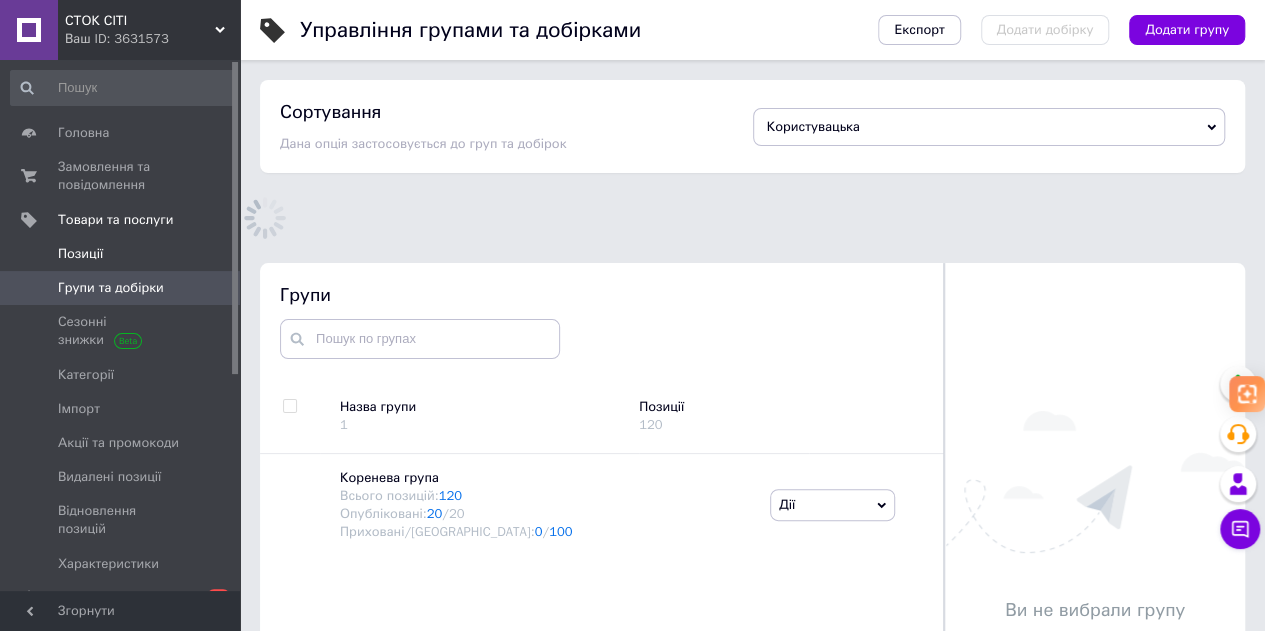 click on "Позиції" at bounding box center [80, 254] 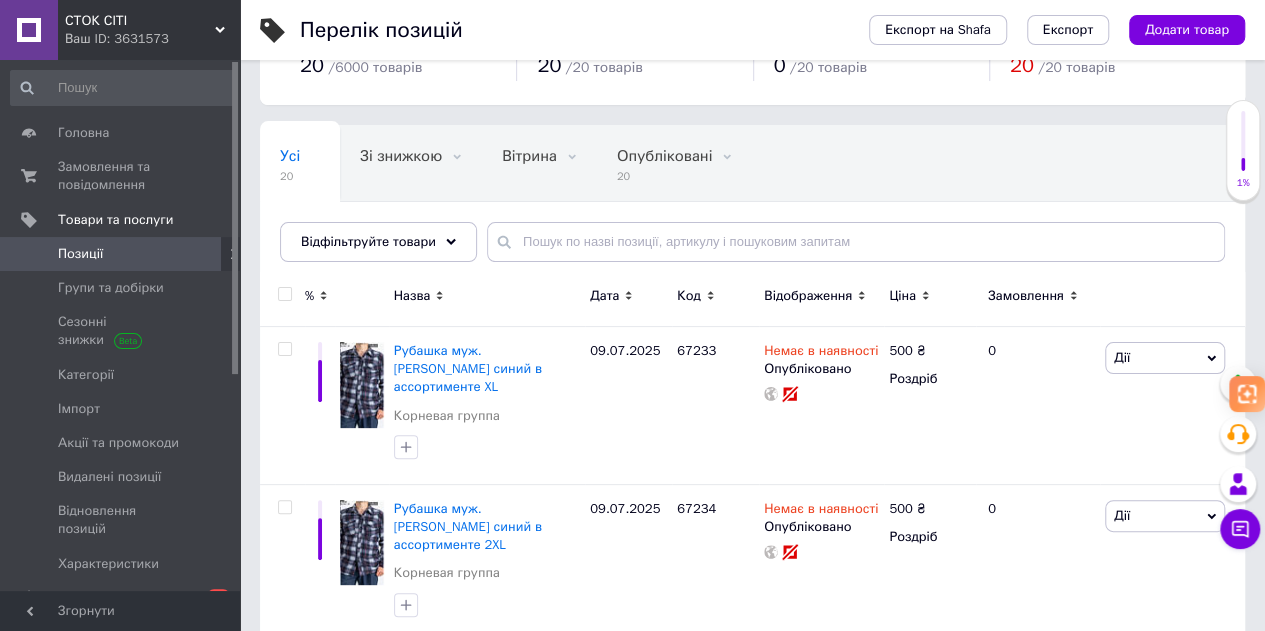 scroll, scrollTop: 200, scrollLeft: 0, axis: vertical 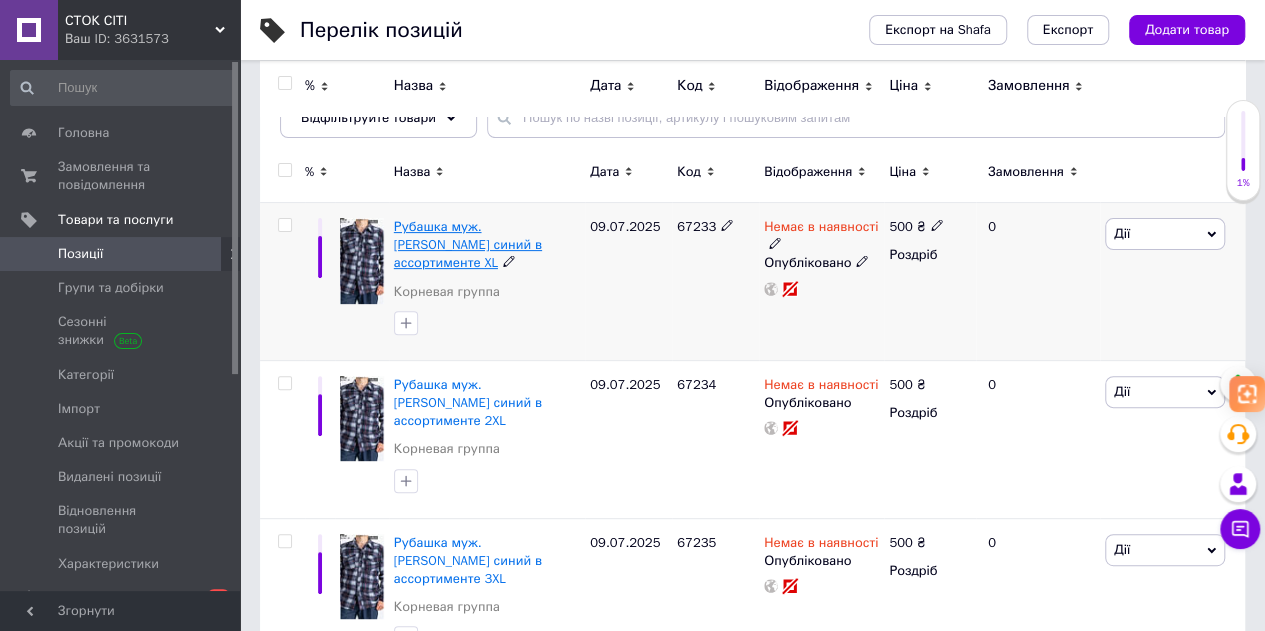 click on "Рубашка муж. [PERSON_NAME] синий в ассортименте XL" at bounding box center [468, 244] 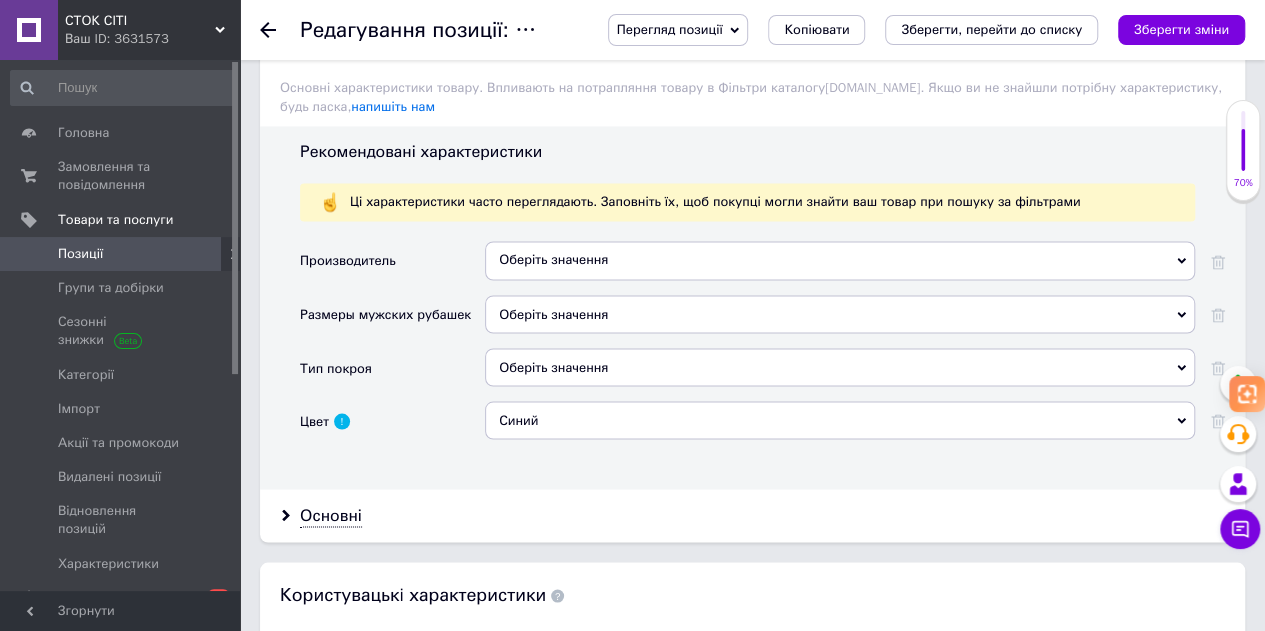scroll, scrollTop: 1607, scrollLeft: 0, axis: vertical 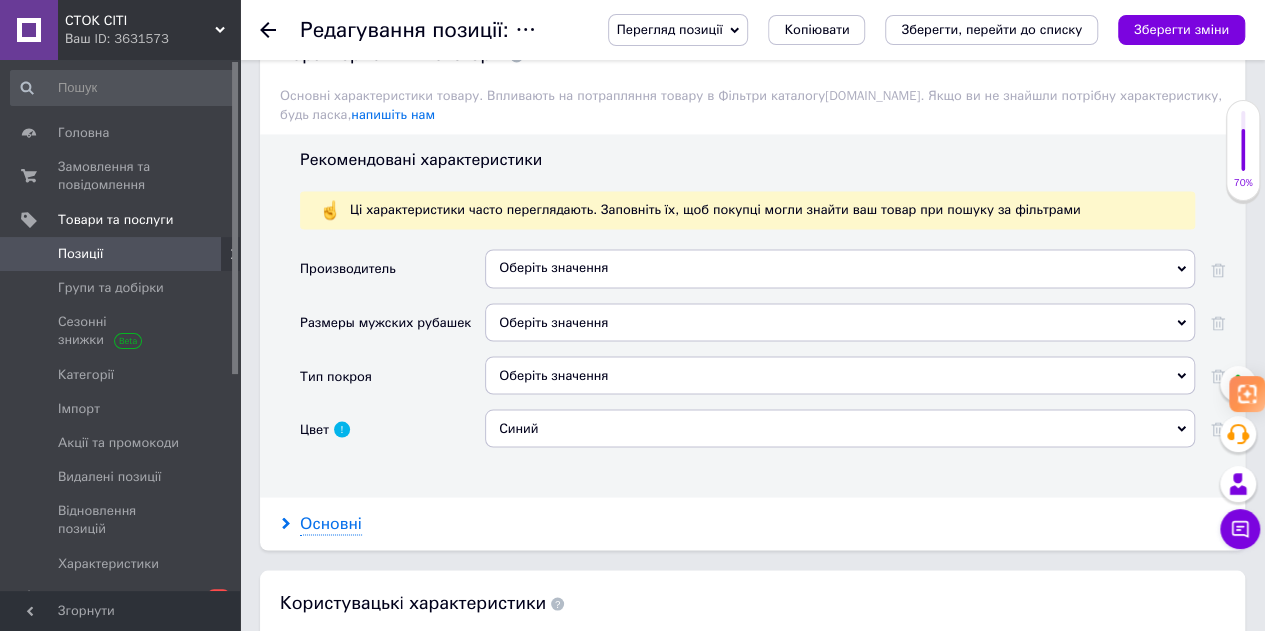 click on "Основні" at bounding box center (331, 523) 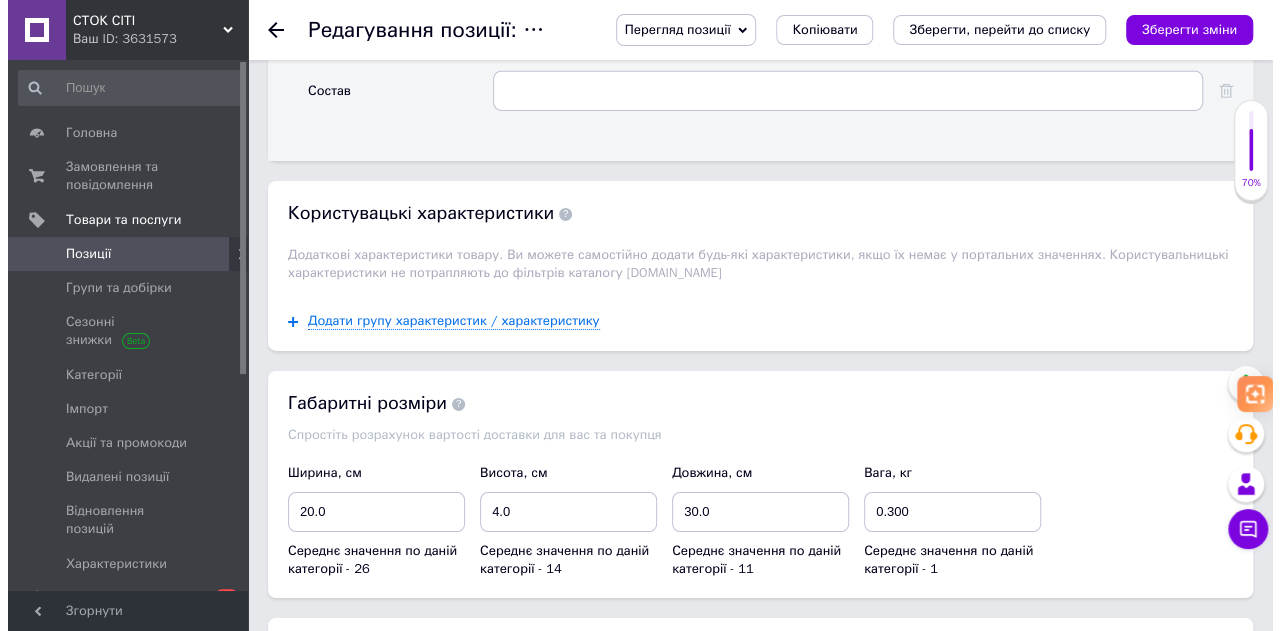 scroll, scrollTop: 3214, scrollLeft: 0, axis: vertical 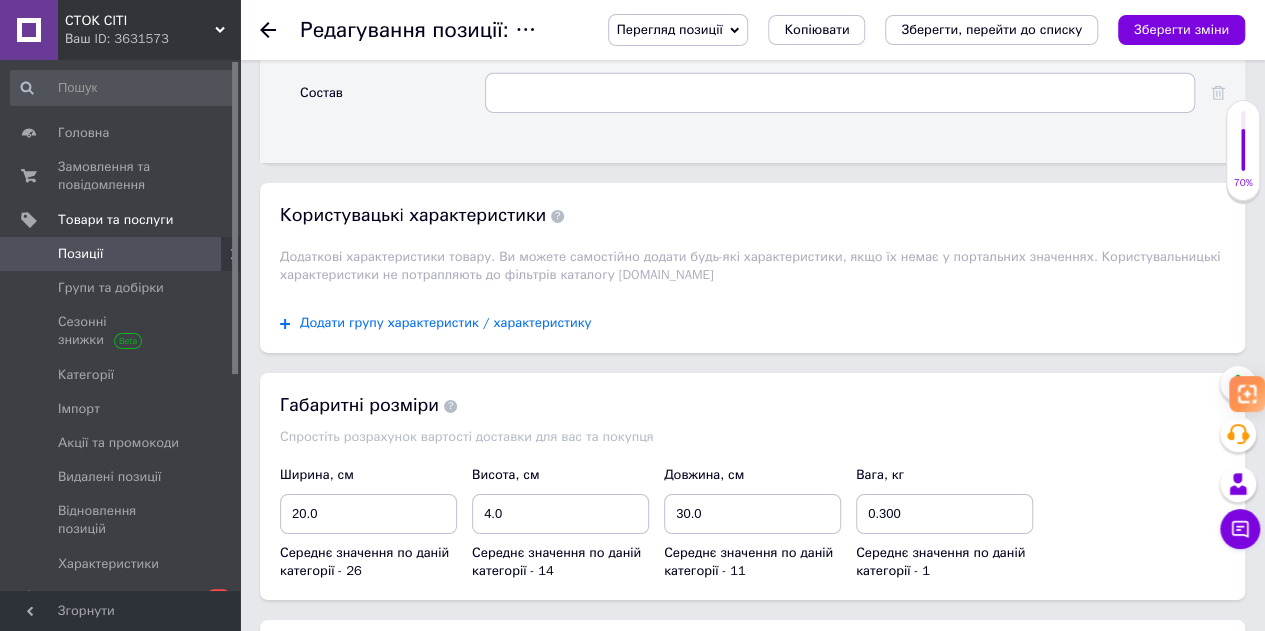 click on "Додати групу характеристик / характеристику" at bounding box center (446, 323) 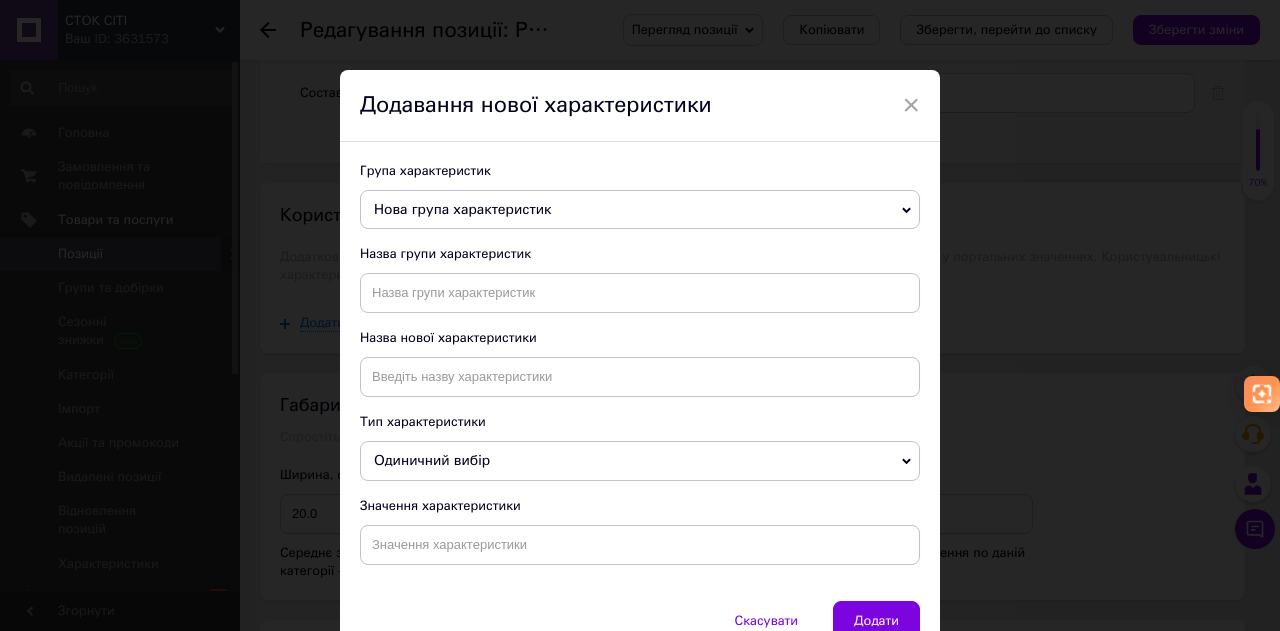 click on "Нова група характеристик" at bounding box center (462, 209) 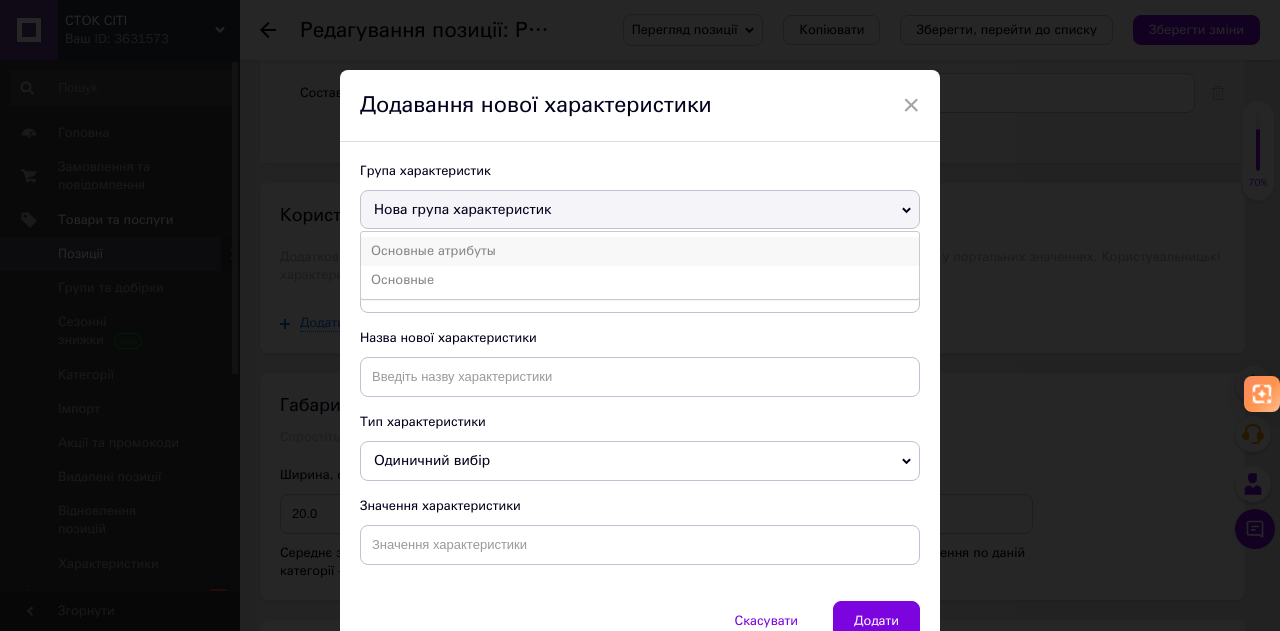 click on "Основные атрибуты" at bounding box center [640, 251] 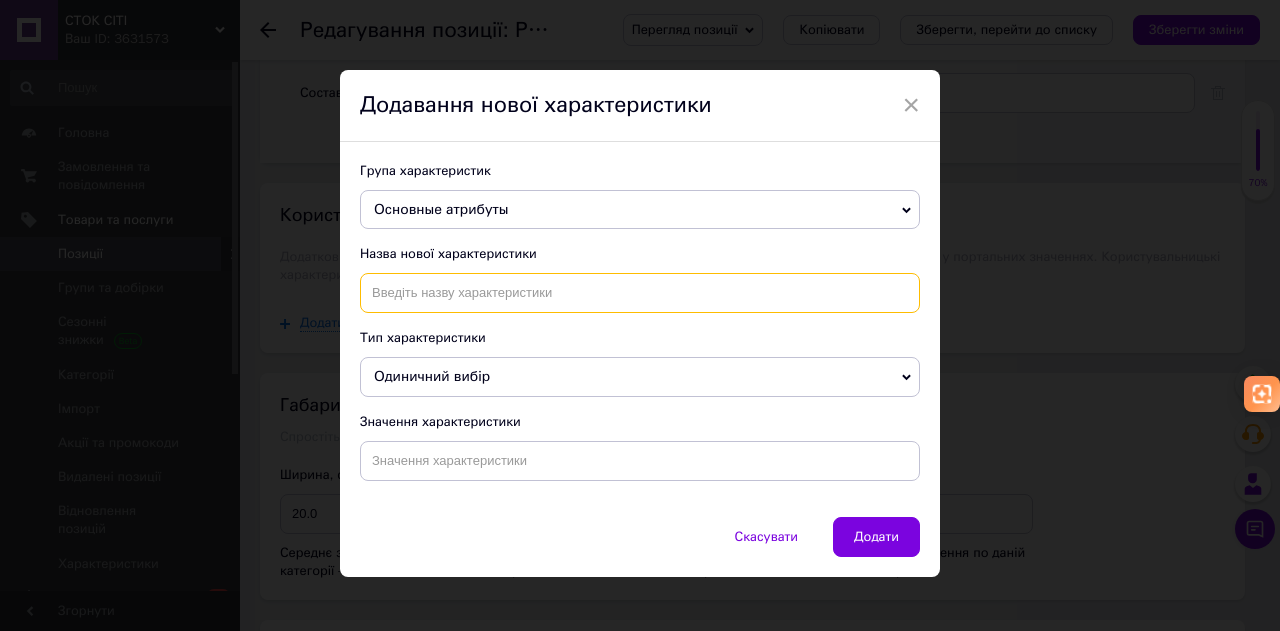 click at bounding box center (640, 293) 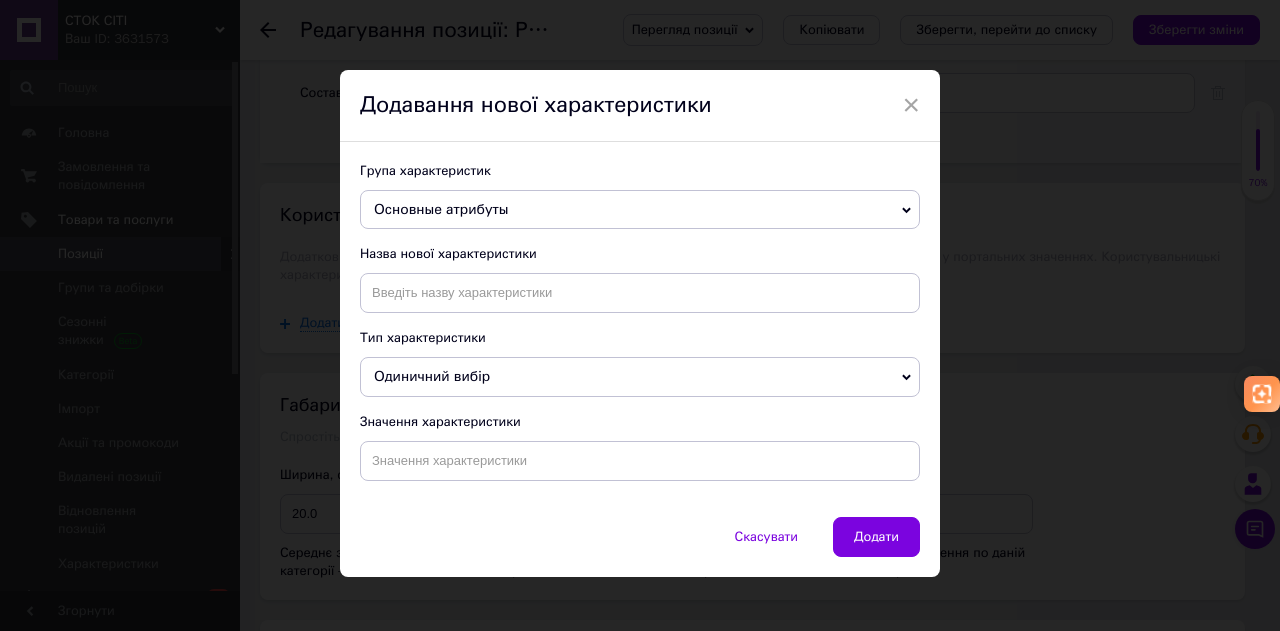 click on "Одиничний вибір" at bounding box center [432, 376] 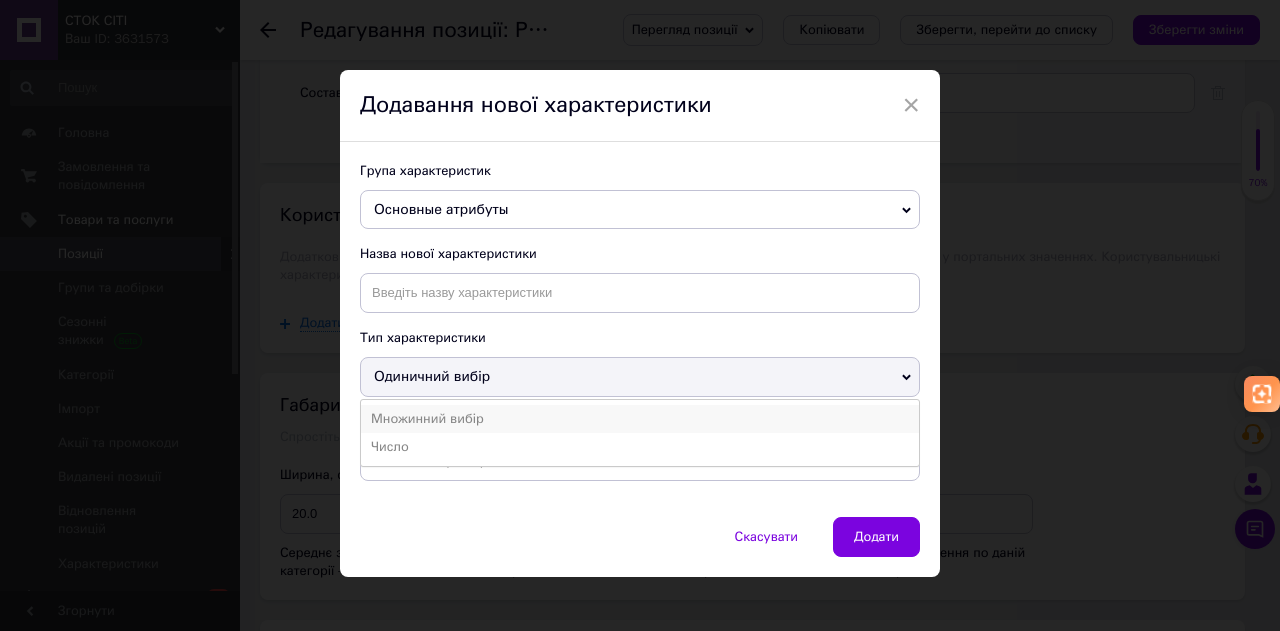 click on "Множинний вибір" at bounding box center (640, 419) 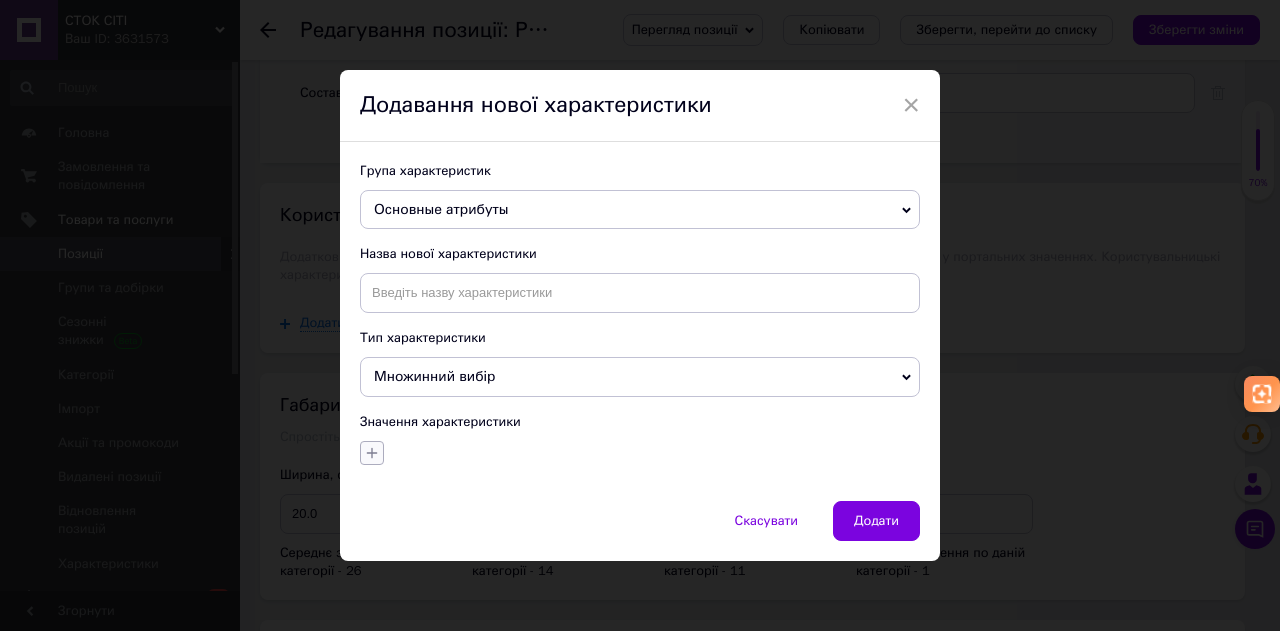click 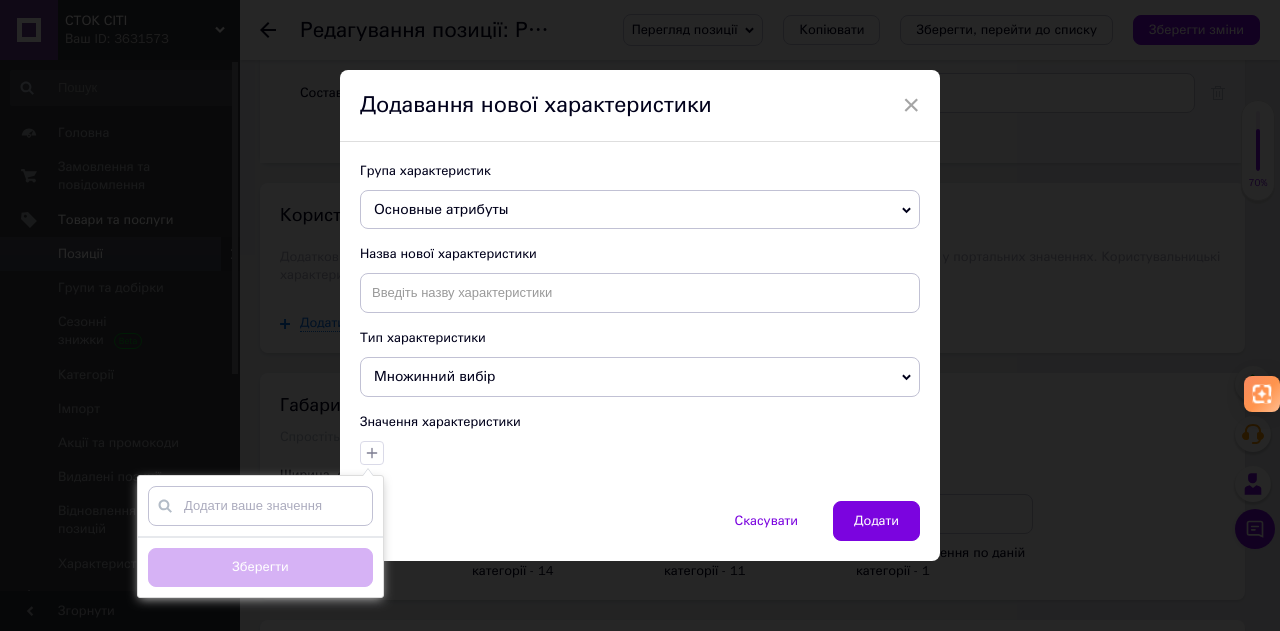 click on "Основные атрибуты" at bounding box center (441, 209) 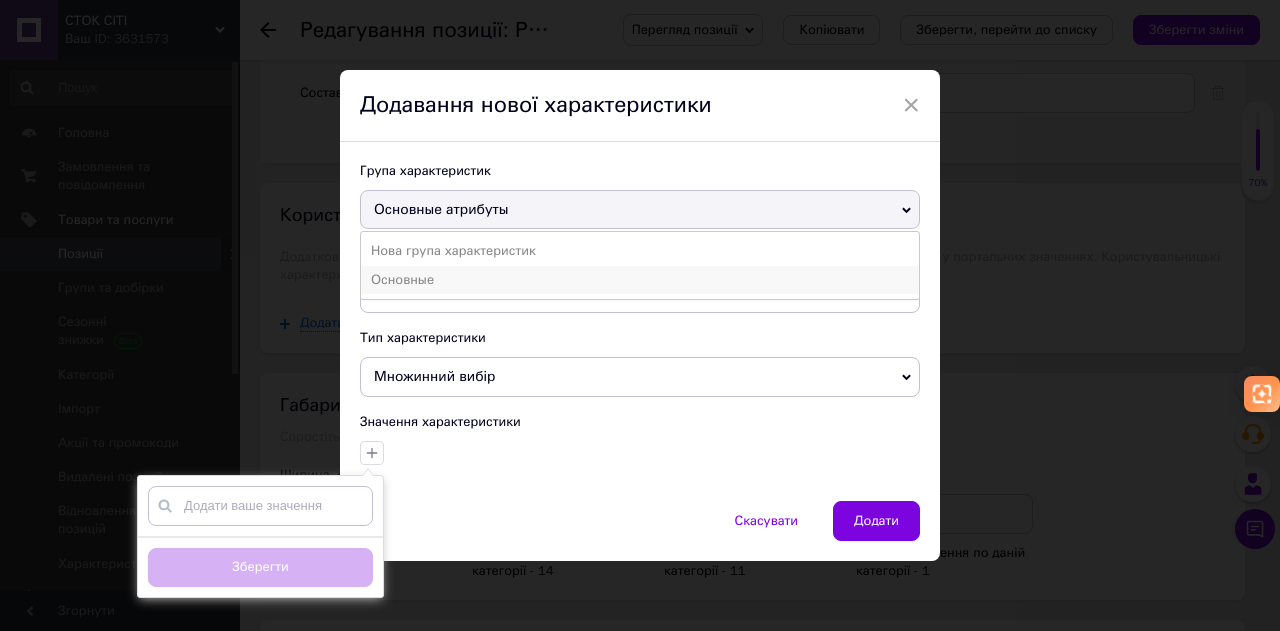 click on "Основные" at bounding box center [640, 280] 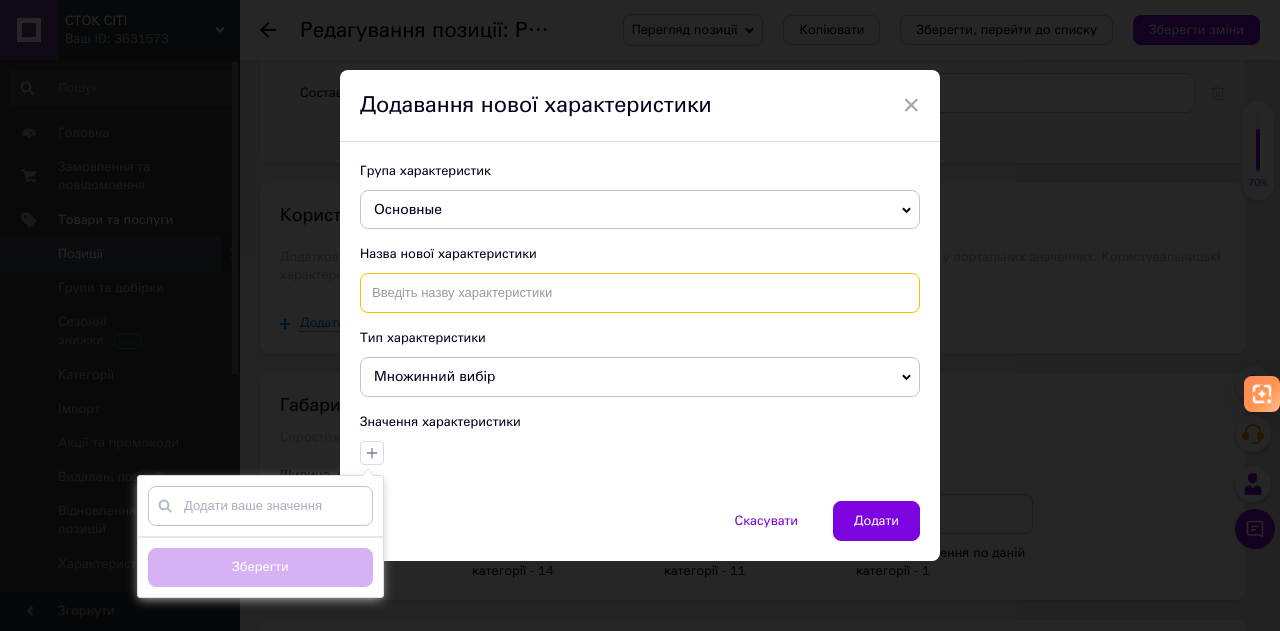 click at bounding box center [640, 293] 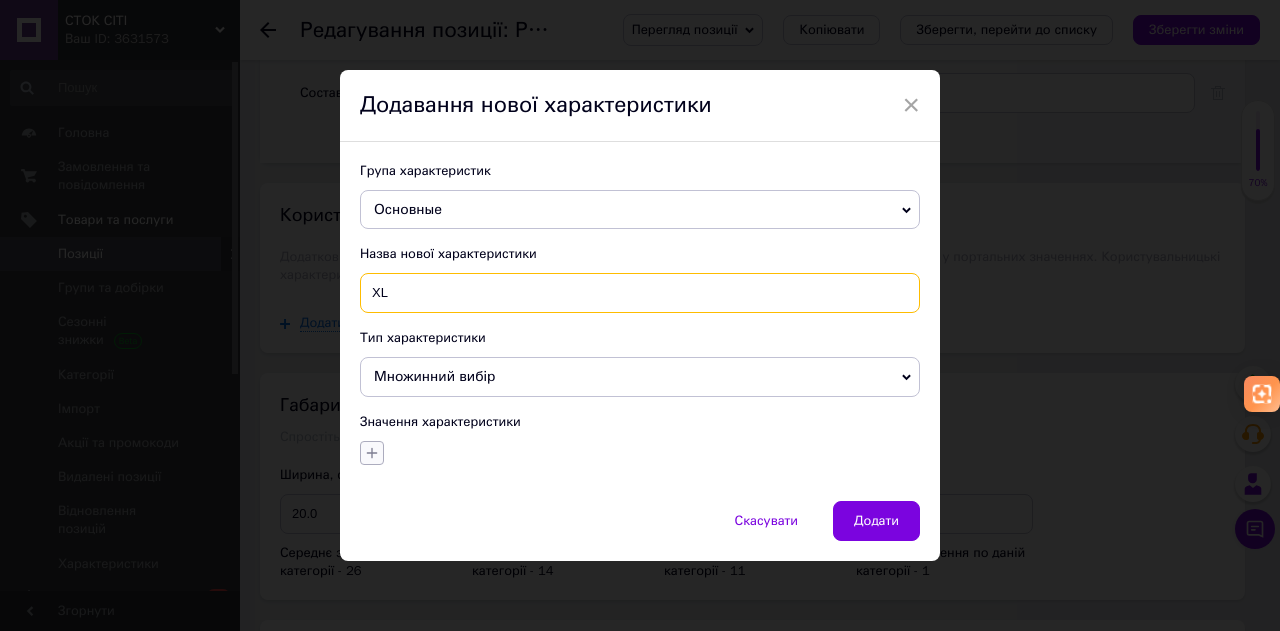 type on "XL" 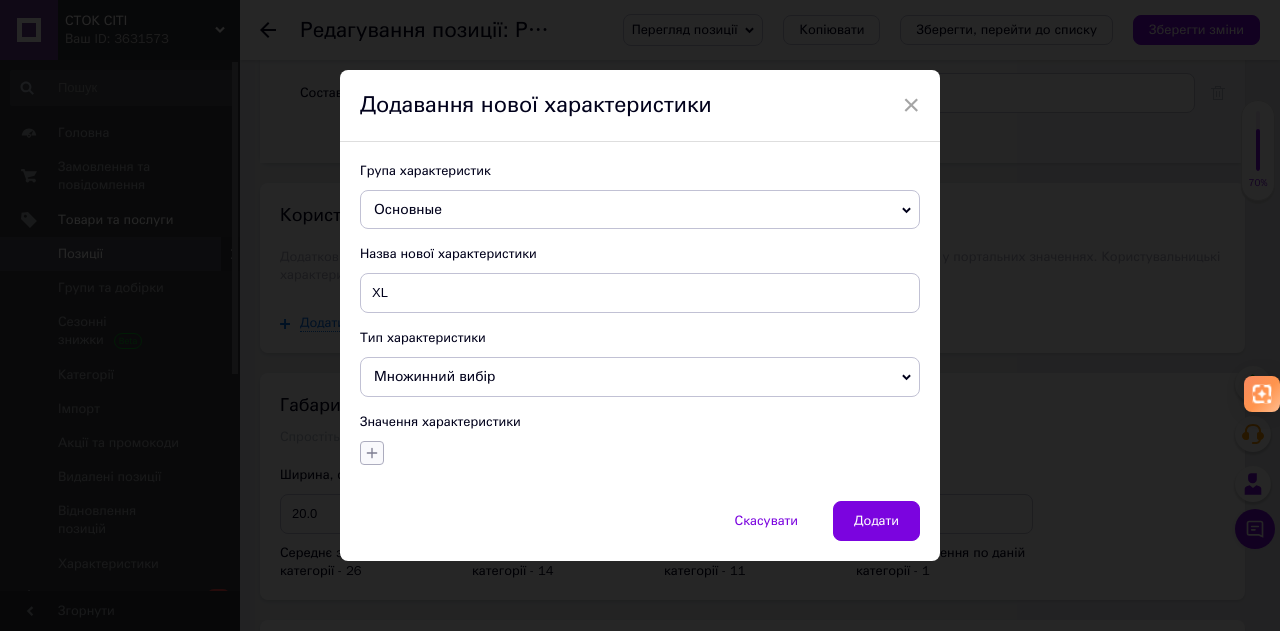 click 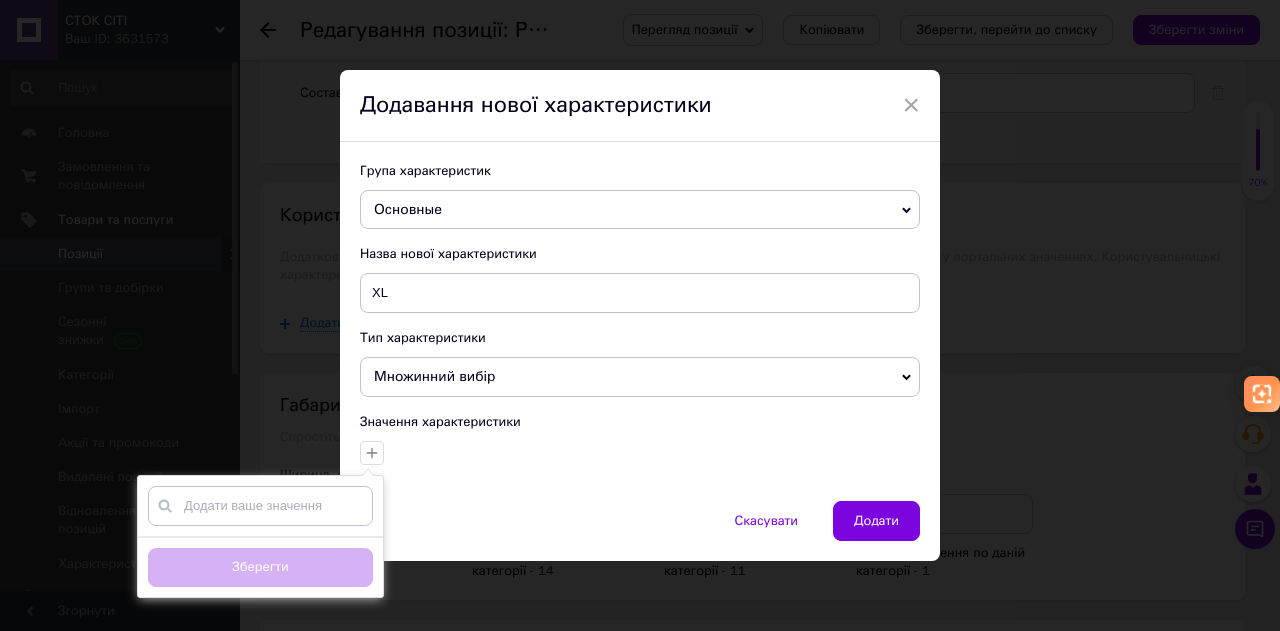 click at bounding box center (260, 506) 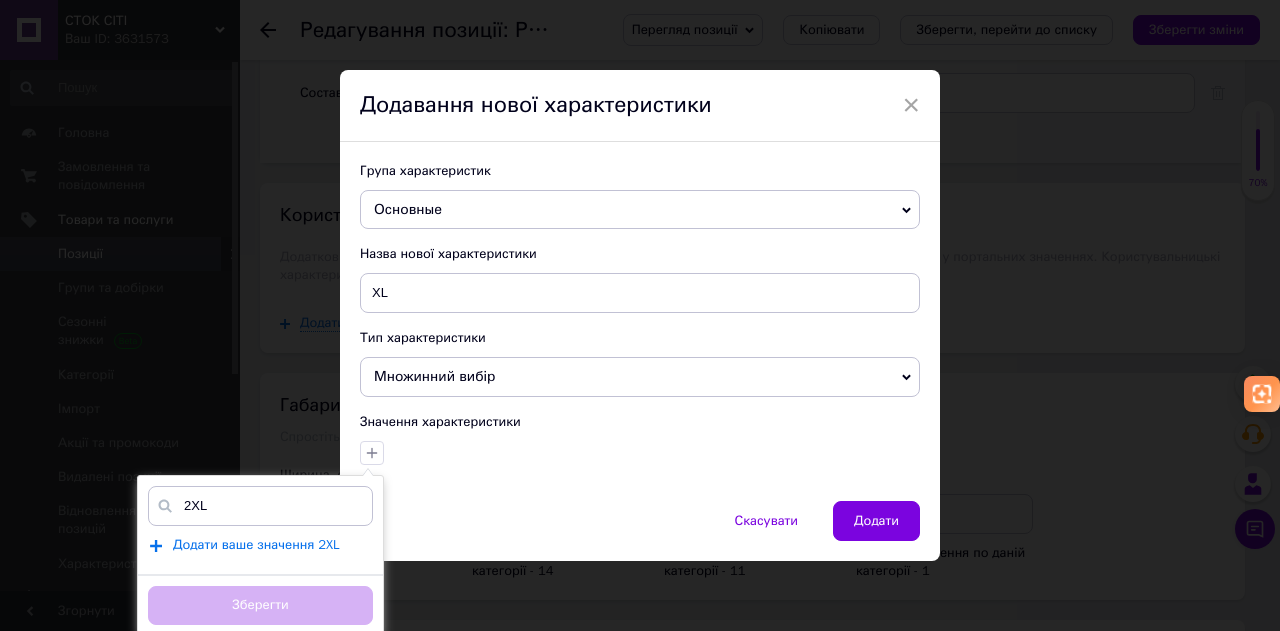 type on "2XL" 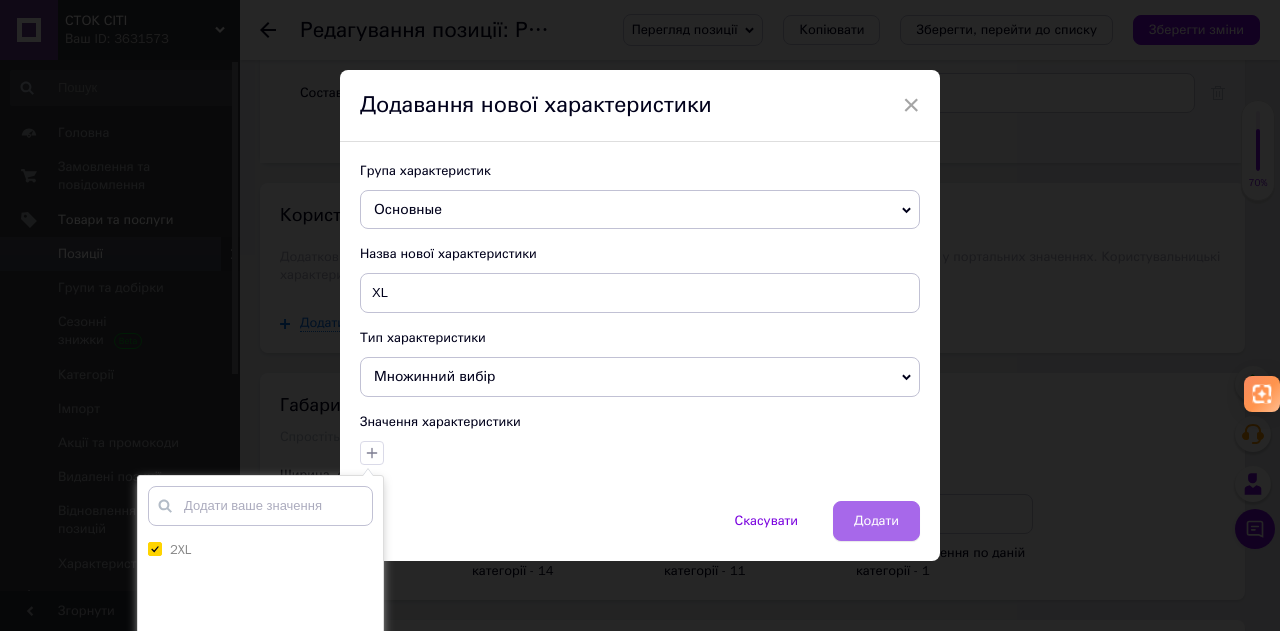 click on "Додати" at bounding box center (876, 521) 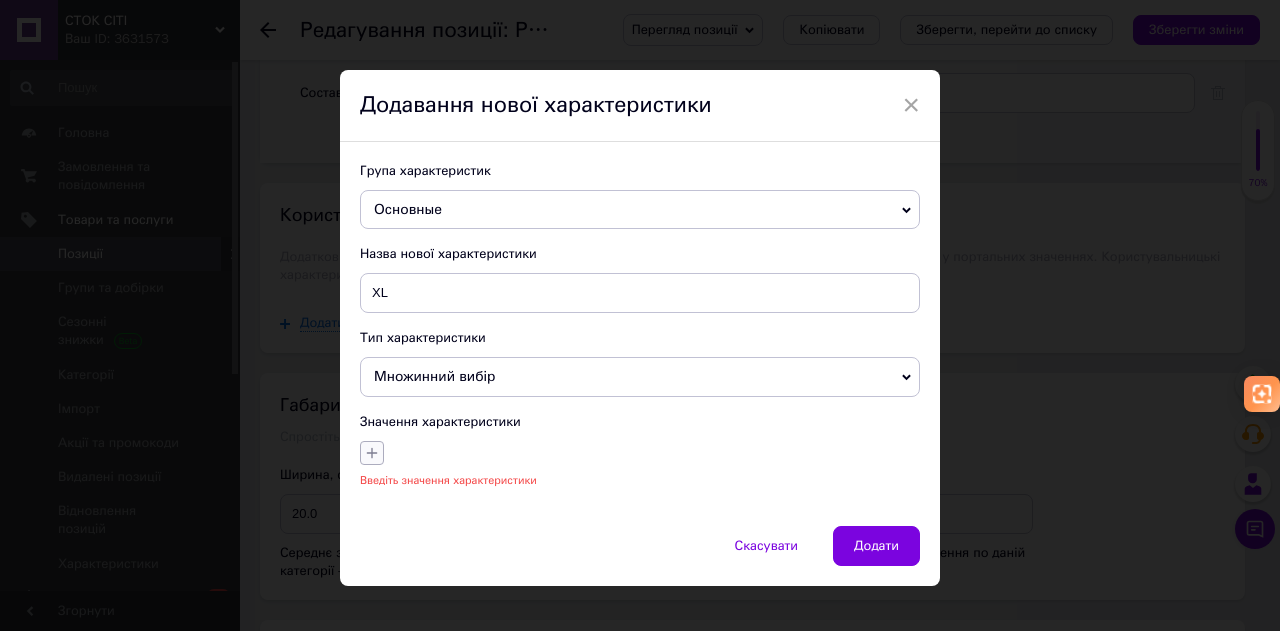 click at bounding box center [372, 453] 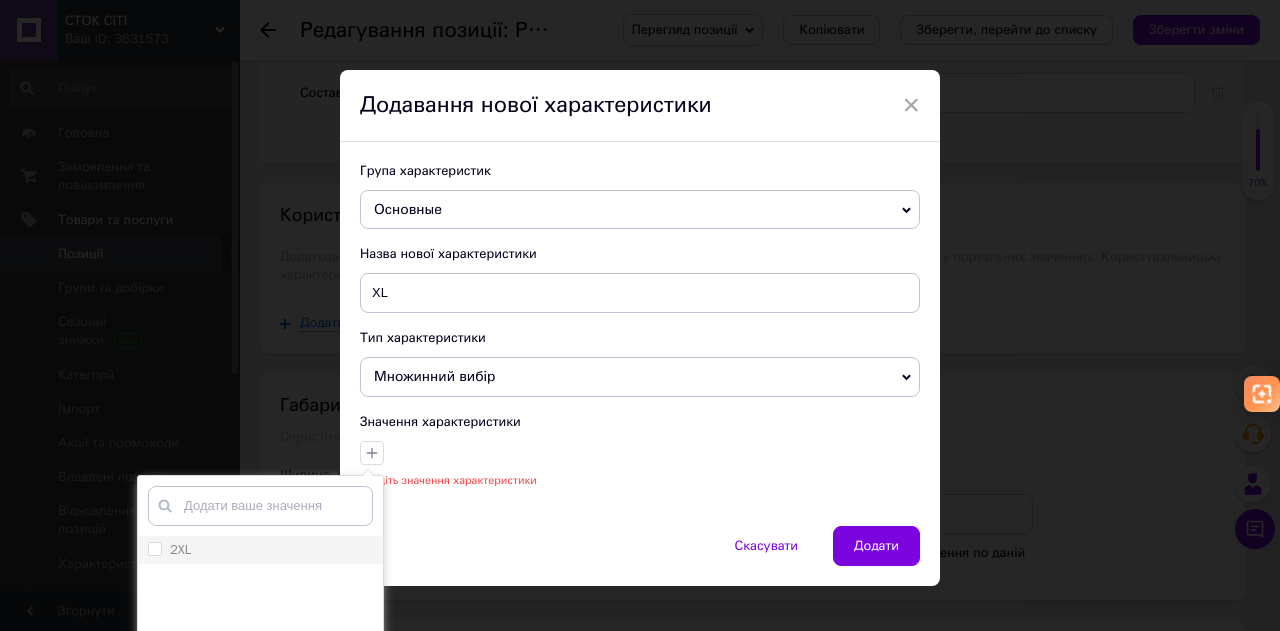 click on "2XL" at bounding box center (154, 548) 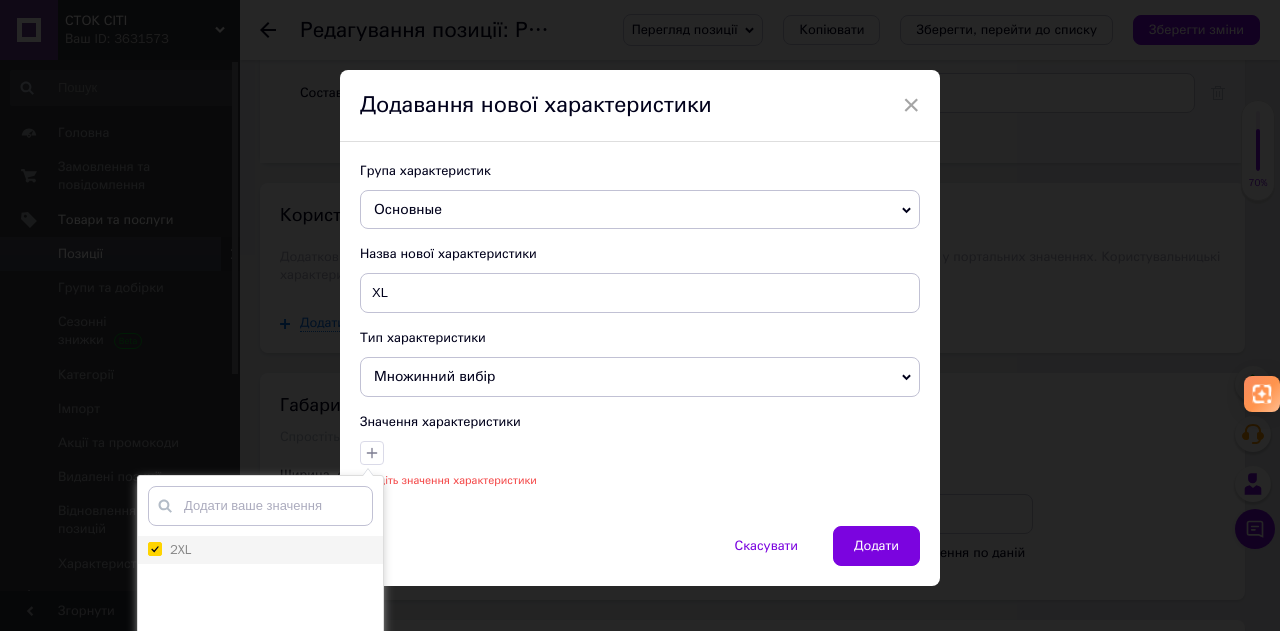 checkbox on "true" 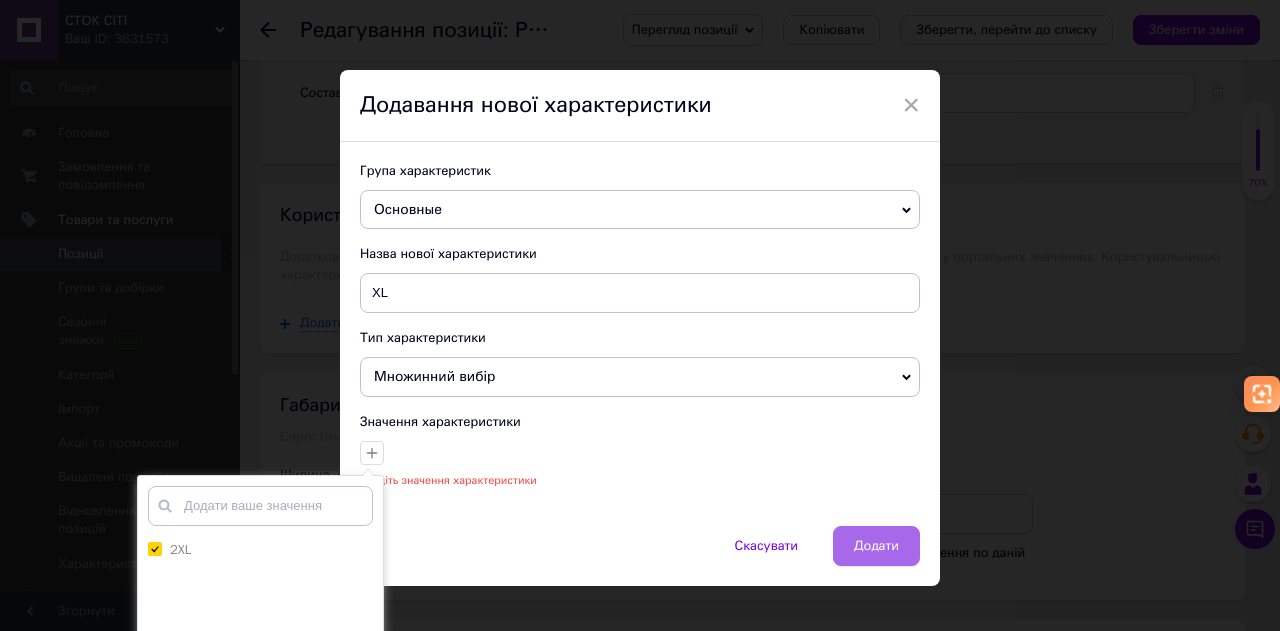 click on "Додати" at bounding box center (876, 546) 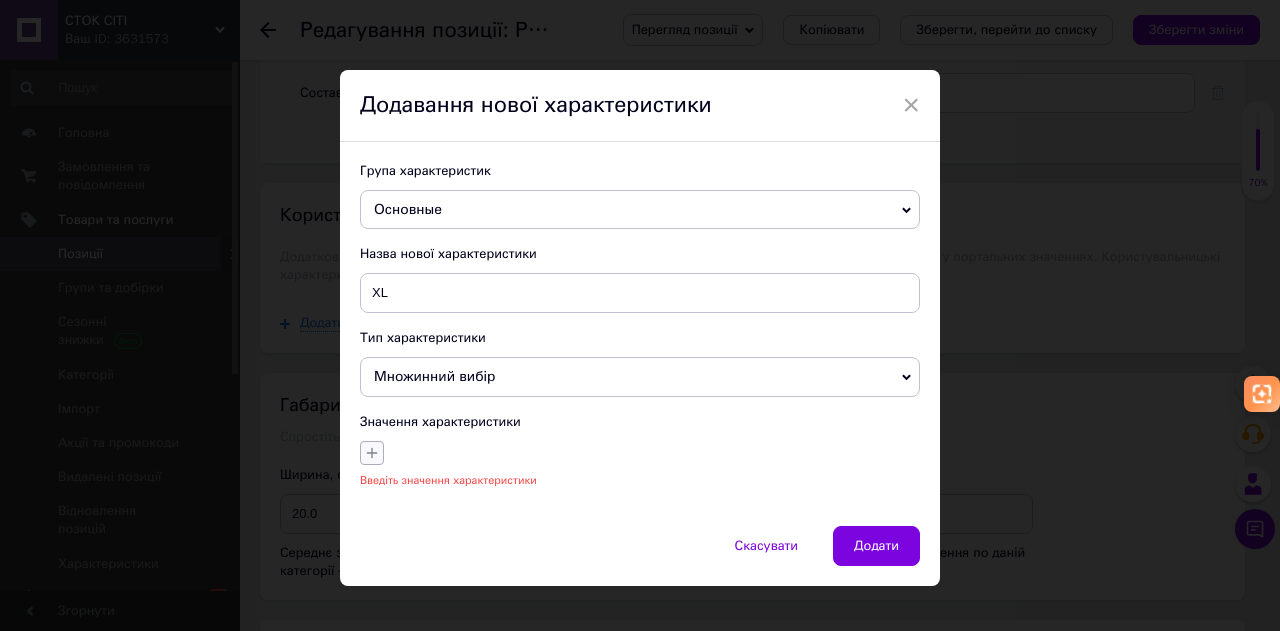 click 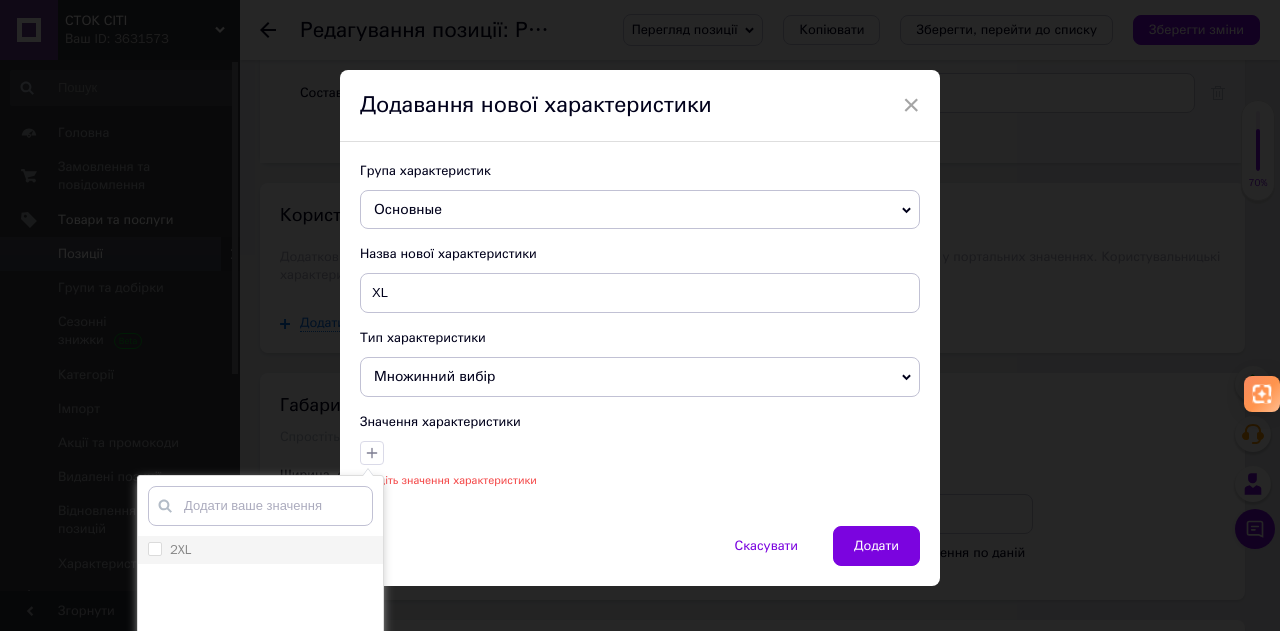 click on "2XL" at bounding box center [180, 549] 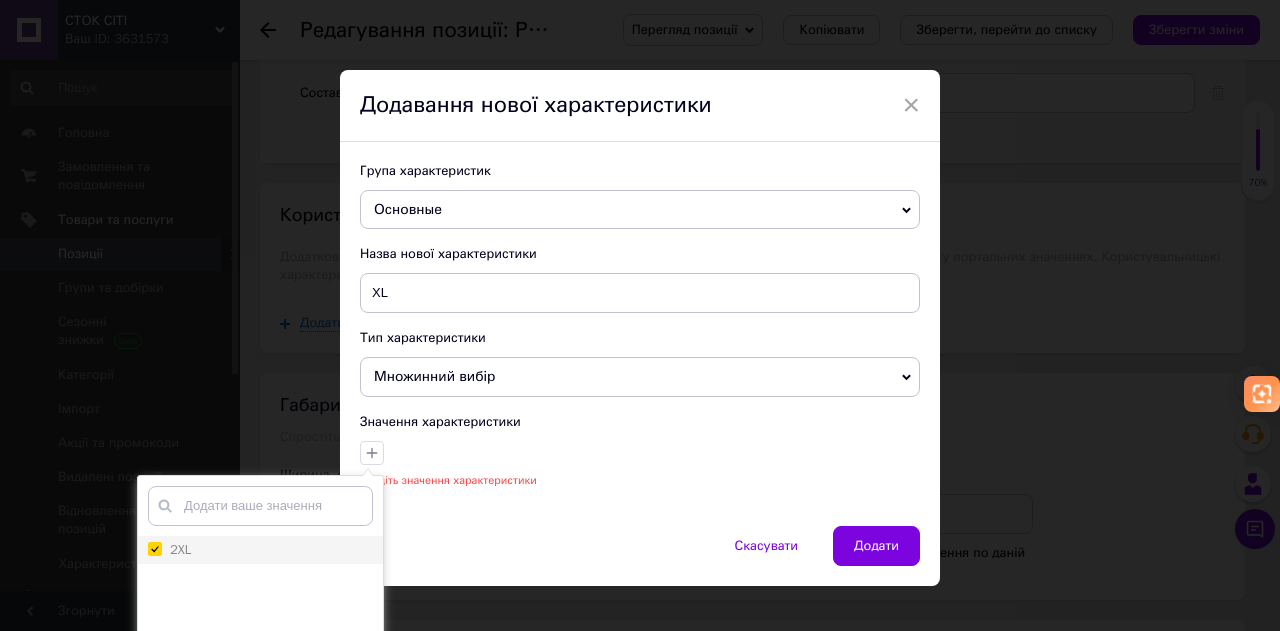 checkbox on "true" 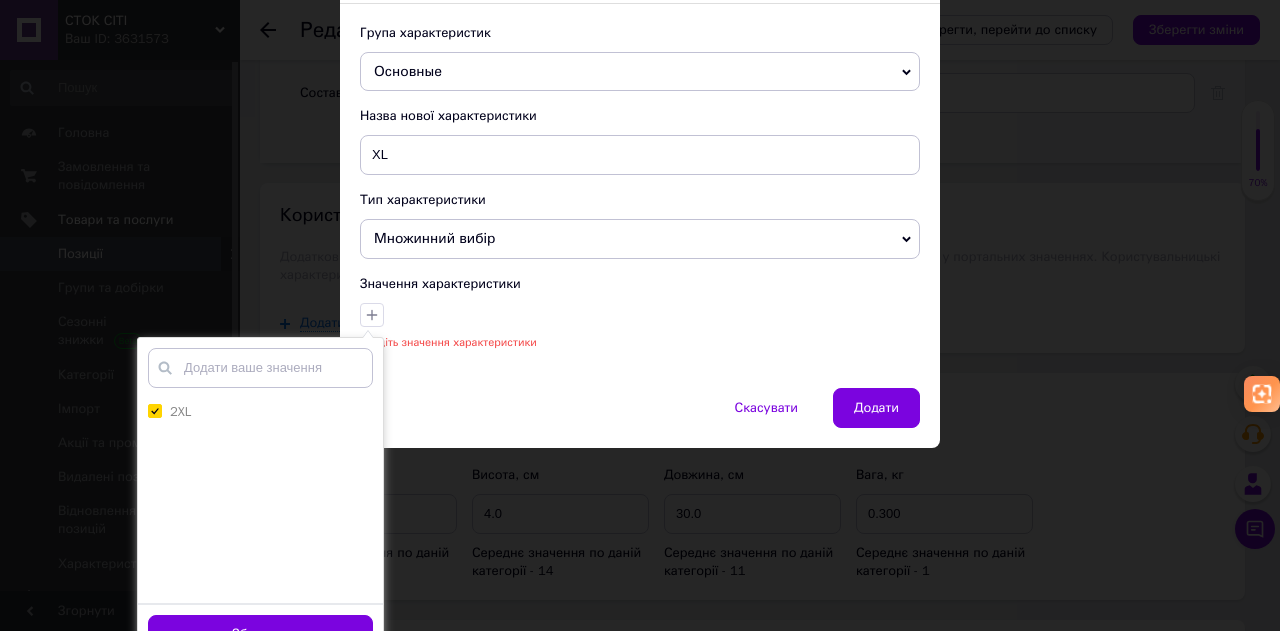 scroll, scrollTop: 164, scrollLeft: 0, axis: vertical 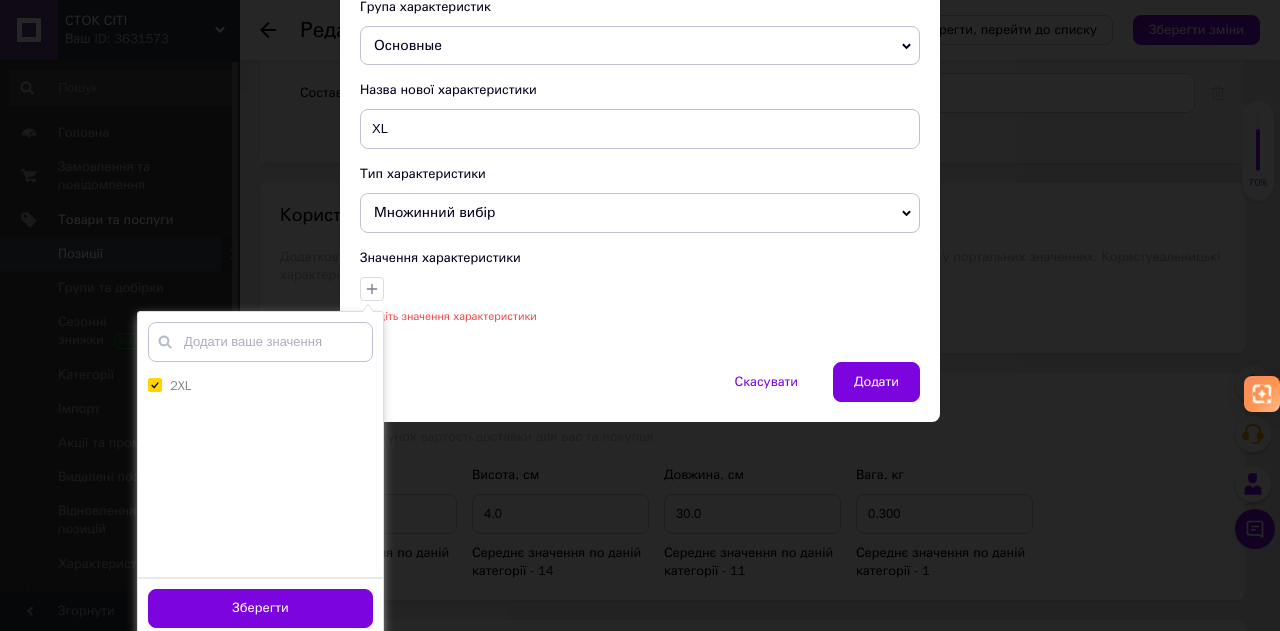 click on "Зберегти" at bounding box center [260, 608] 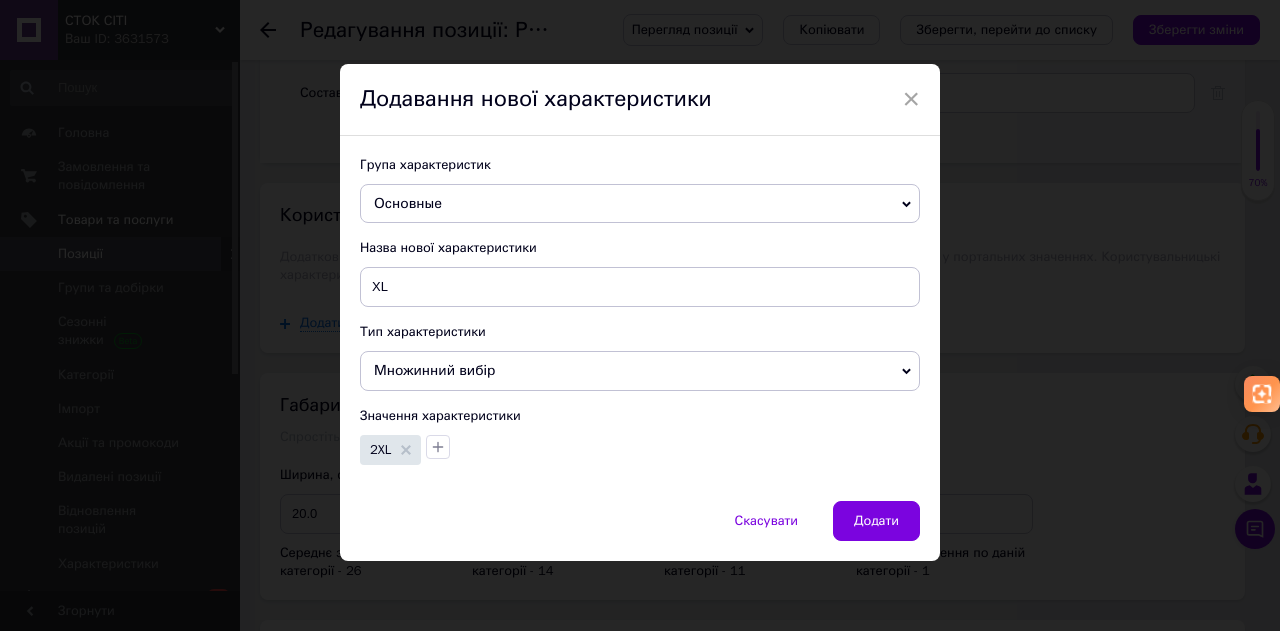 scroll, scrollTop: 0, scrollLeft: 0, axis: both 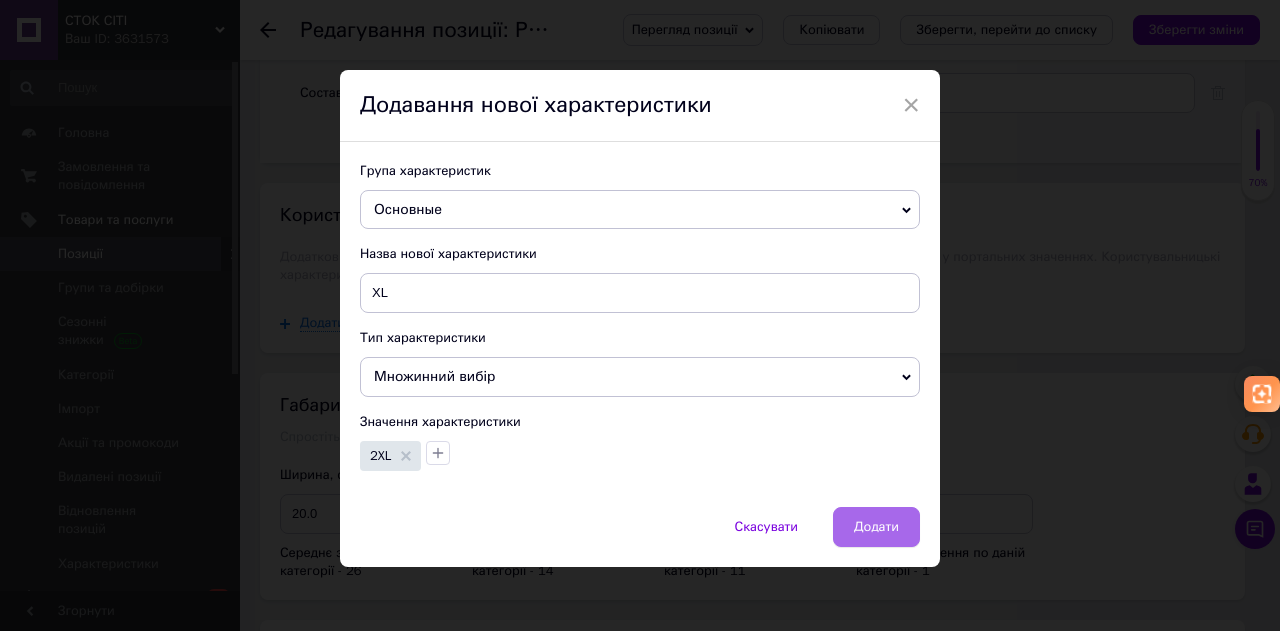 click on "Додати" at bounding box center [876, 527] 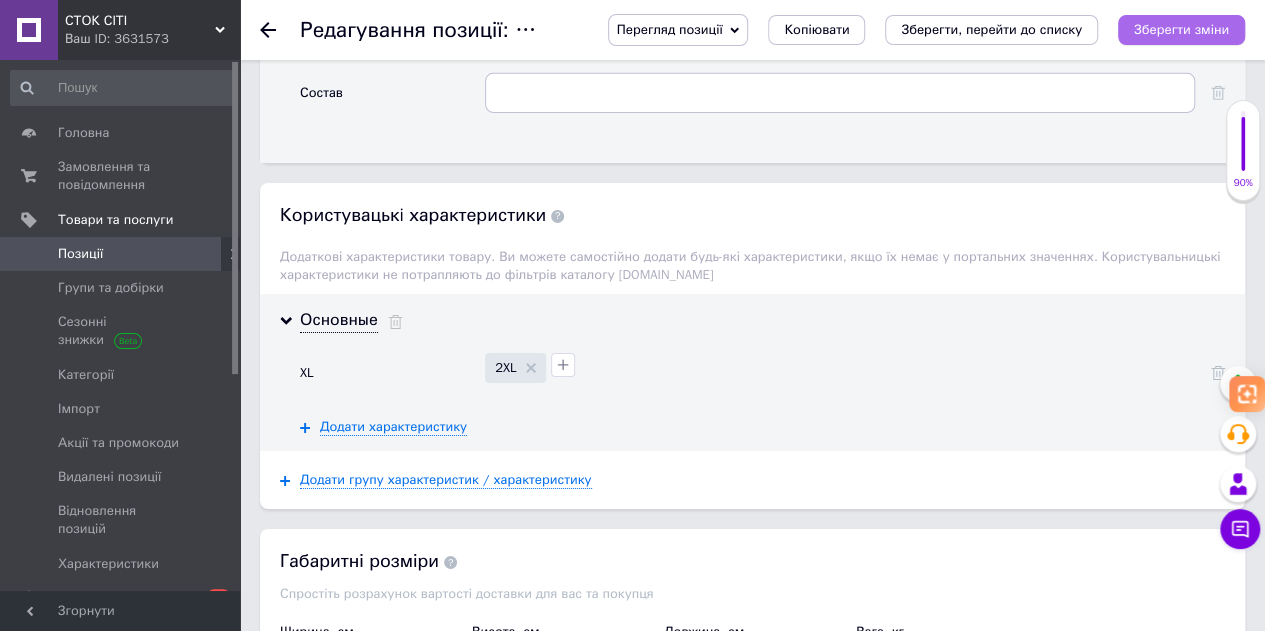 click on "Зберегти зміни" at bounding box center [1181, 29] 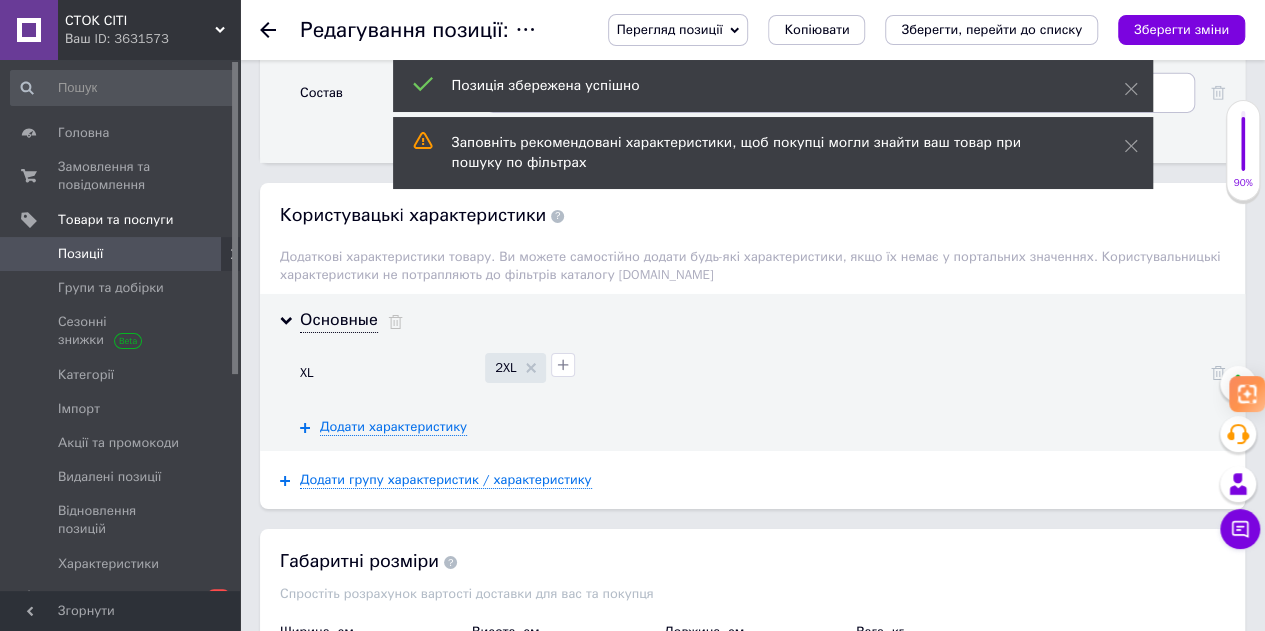 click on "Перегляд позиції" at bounding box center [670, 29] 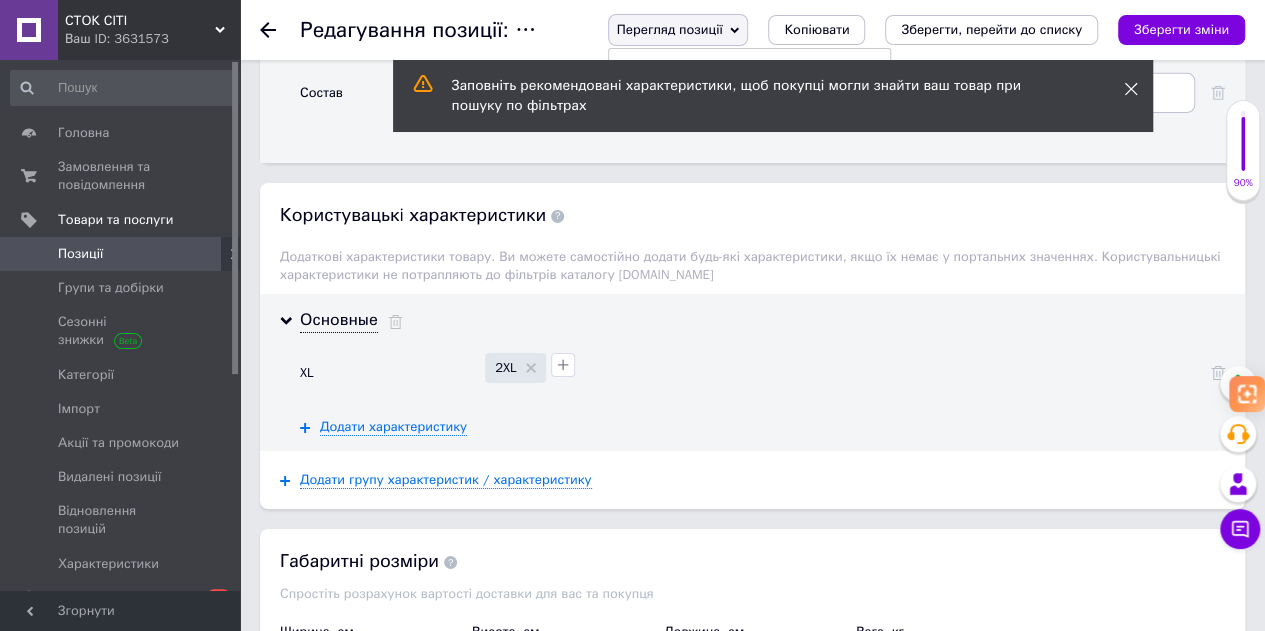 click at bounding box center [1131, 89] 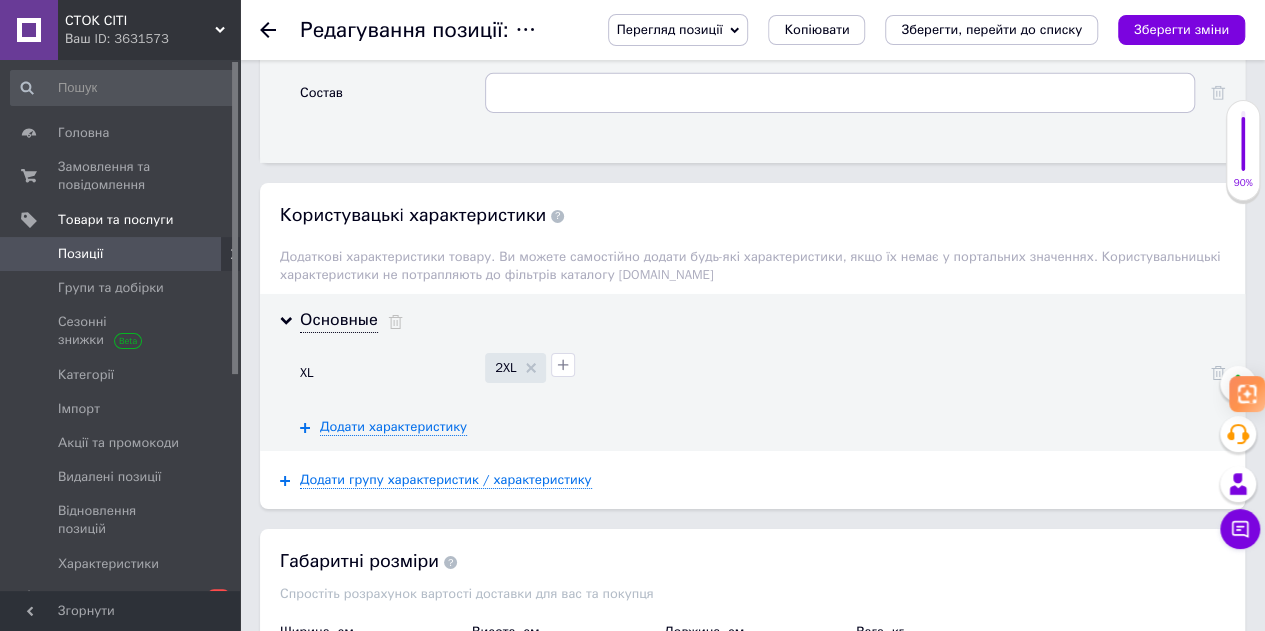 click on "Перегляд позиції" at bounding box center (670, 29) 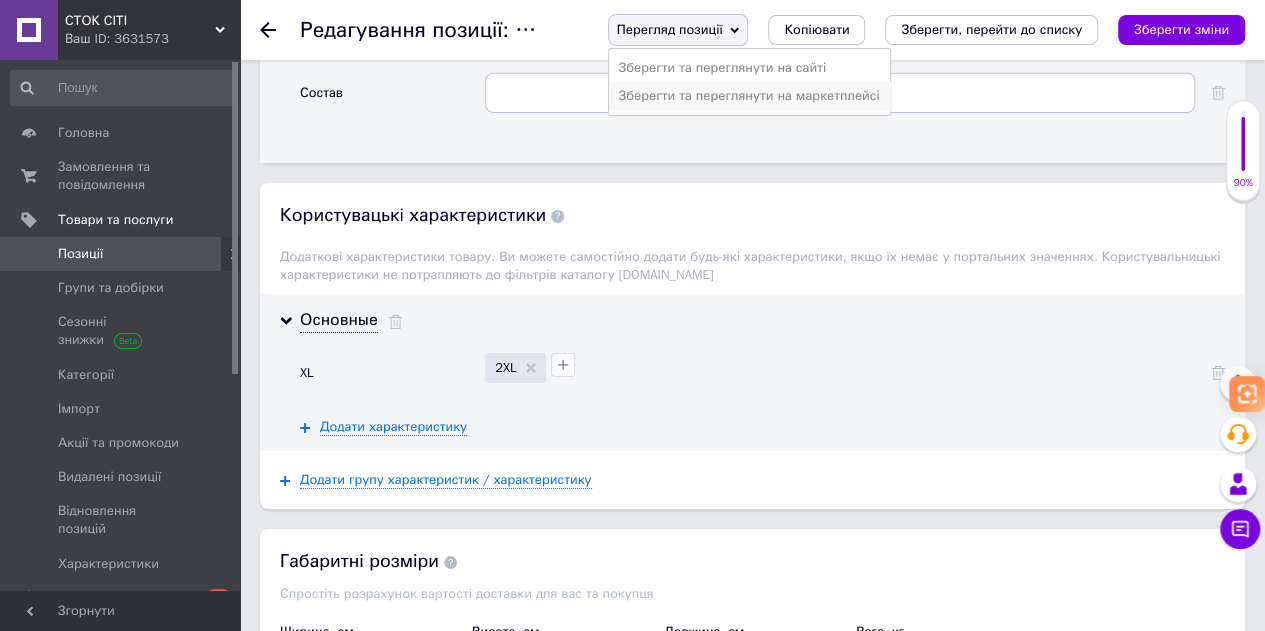 click on "Зберегти та переглянути на маркетплейсі" at bounding box center [749, 96] 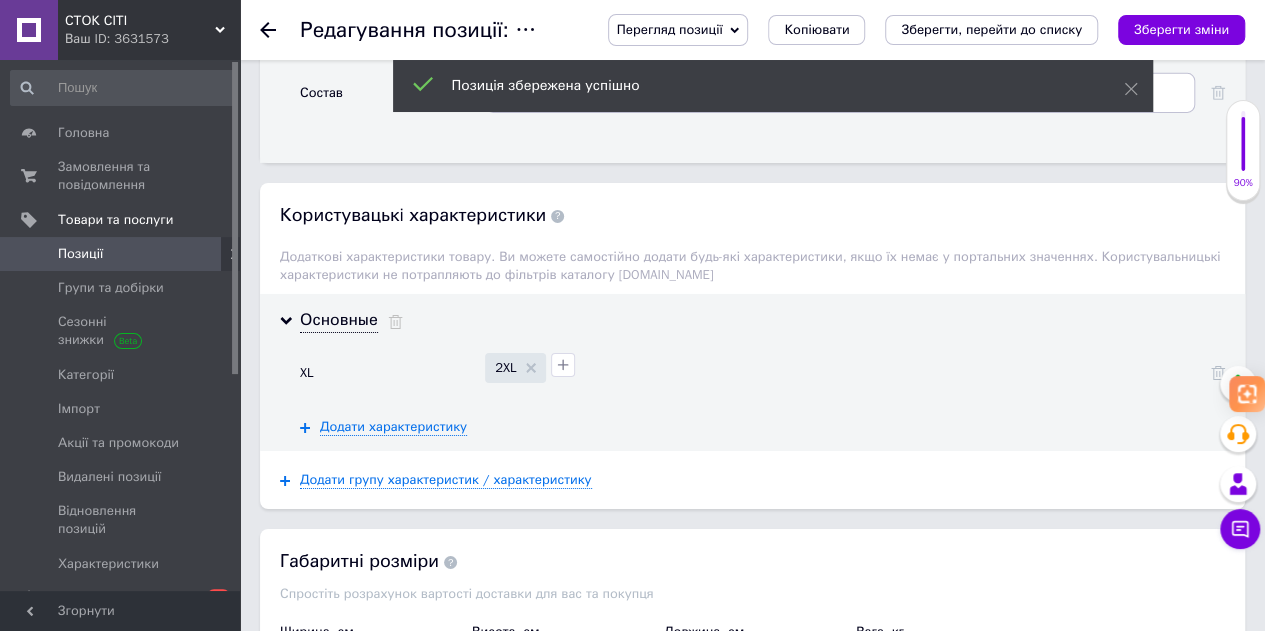 drag, startPoint x: 305, startPoint y: 350, endPoint x: 305, endPoint y: 339, distance: 11 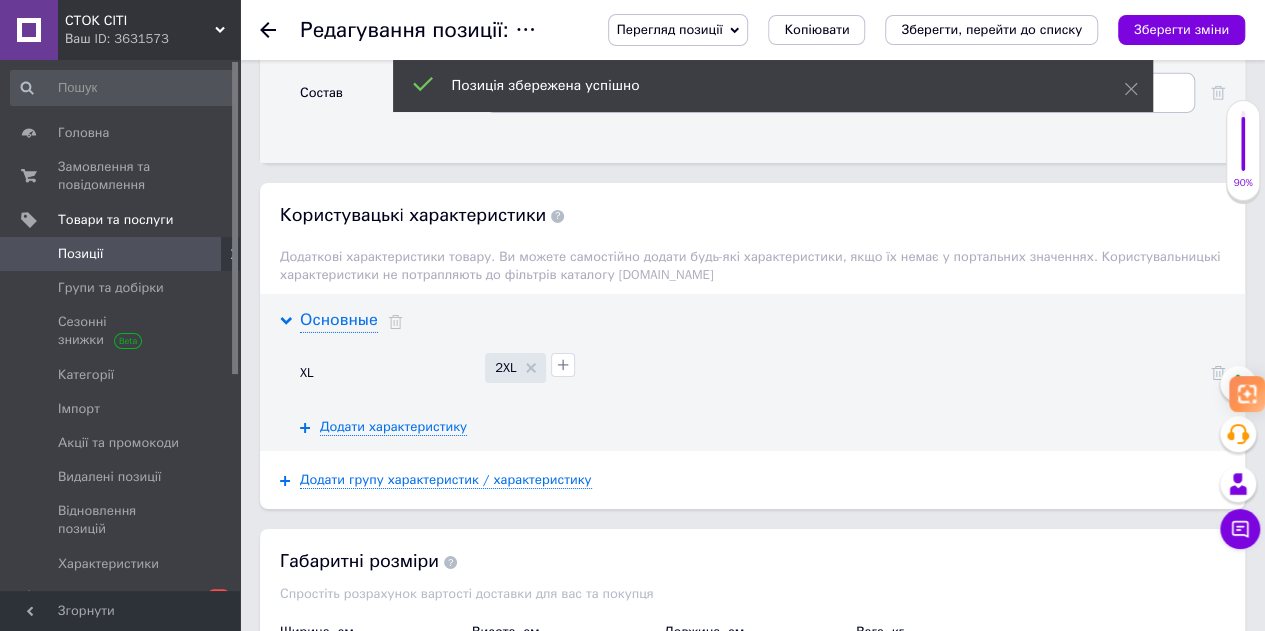 click 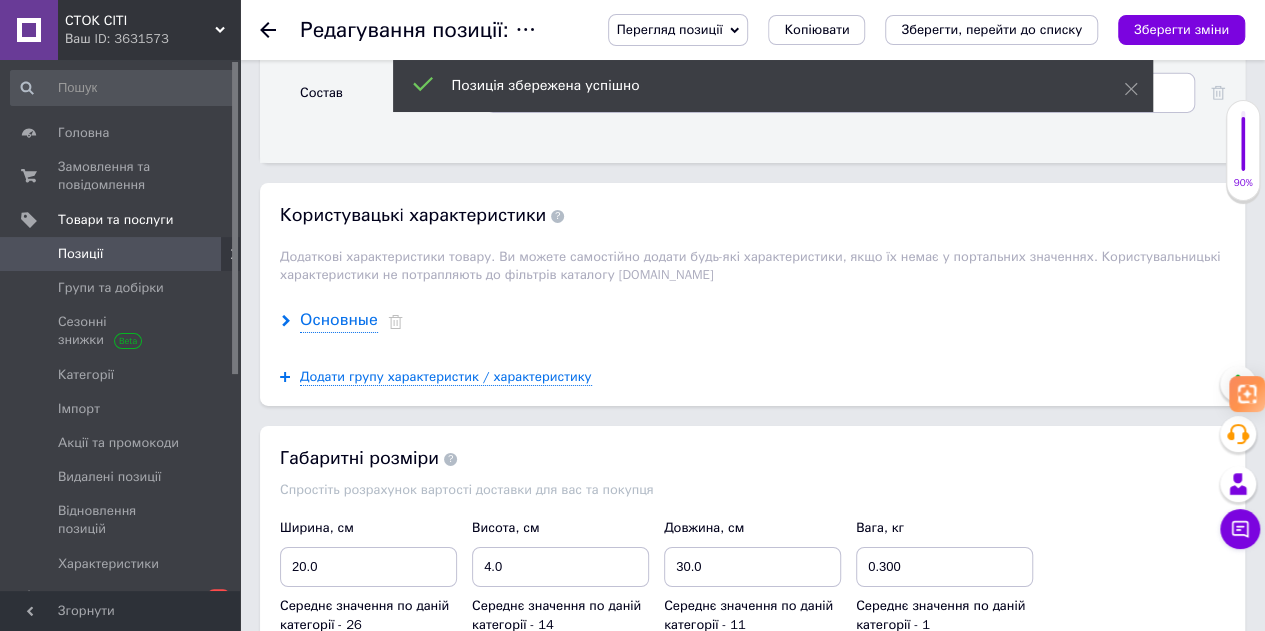 click 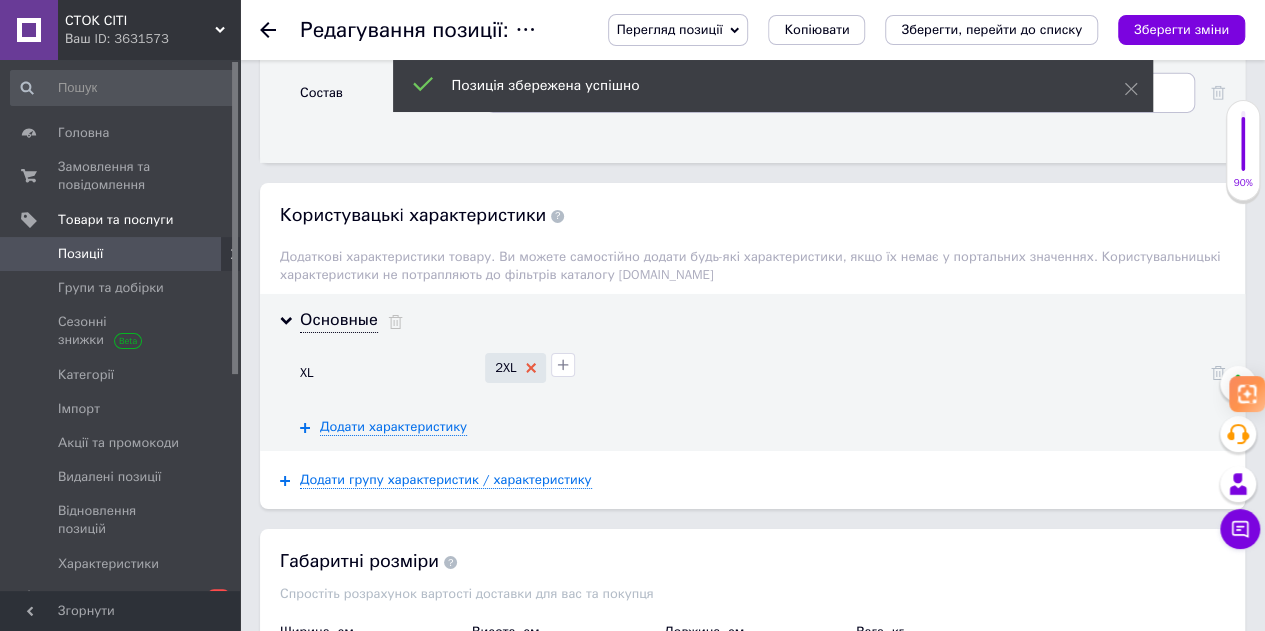click 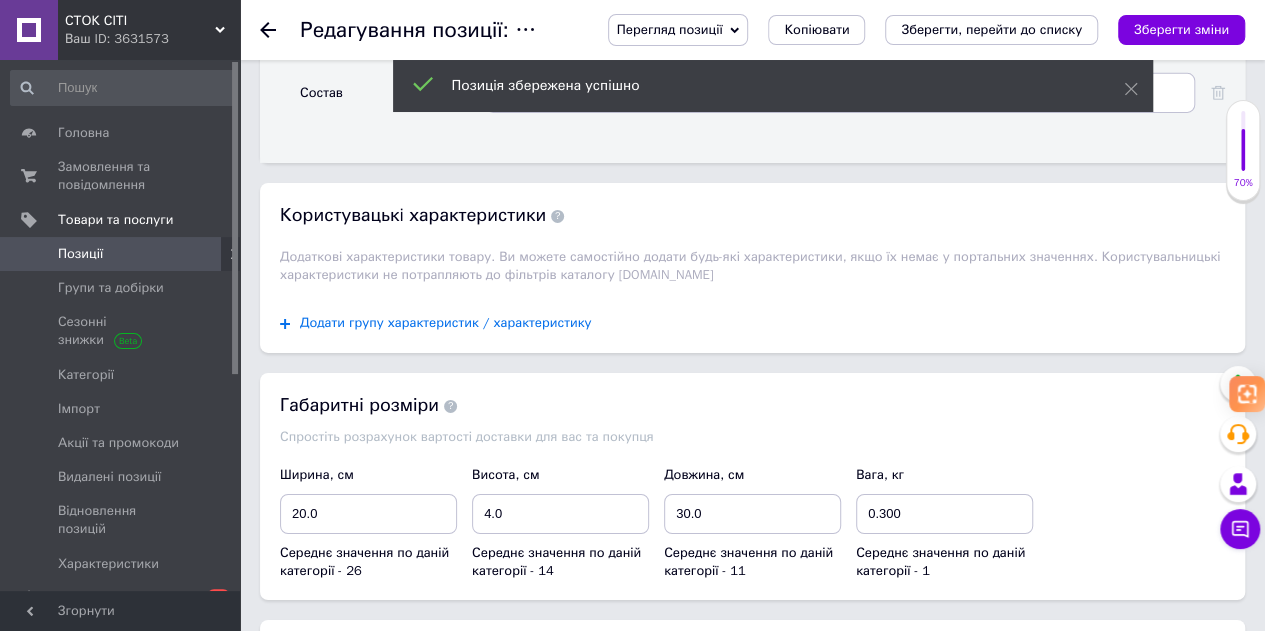click on "Додати групу характеристик / характеристику" at bounding box center [446, 323] 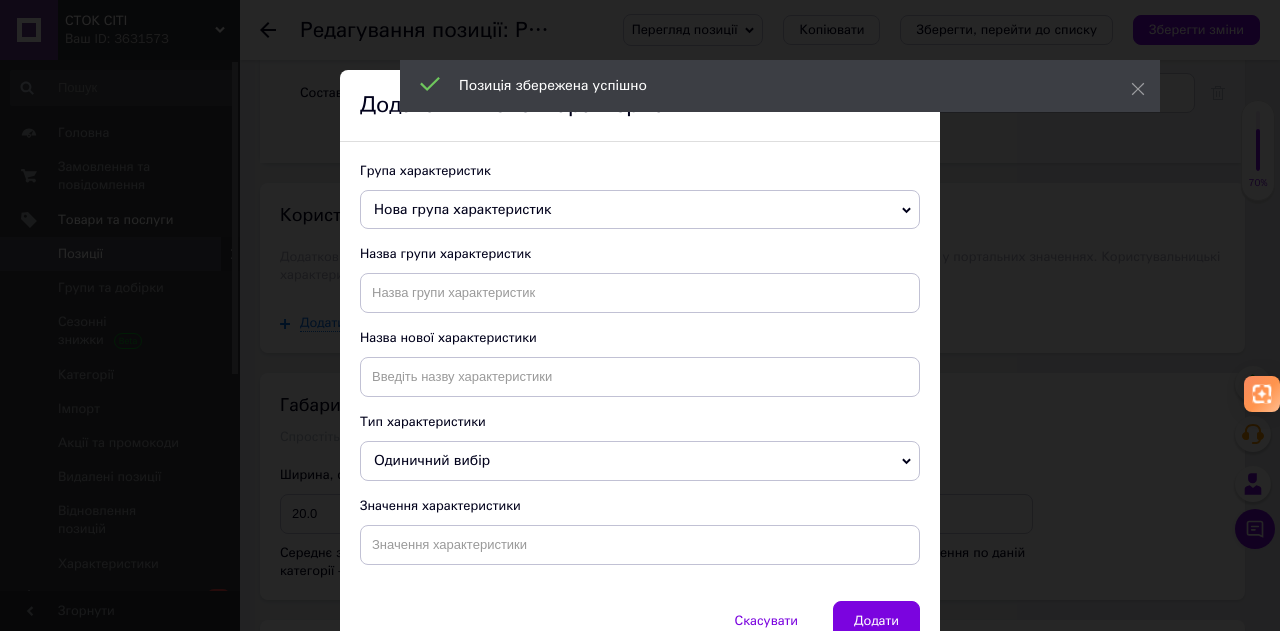 click on "Нова група характеристик" at bounding box center [462, 209] 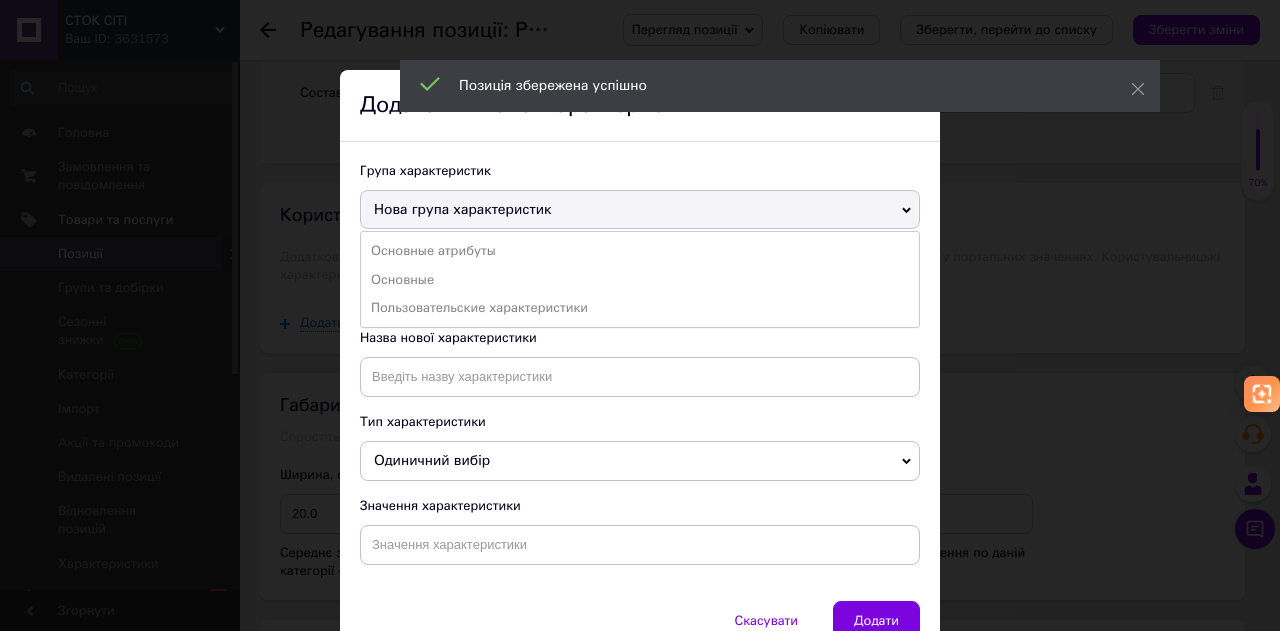 click on "Основные атрибуты" at bounding box center (640, 251) 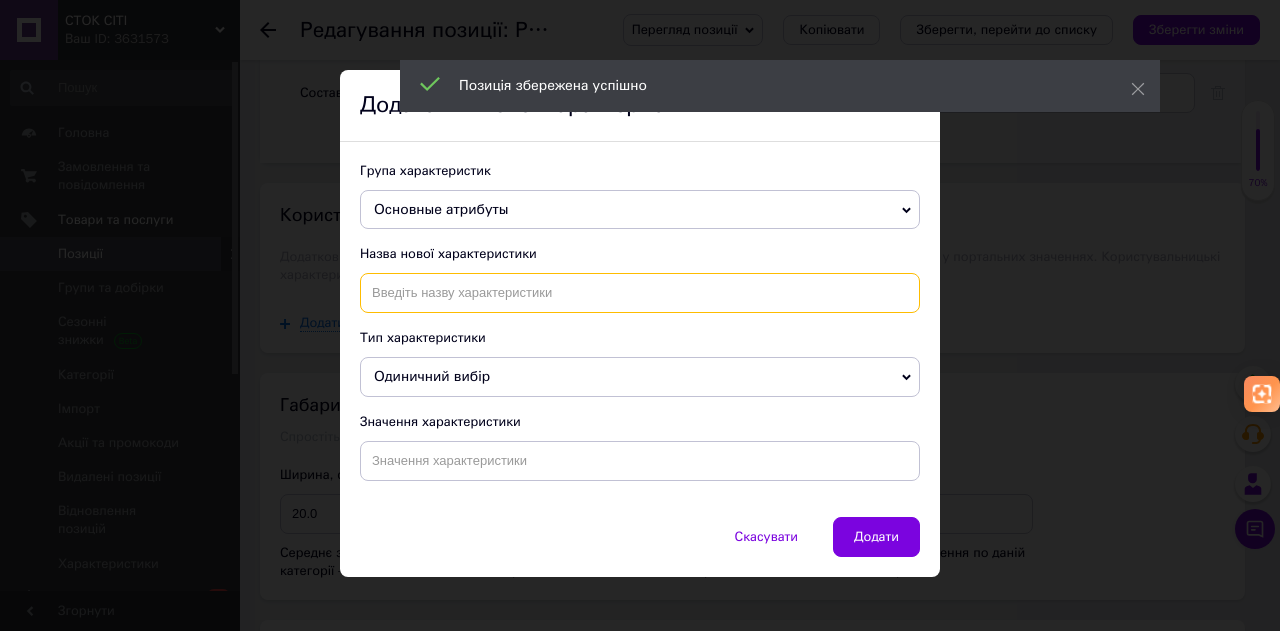 click at bounding box center (640, 293) 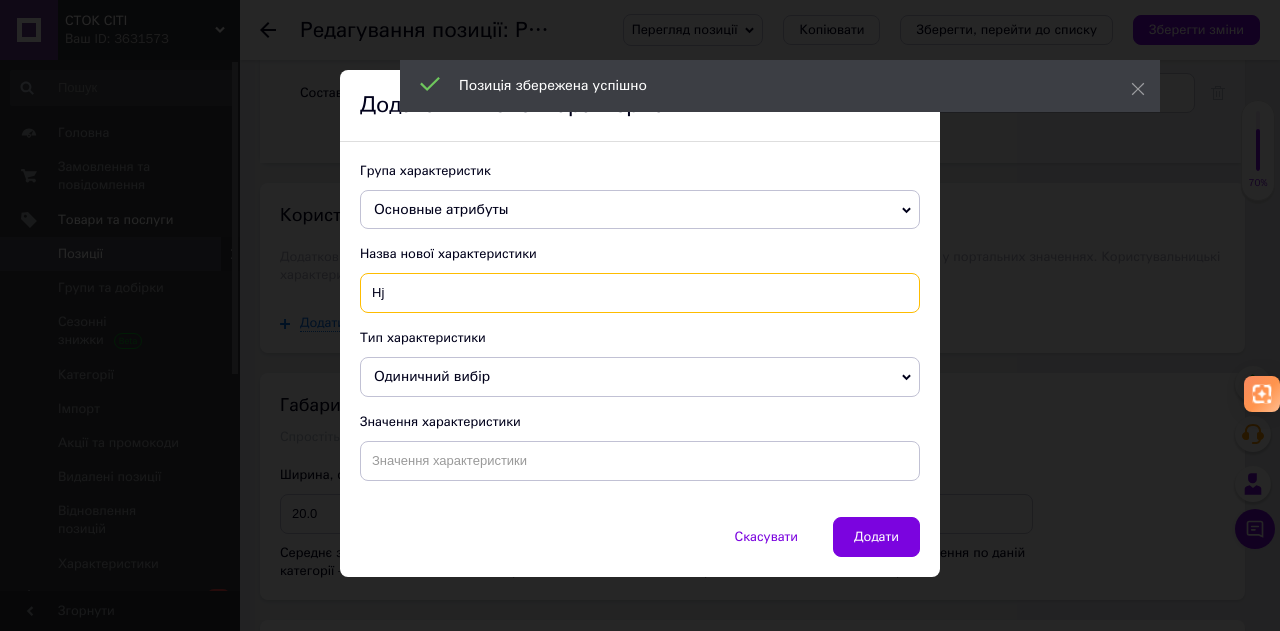 type on "H" 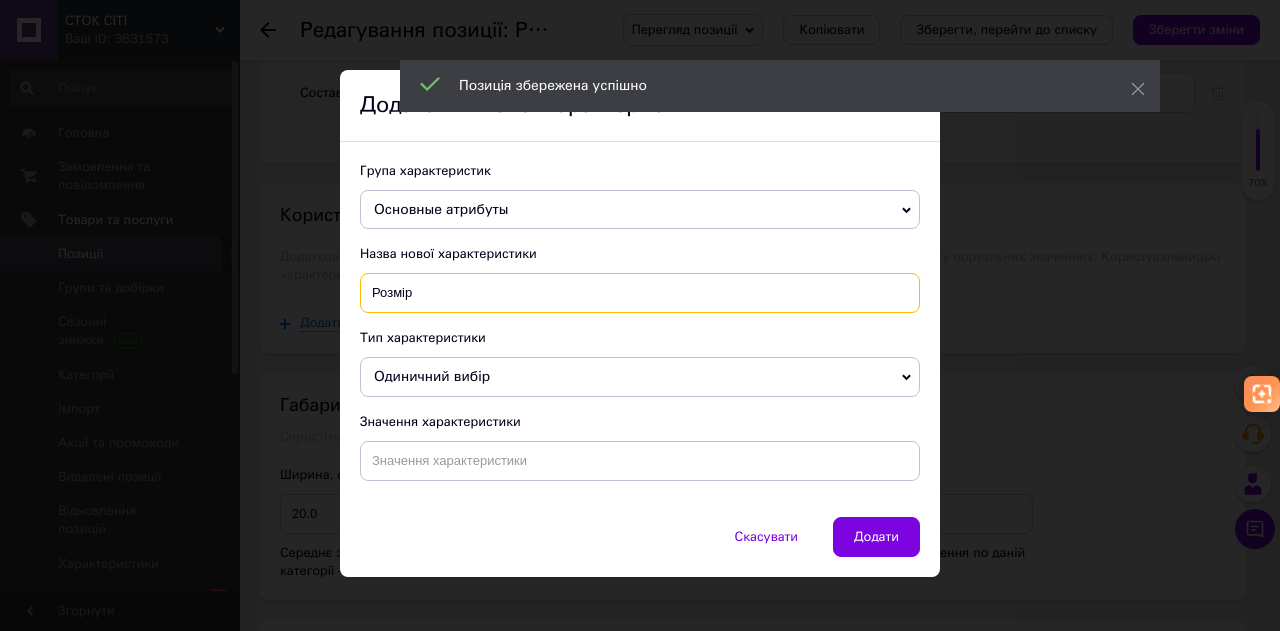 type on "Розмір" 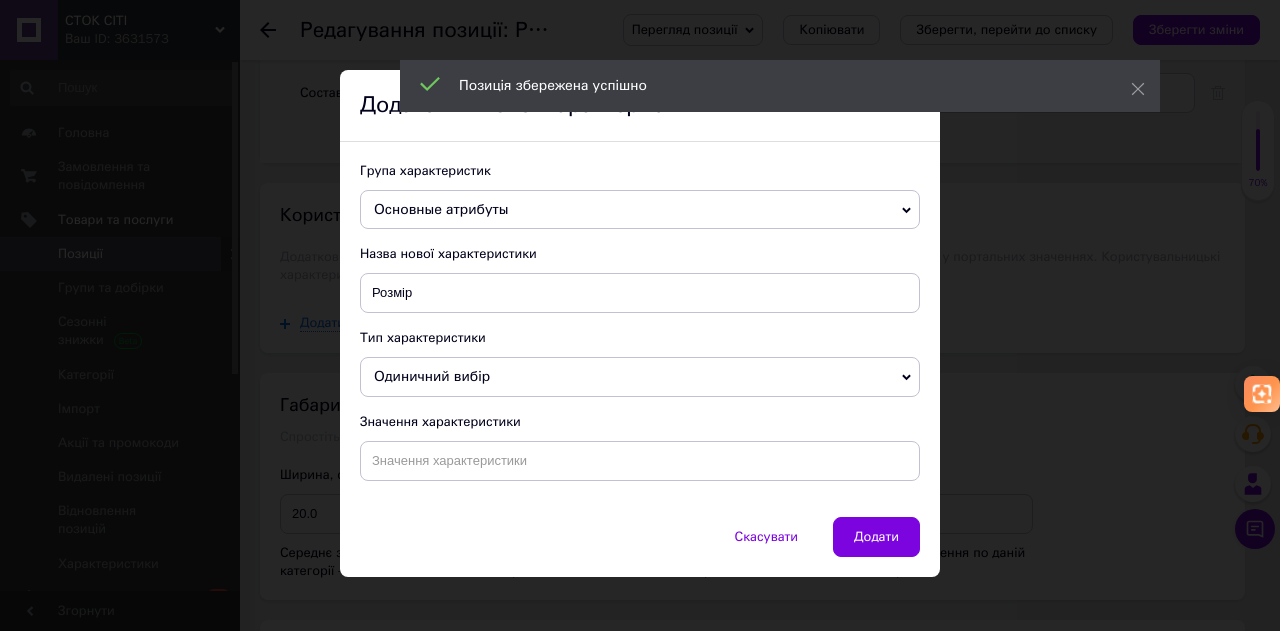 click on "Одиничний вибір" at bounding box center [432, 376] 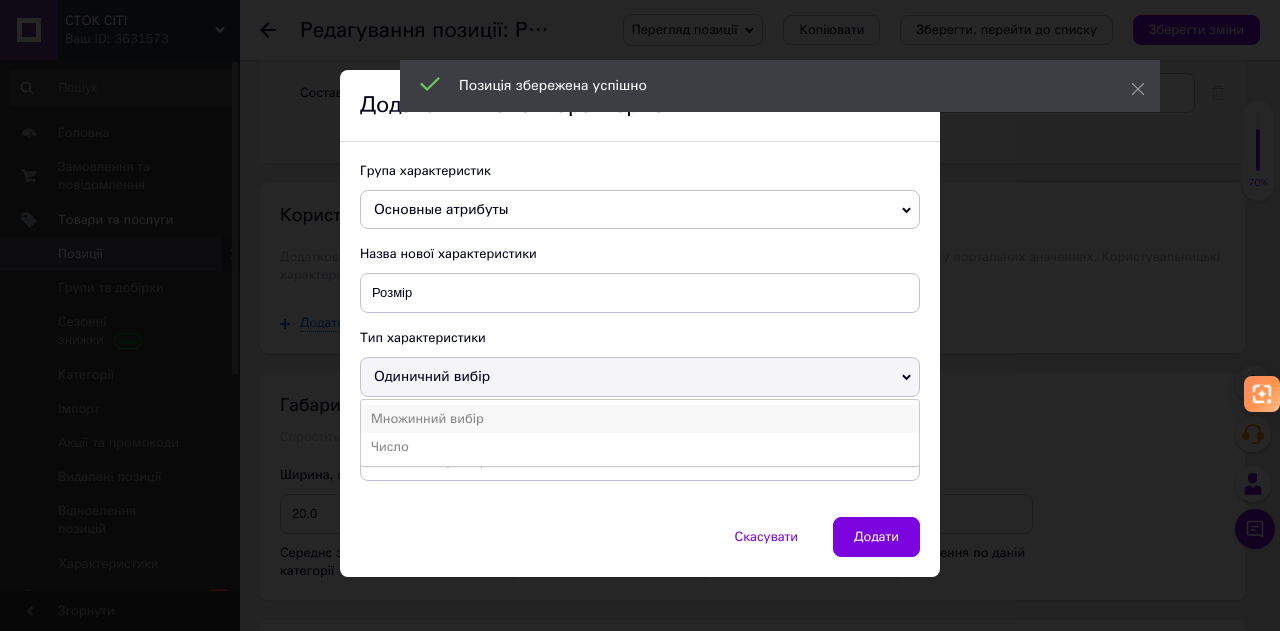 click on "Множинний вибір" at bounding box center (640, 419) 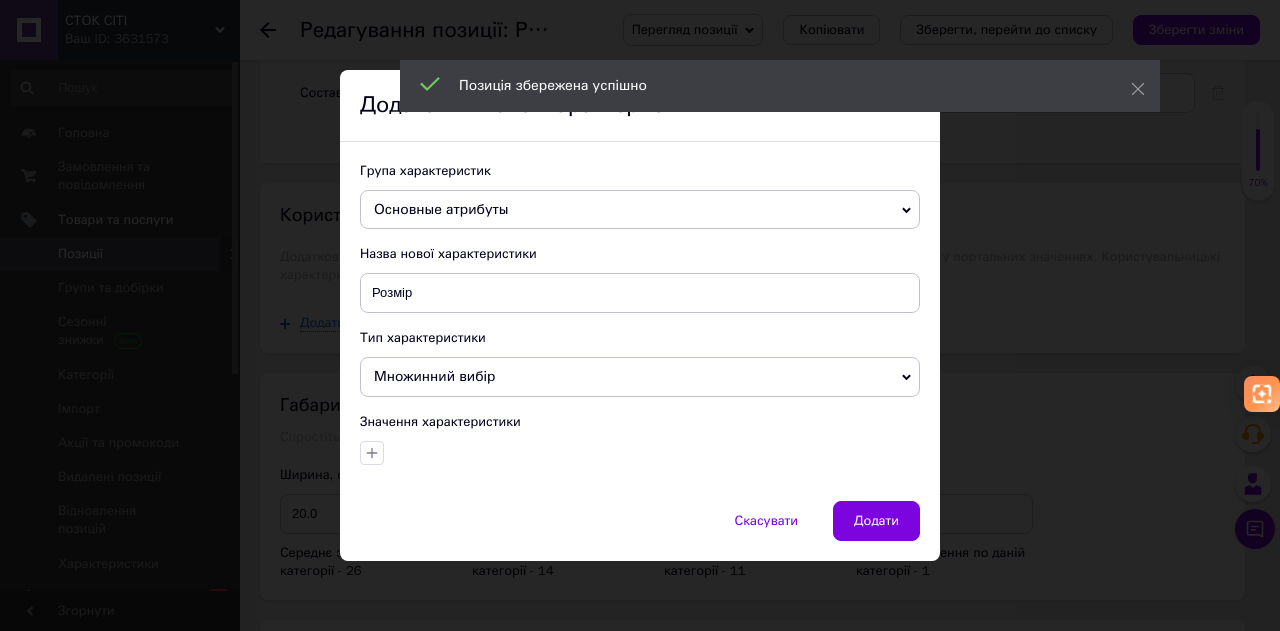 click on "Множинний вибір" at bounding box center (640, 377) 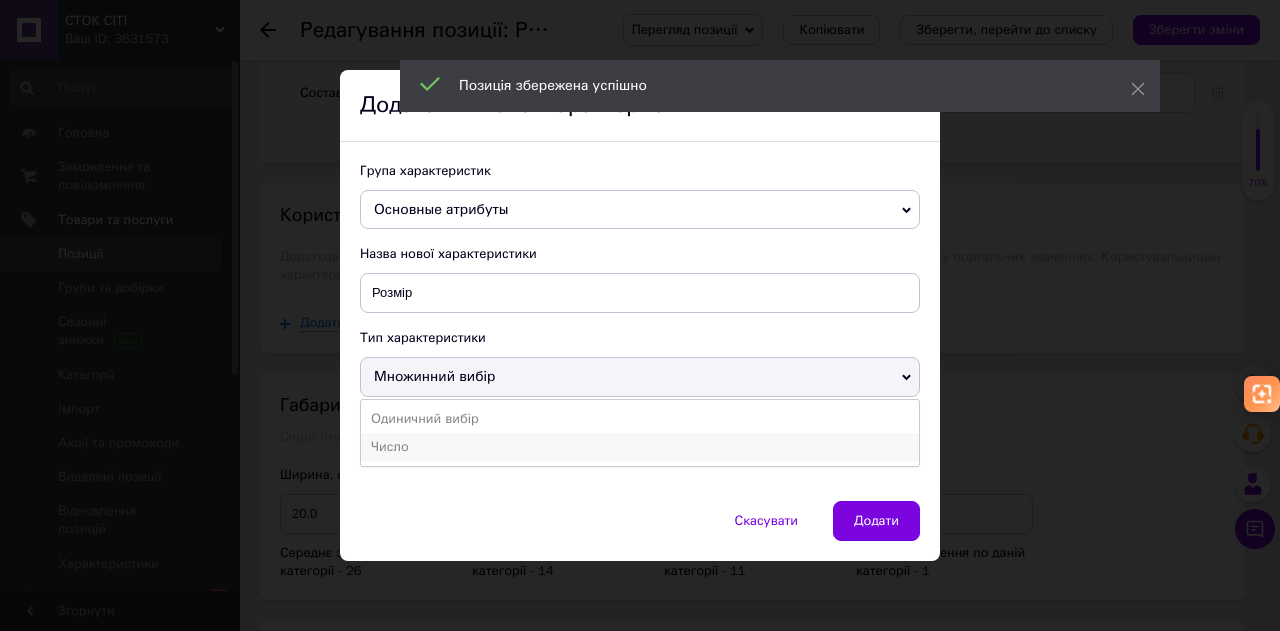 click on "Число" at bounding box center (640, 447) 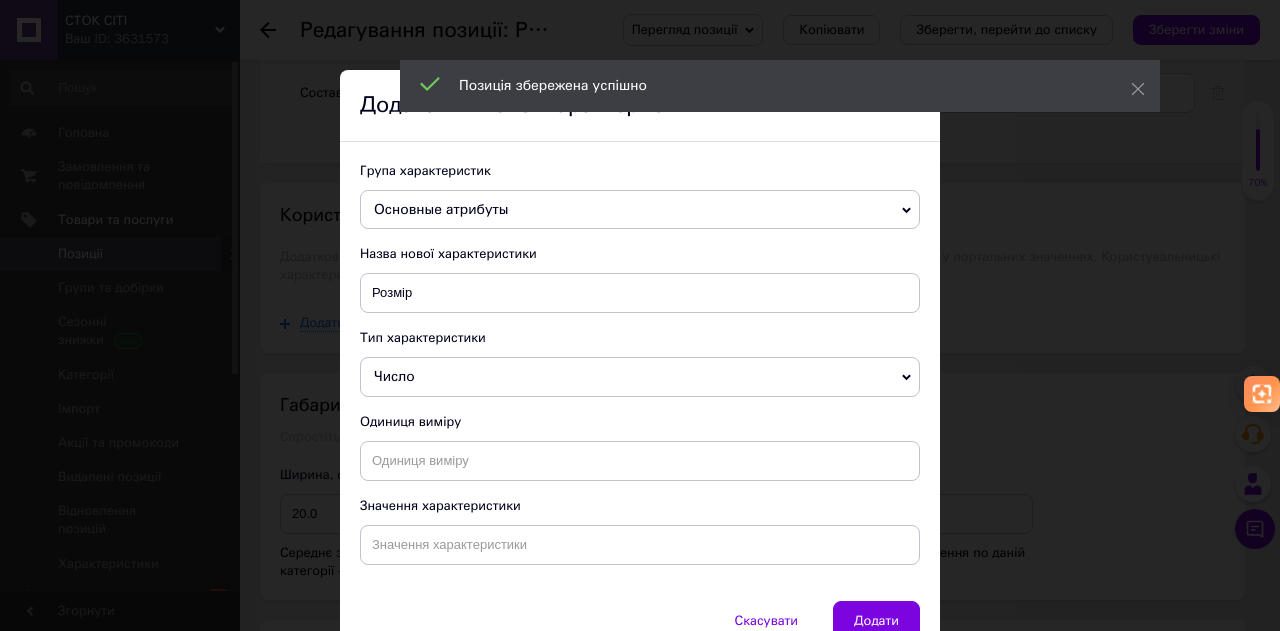 click on "Число" at bounding box center (394, 376) 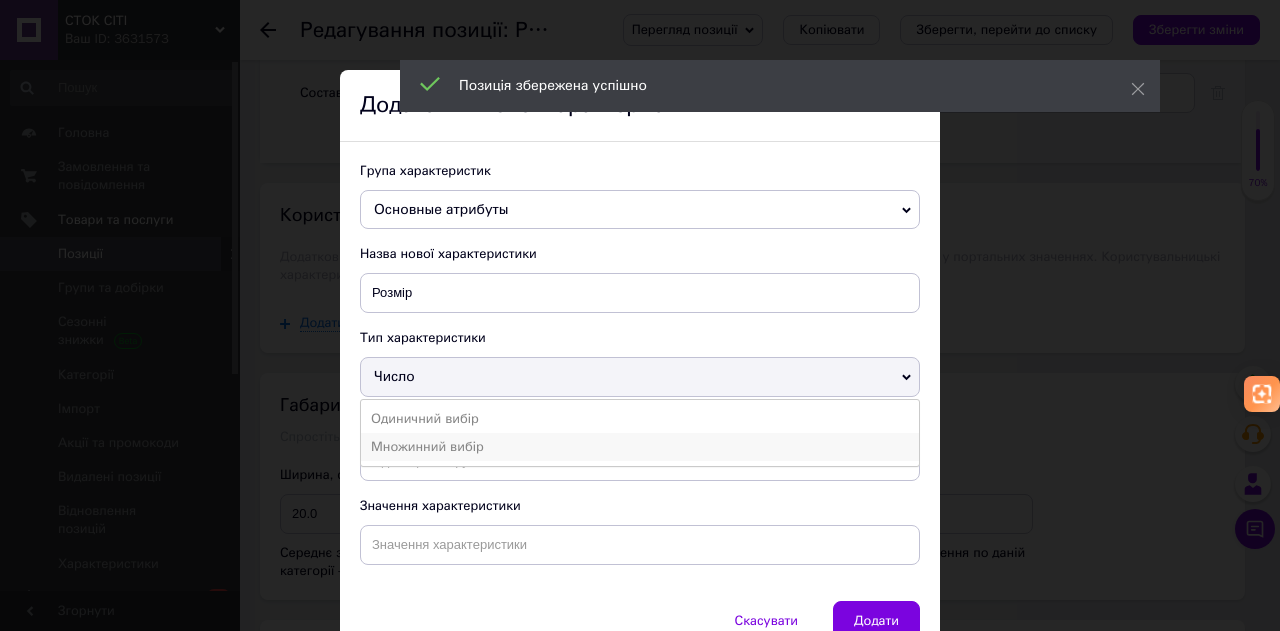 click on "Множинний вибір" at bounding box center (640, 447) 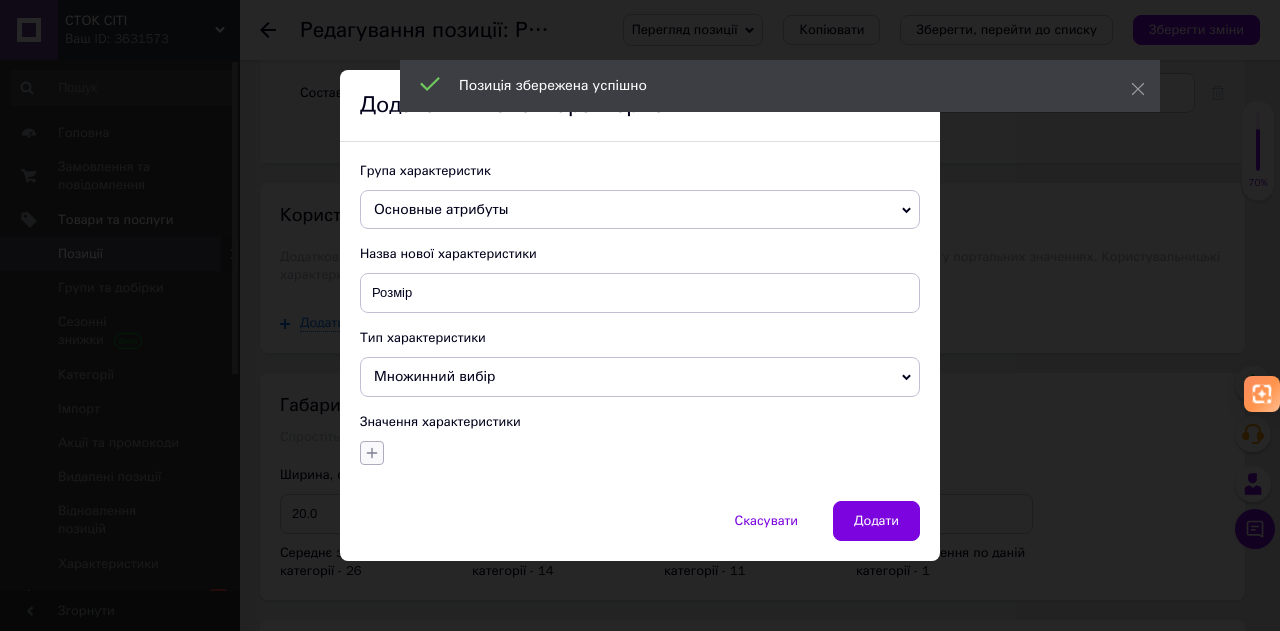 click 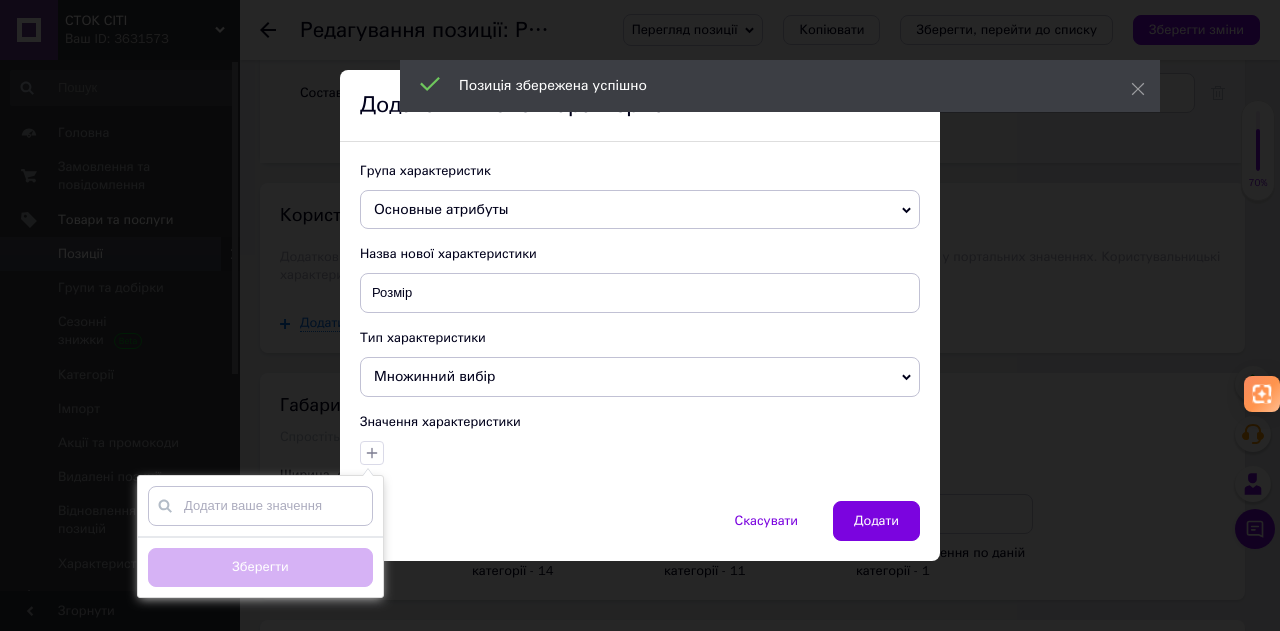 click at bounding box center (260, 506) 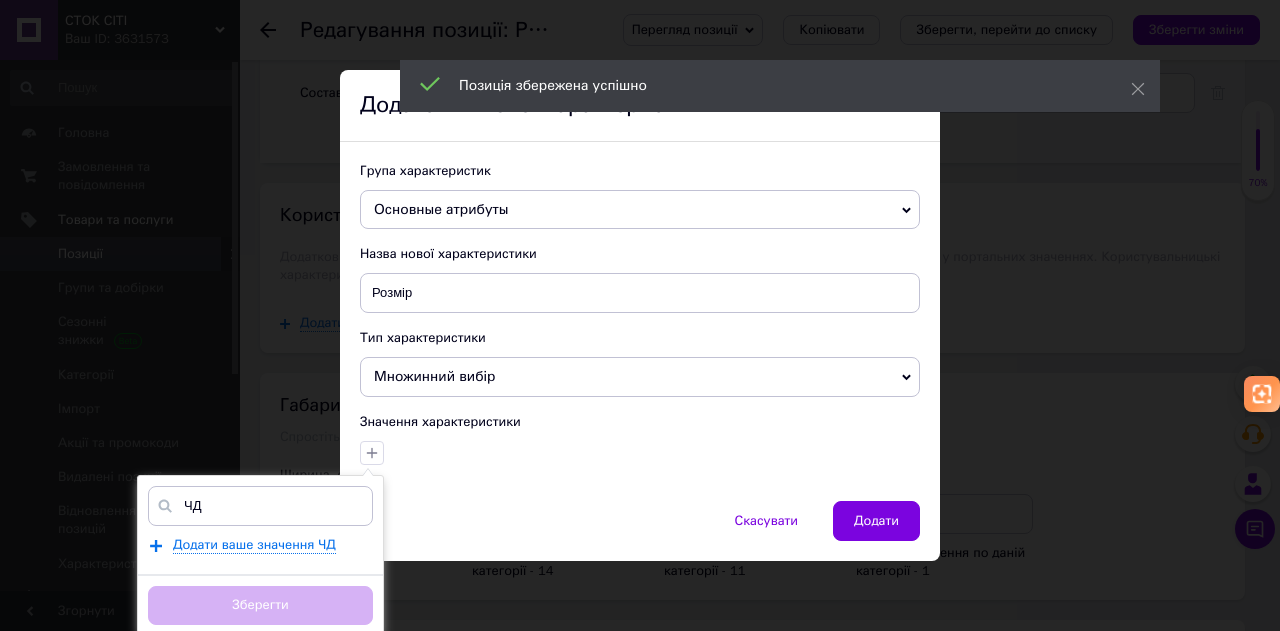 type on "Ч" 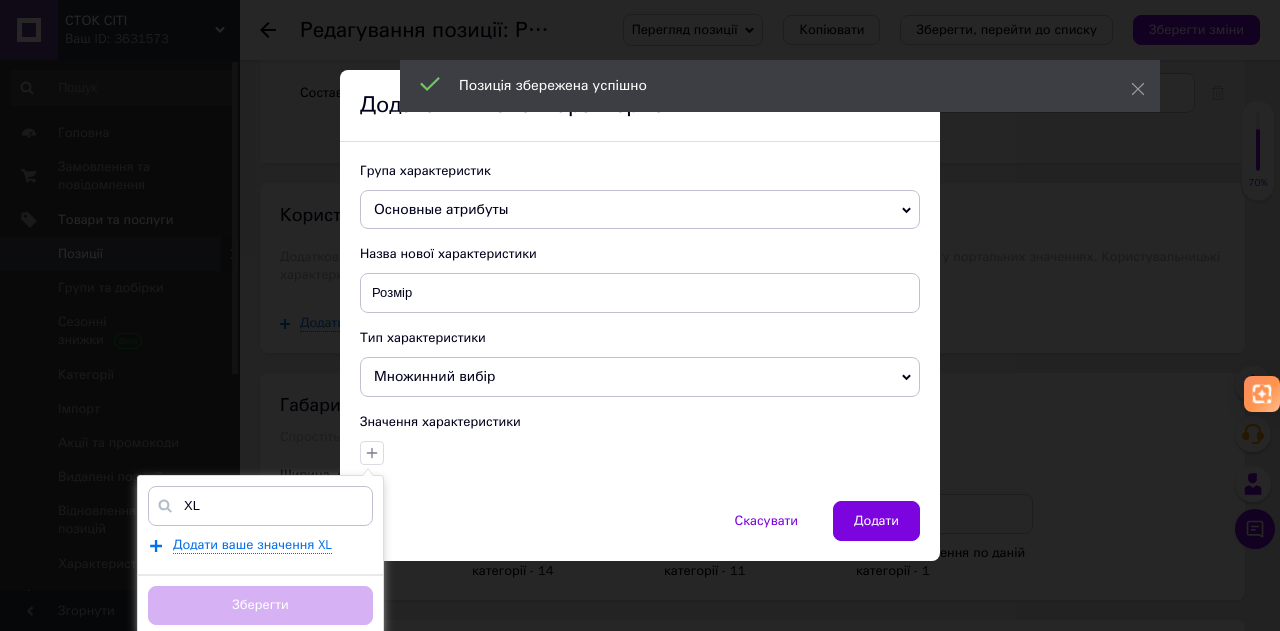 scroll, scrollTop: 0, scrollLeft: 0, axis: both 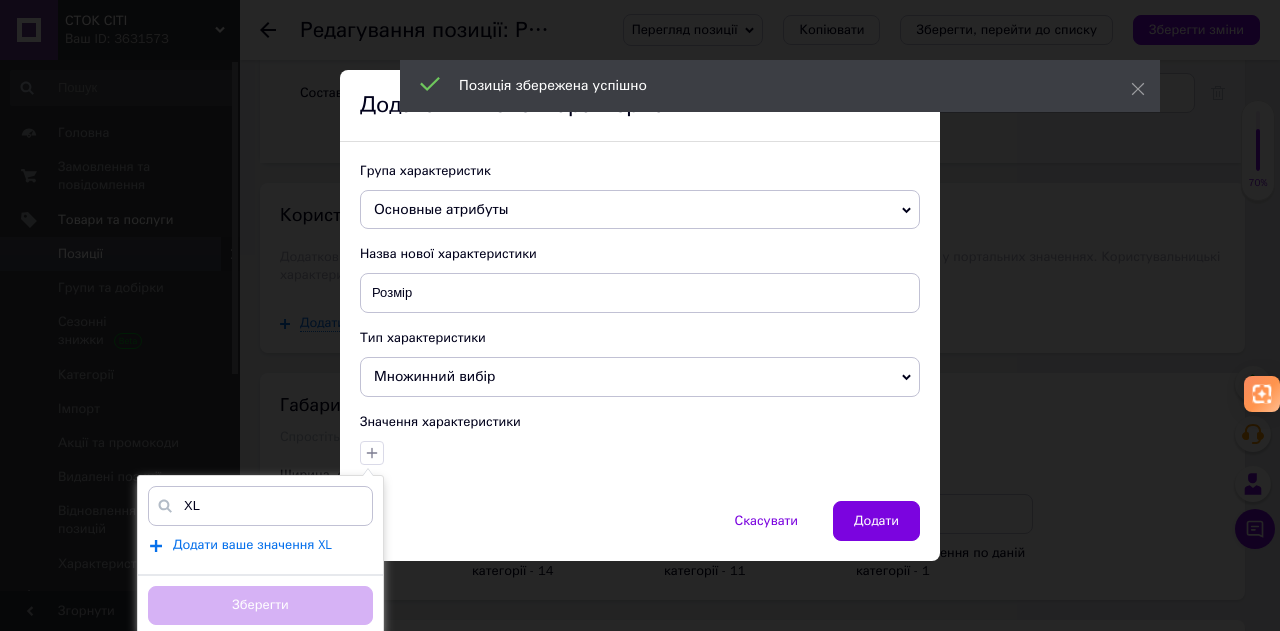 type on "XL" 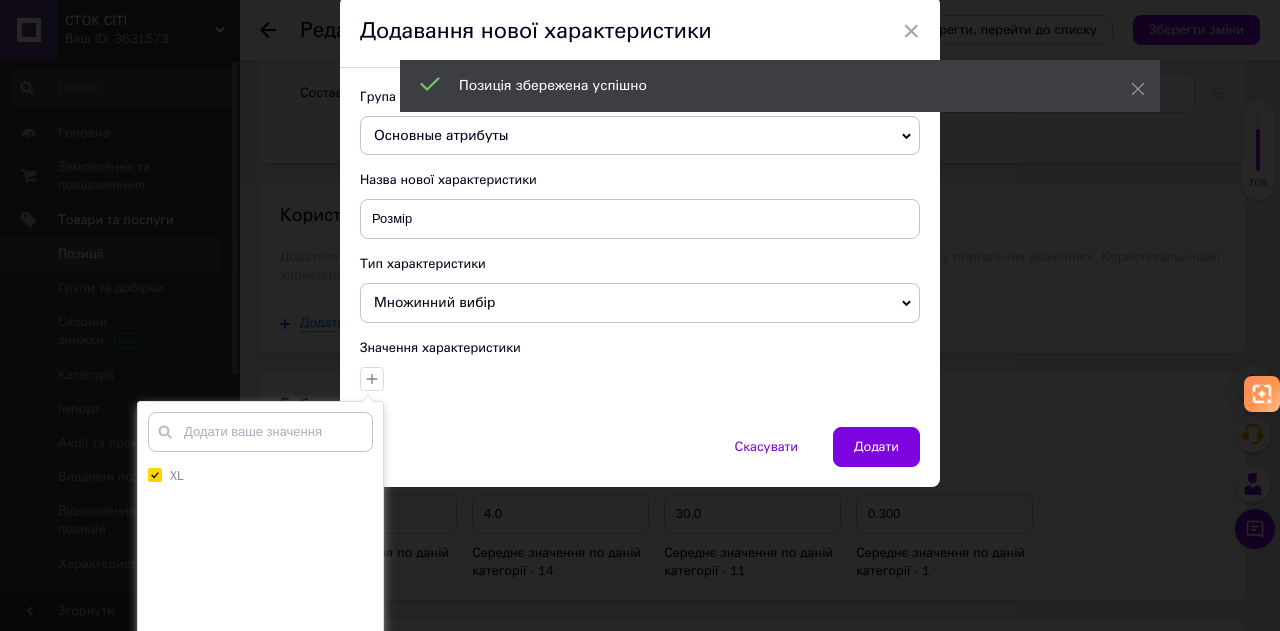 scroll, scrollTop: 167, scrollLeft: 0, axis: vertical 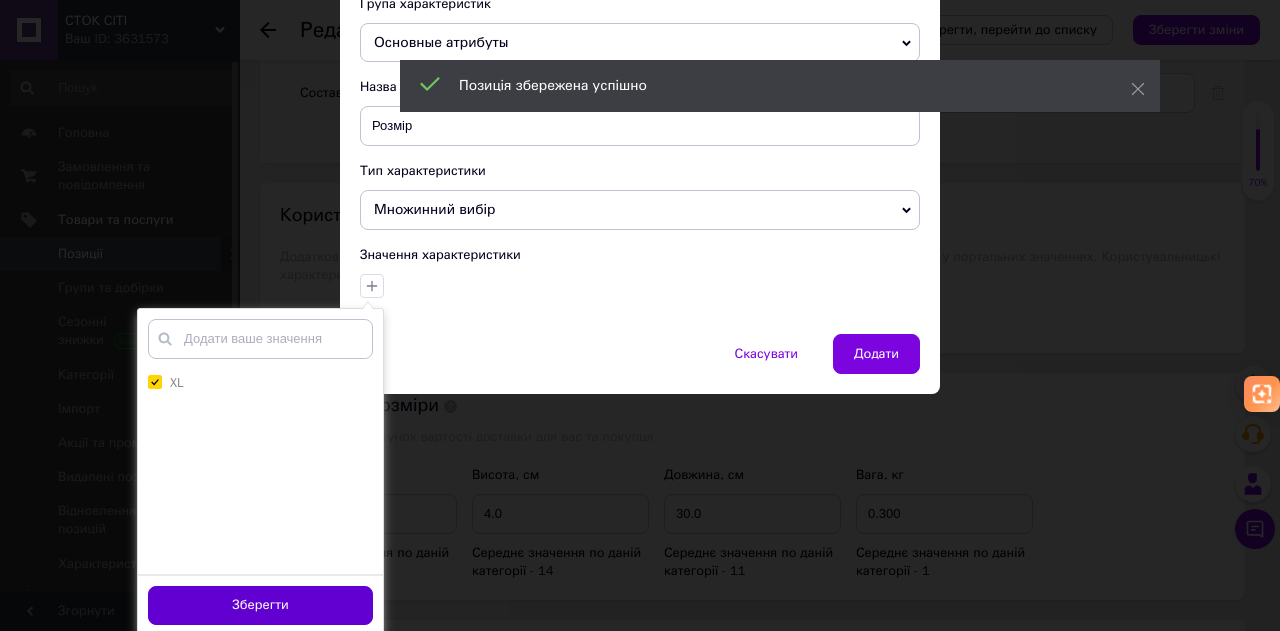 click on "Зберегти" at bounding box center (260, 605) 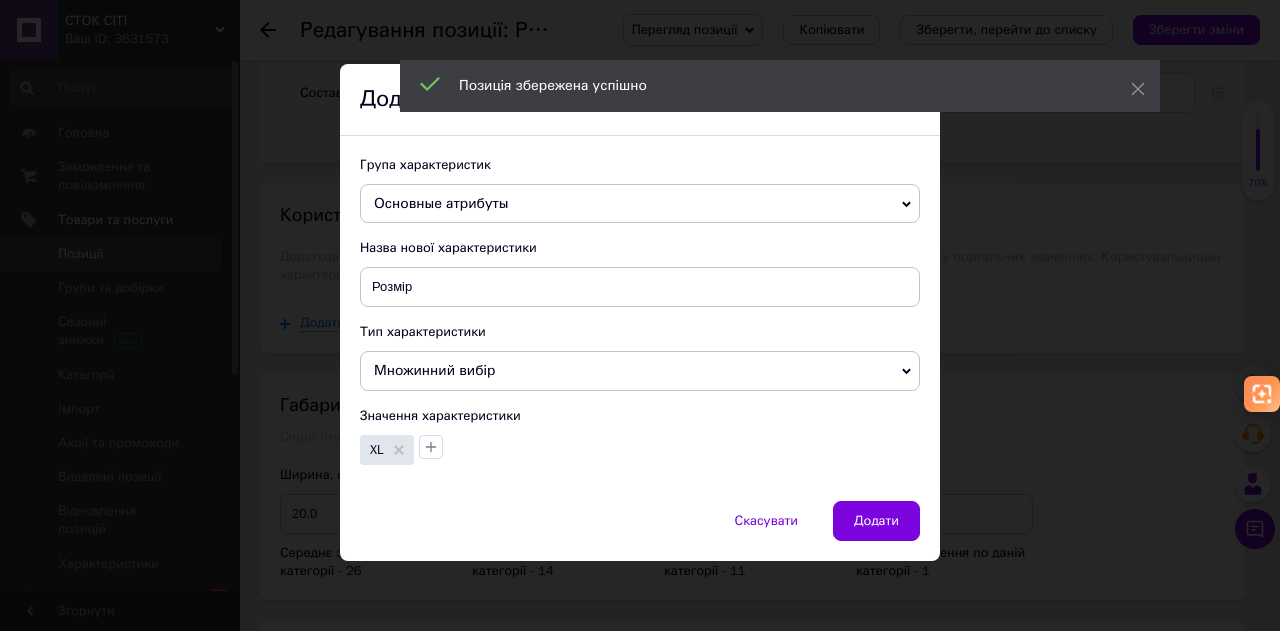 scroll, scrollTop: 0, scrollLeft: 0, axis: both 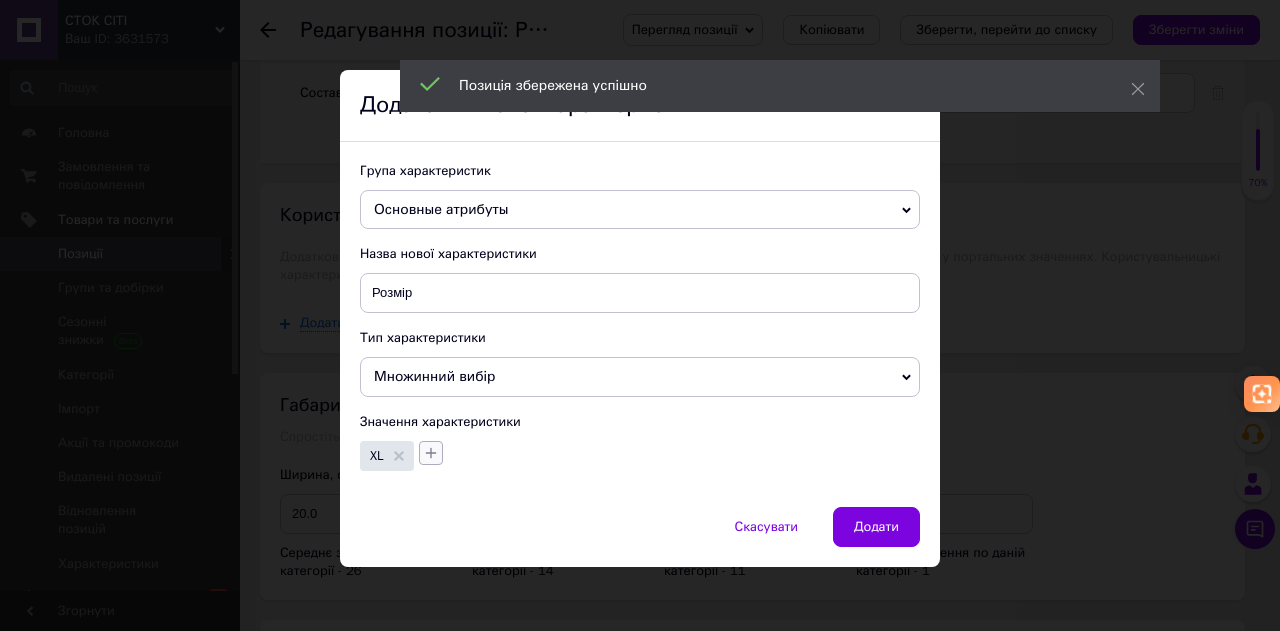click 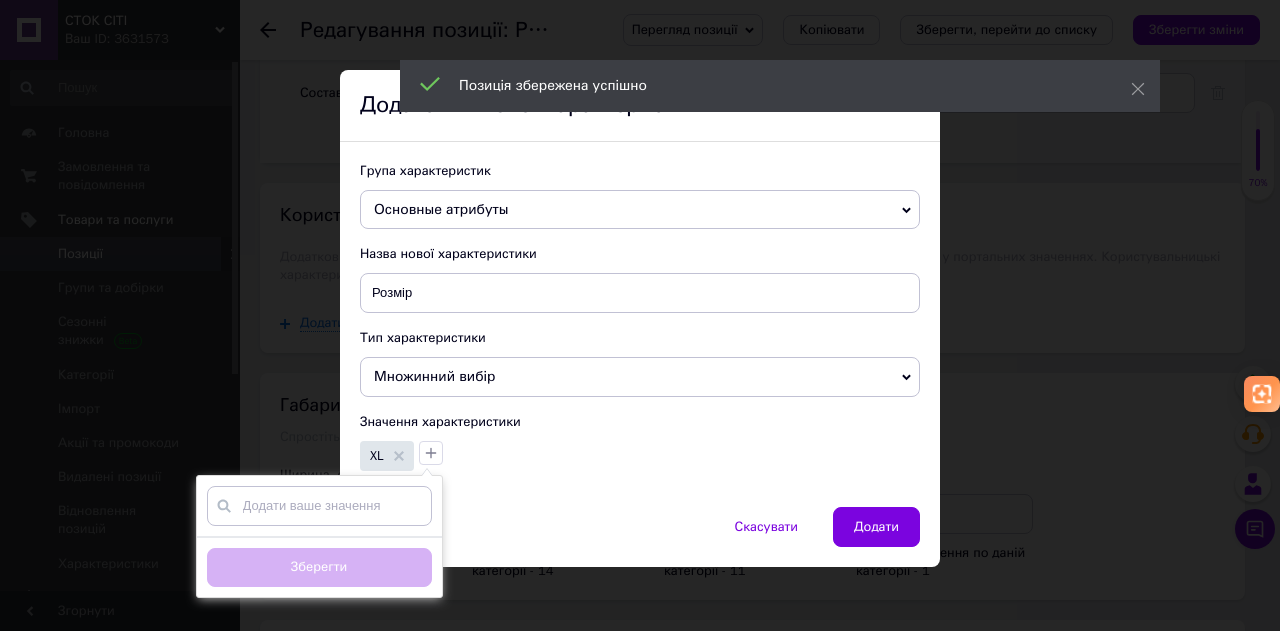 click at bounding box center [319, 506] 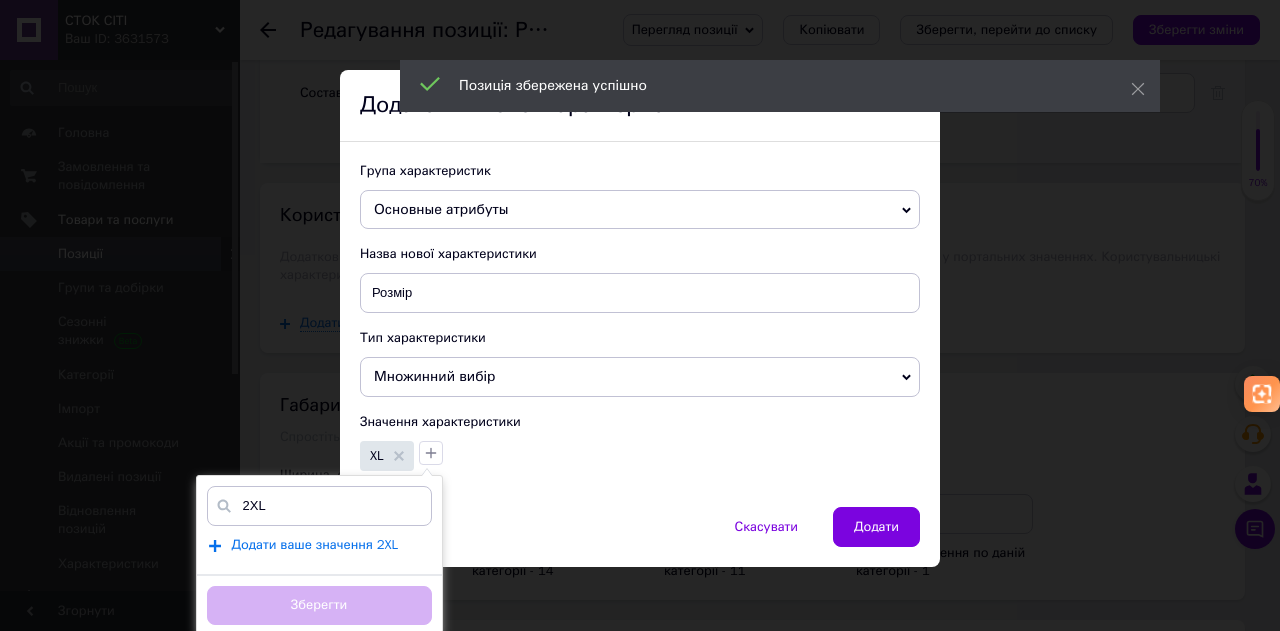 type on "2XL" 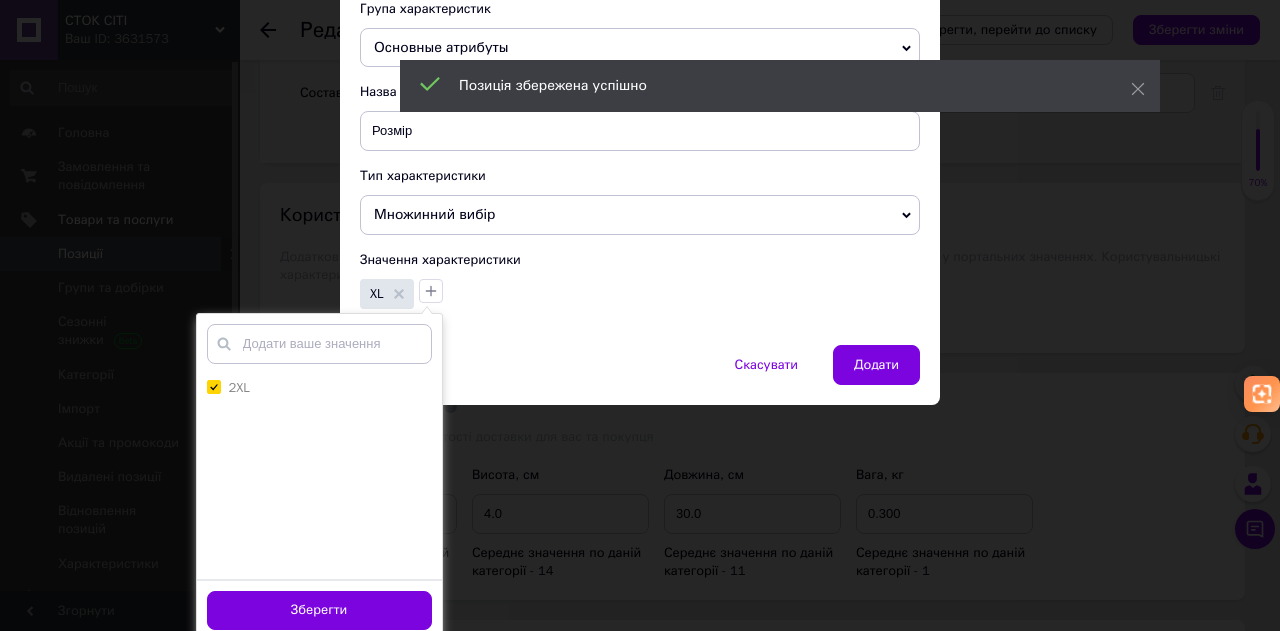 scroll, scrollTop: 164, scrollLeft: 0, axis: vertical 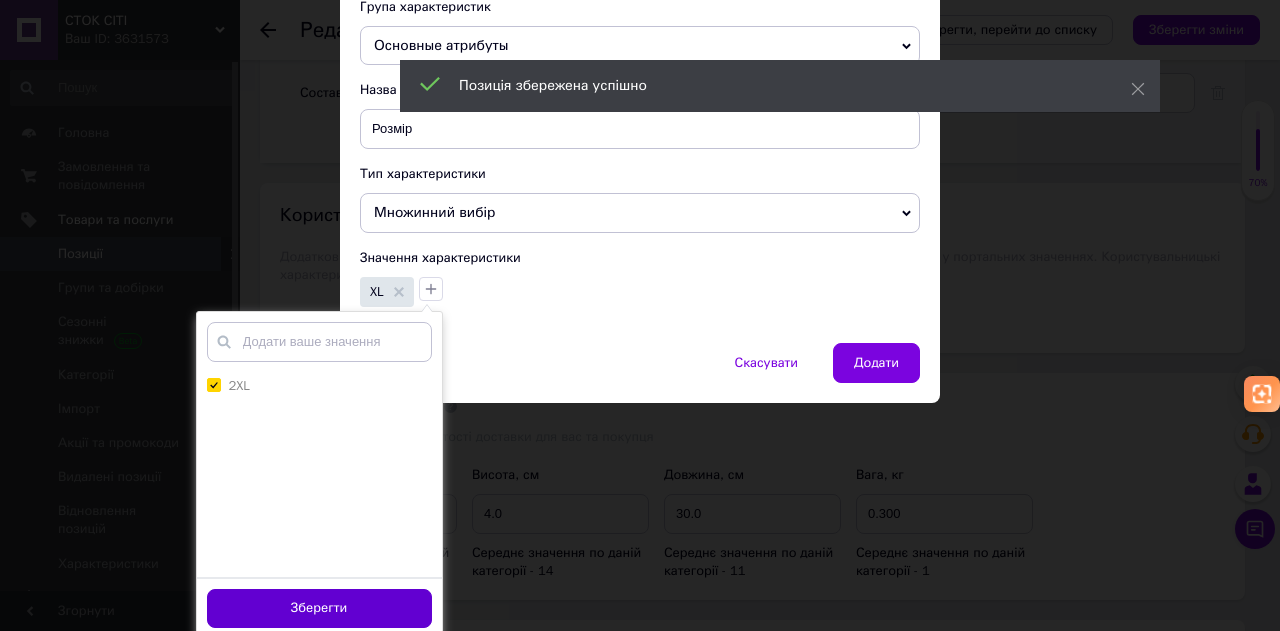 click on "Зберегти" at bounding box center (319, 608) 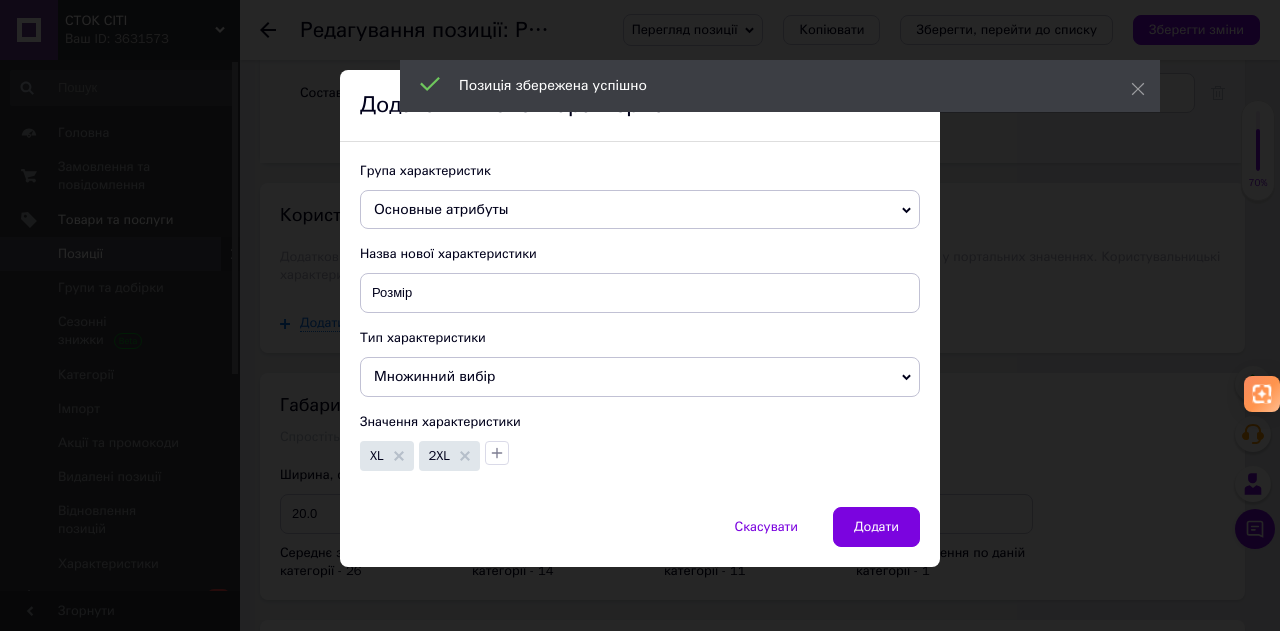 click on "Додати" at bounding box center [876, 527] 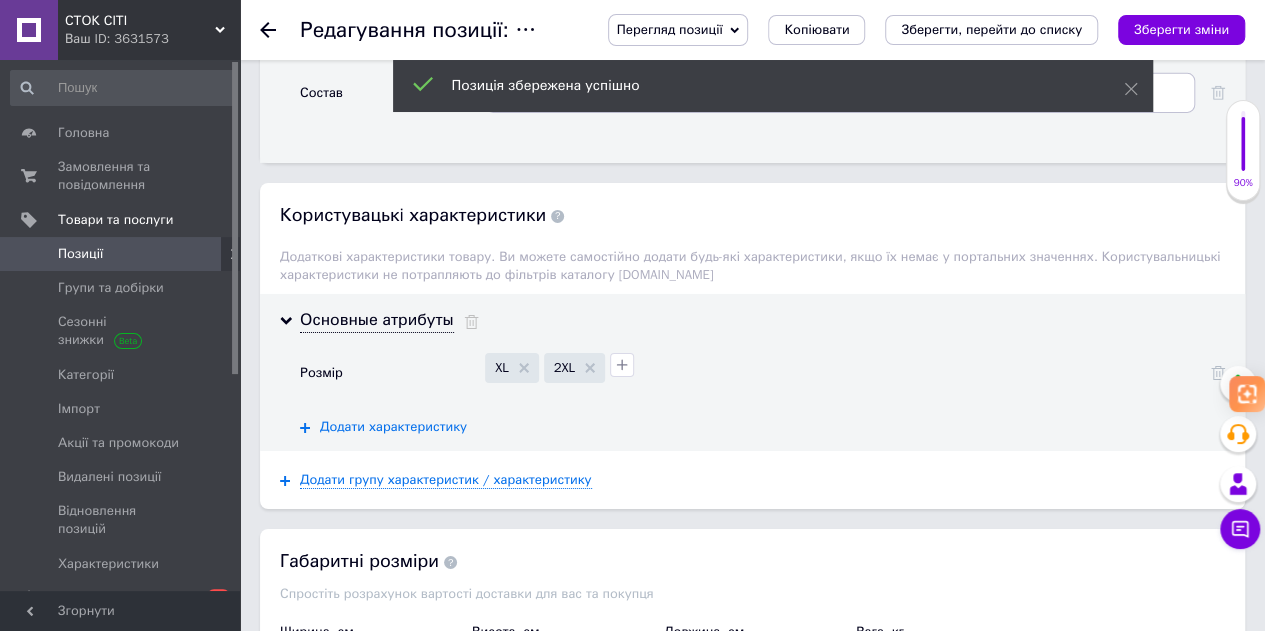 click on "Додати характеристику" at bounding box center [393, 427] 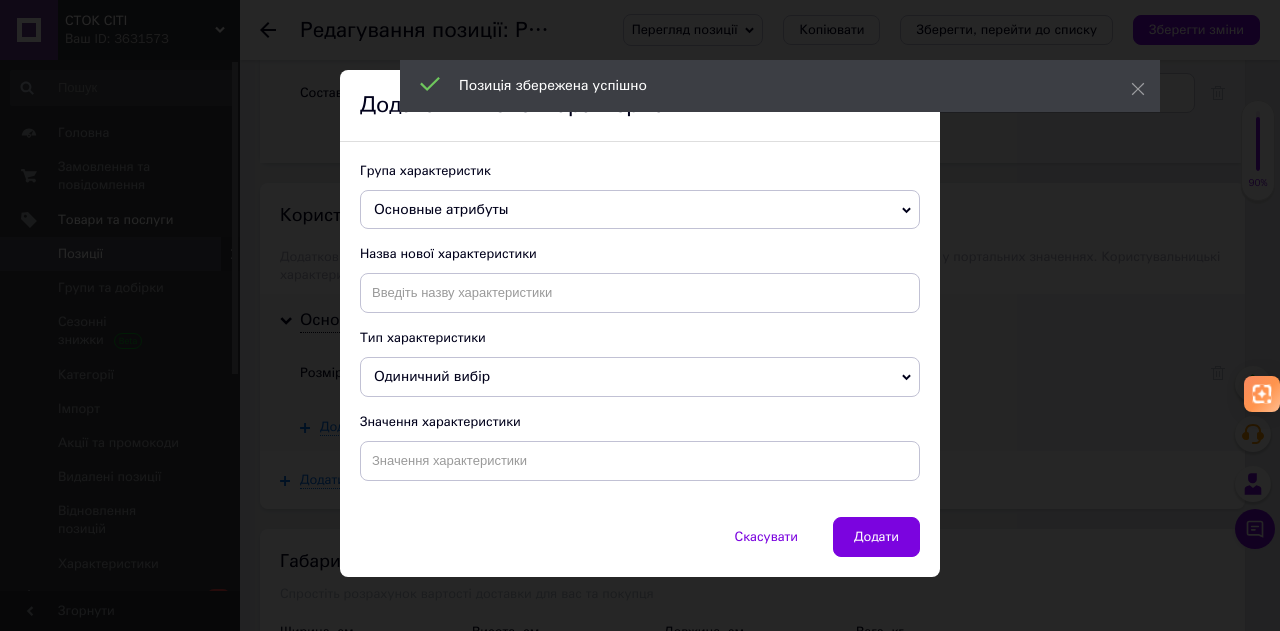 click on "Основные атрибуты" at bounding box center (640, 210) 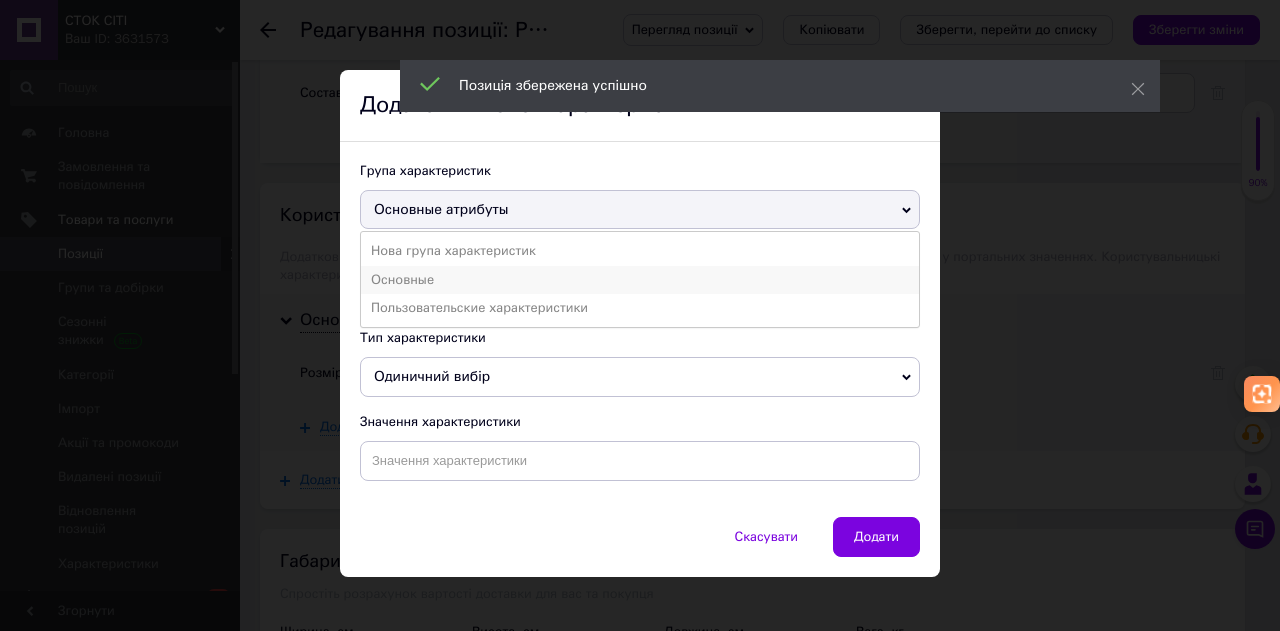 click on "Основные" at bounding box center [640, 280] 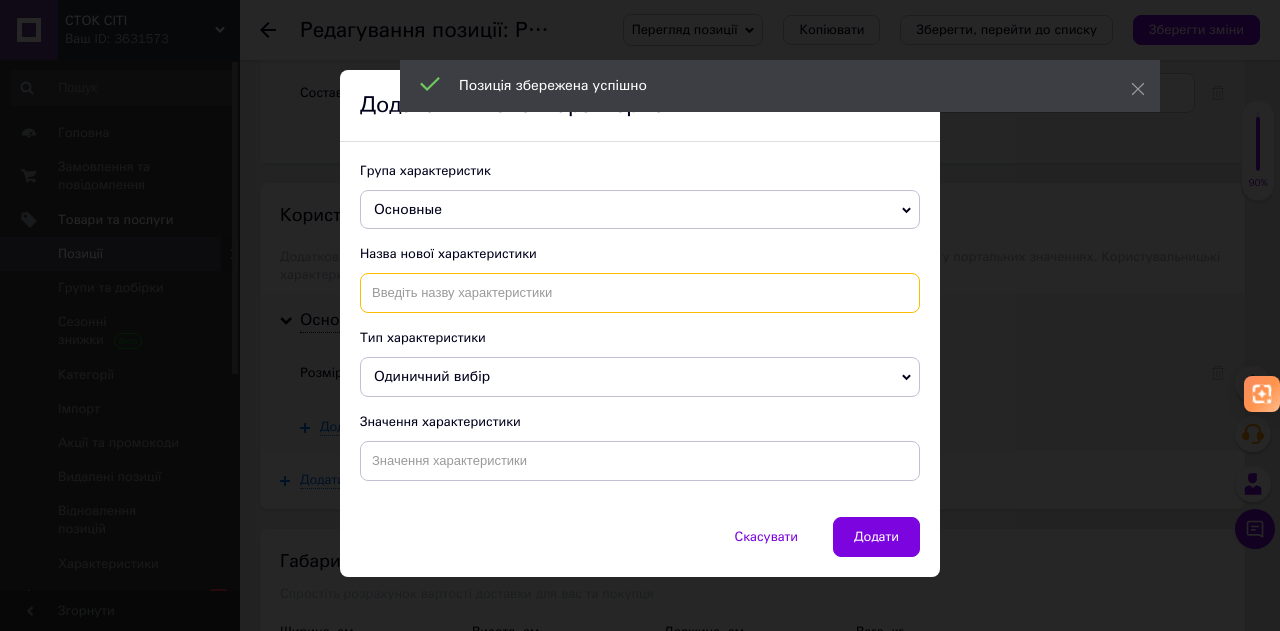 click at bounding box center (640, 293) 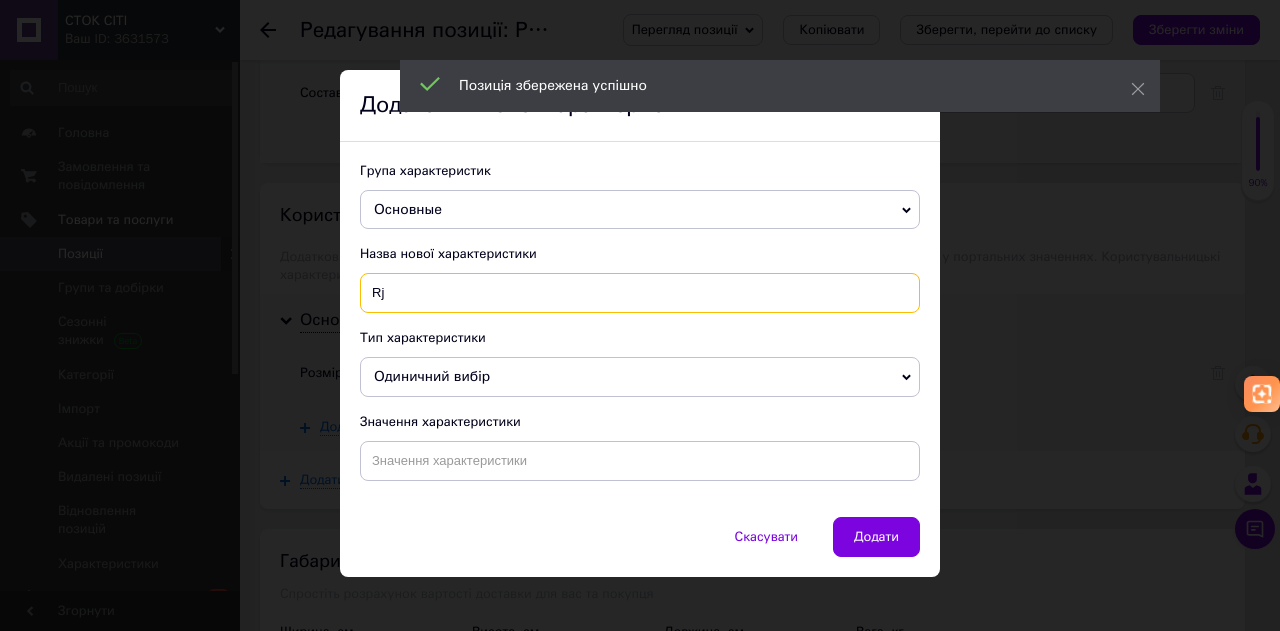 type on "R" 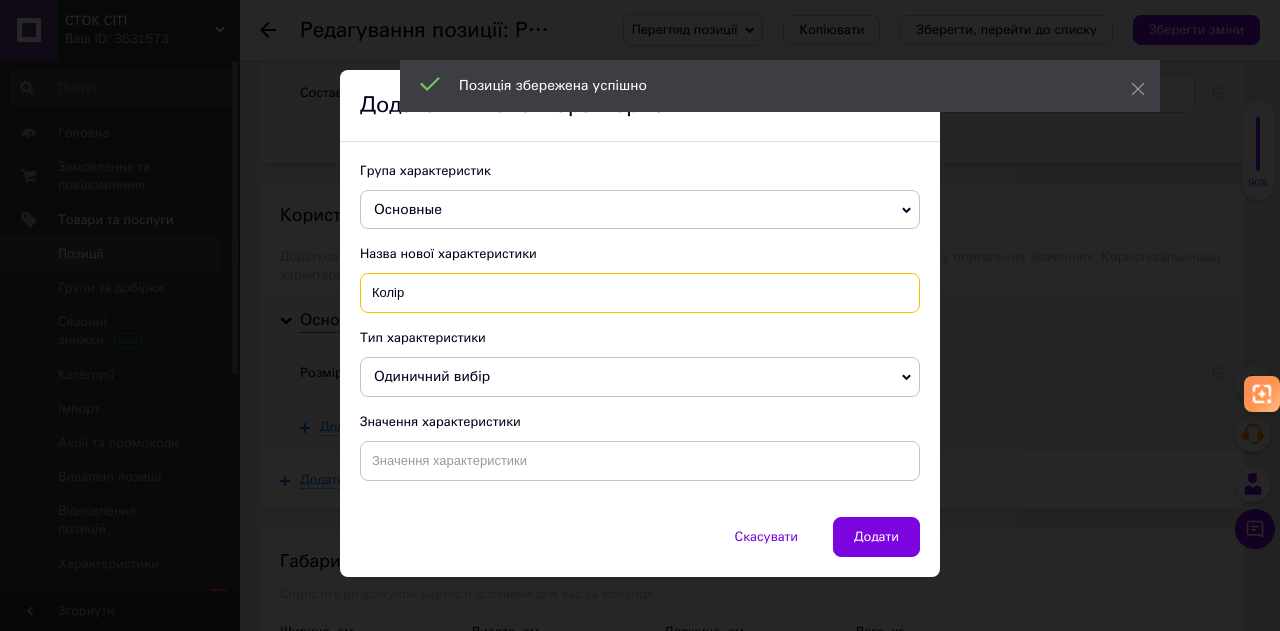 type on "Колір" 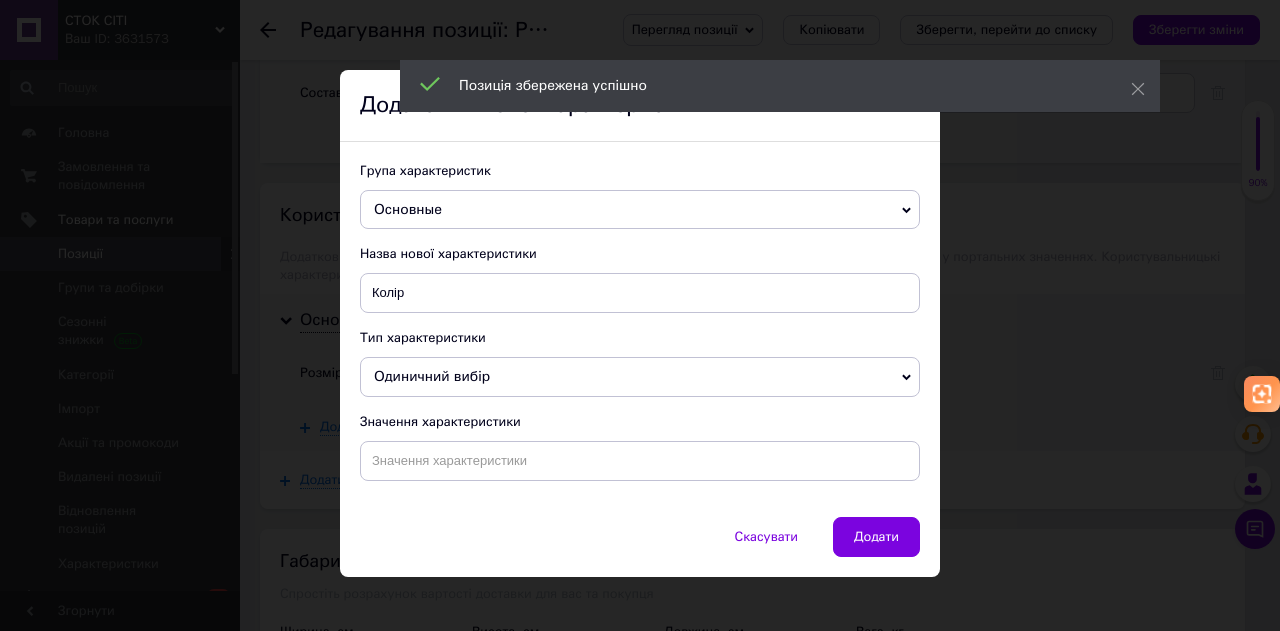 click on "Одиничний вибір" at bounding box center [432, 376] 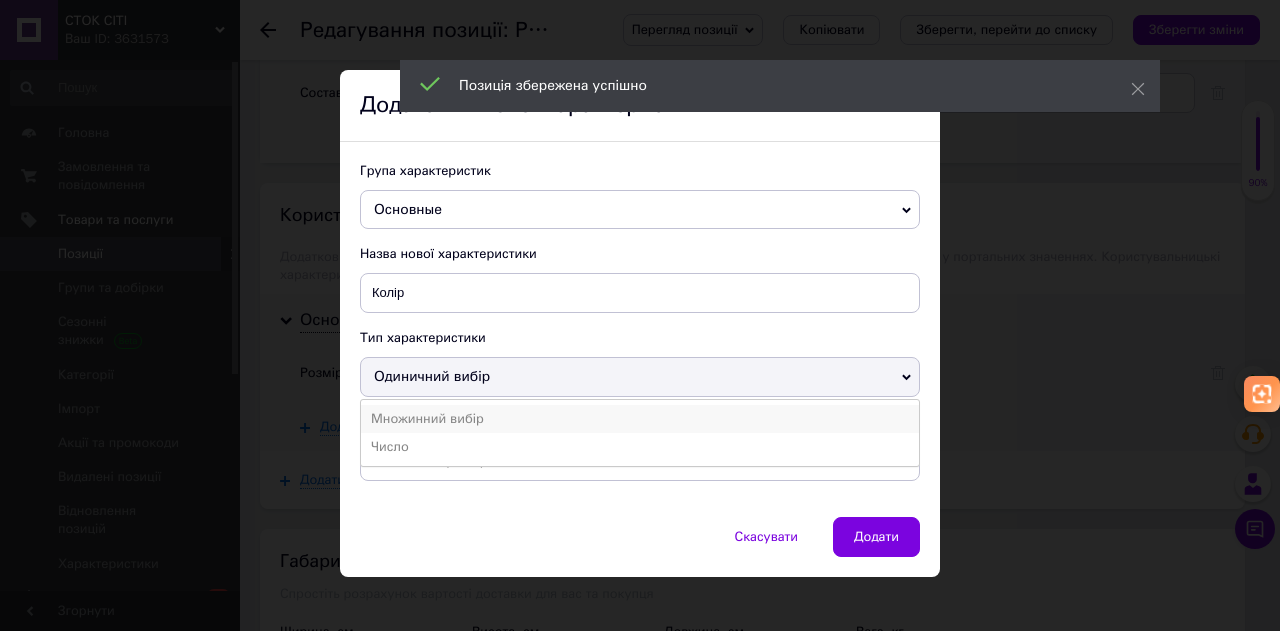 click on "Множинний вибір" at bounding box center [640, 419] 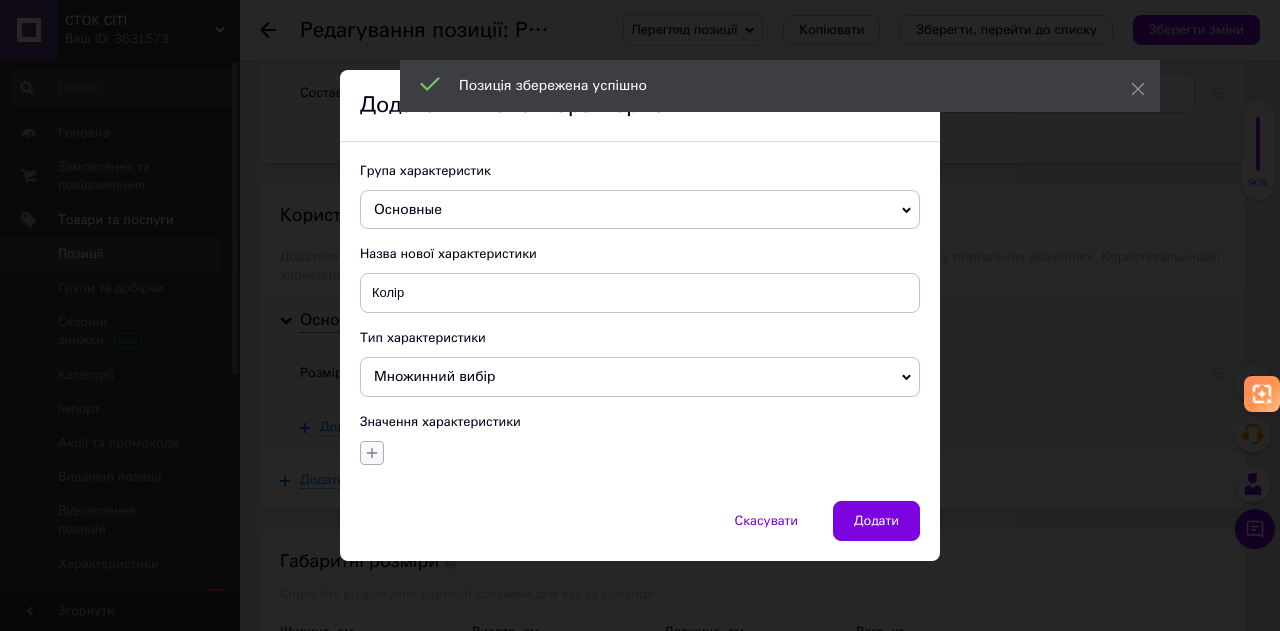 click 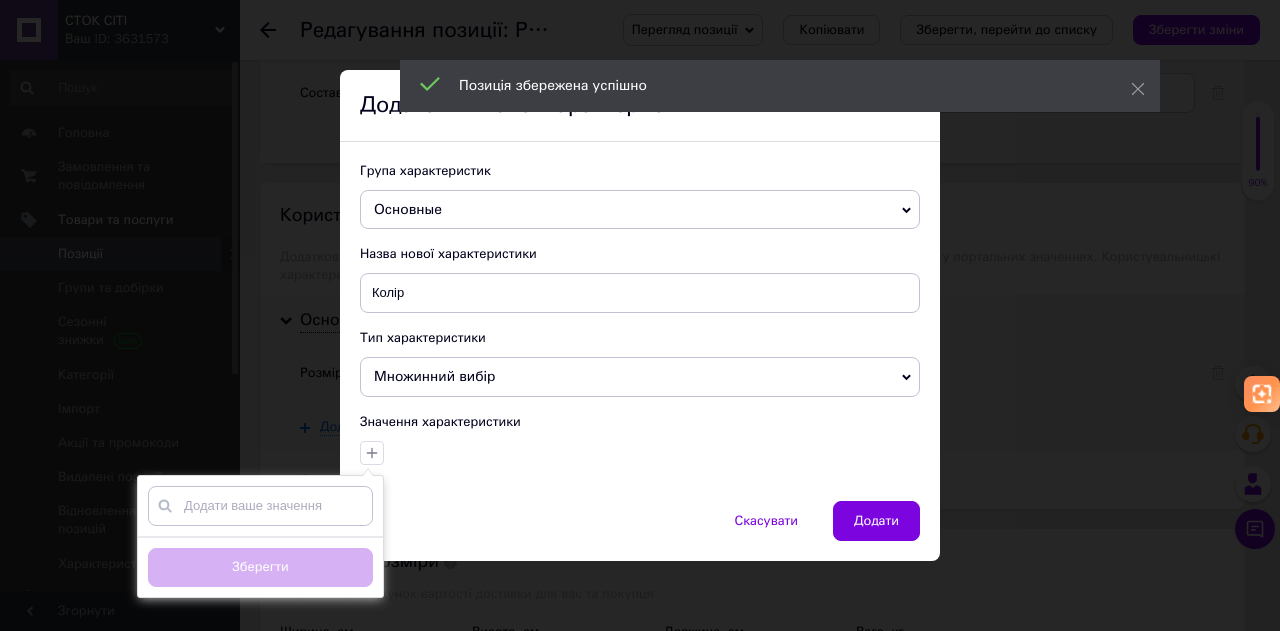 click at bounding box center (260, 506) 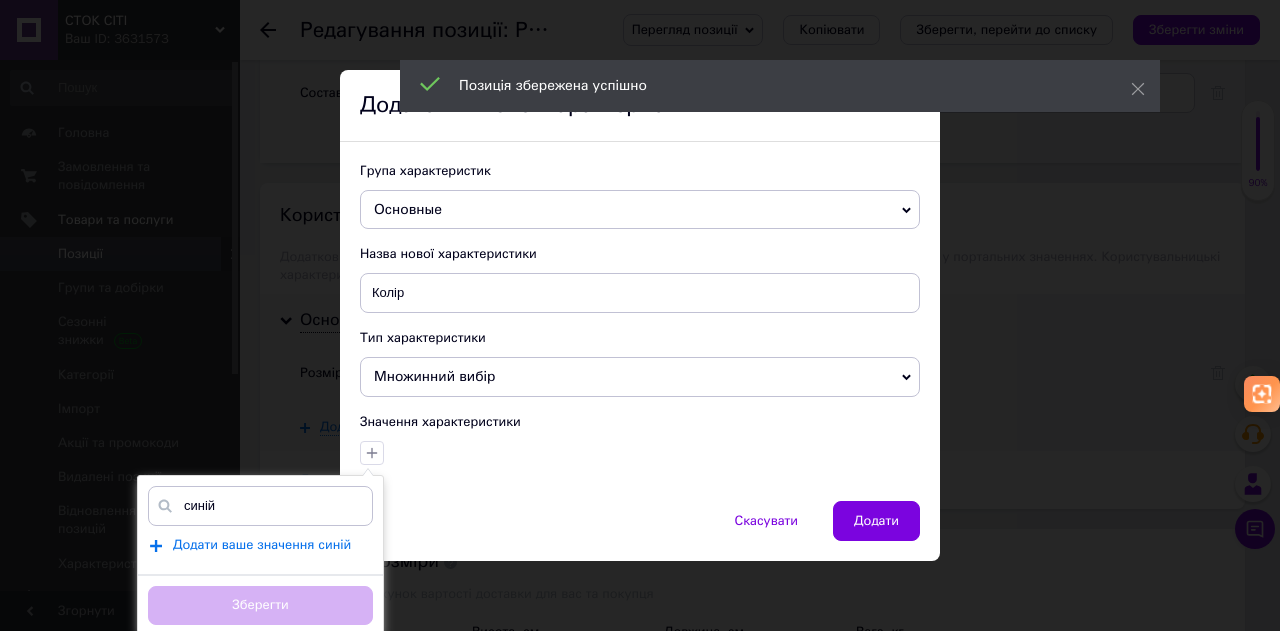 type on "синій" 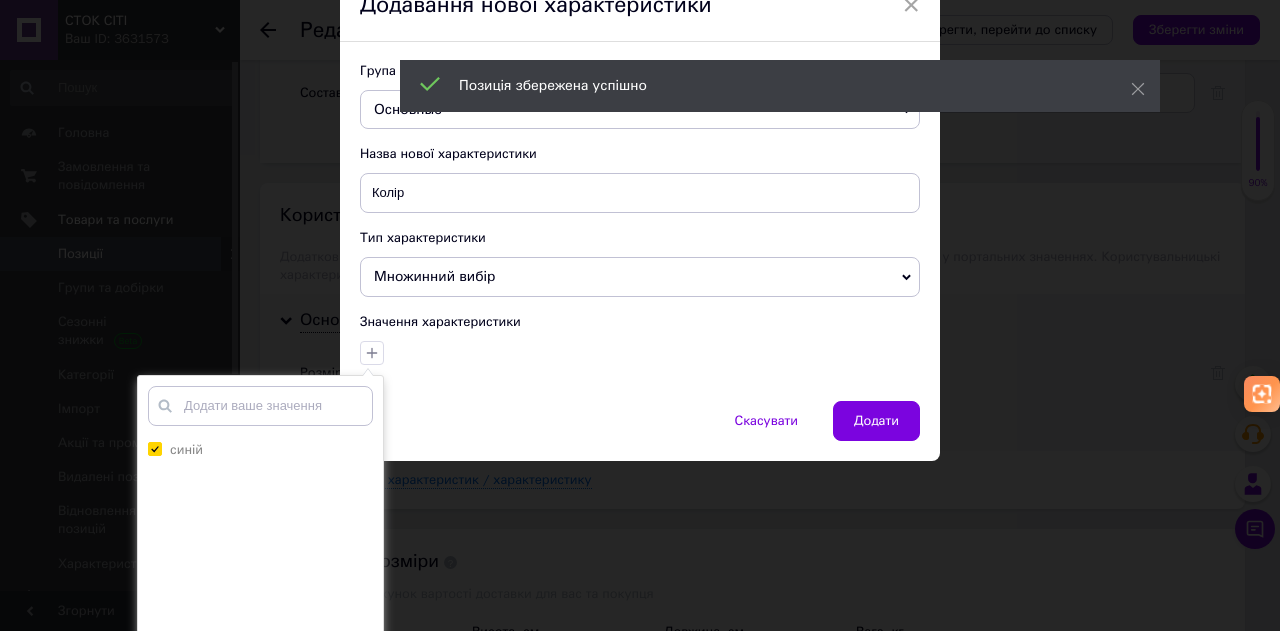 scroll, scrollTop: 167, scrollLeft: 0, axis: vertical 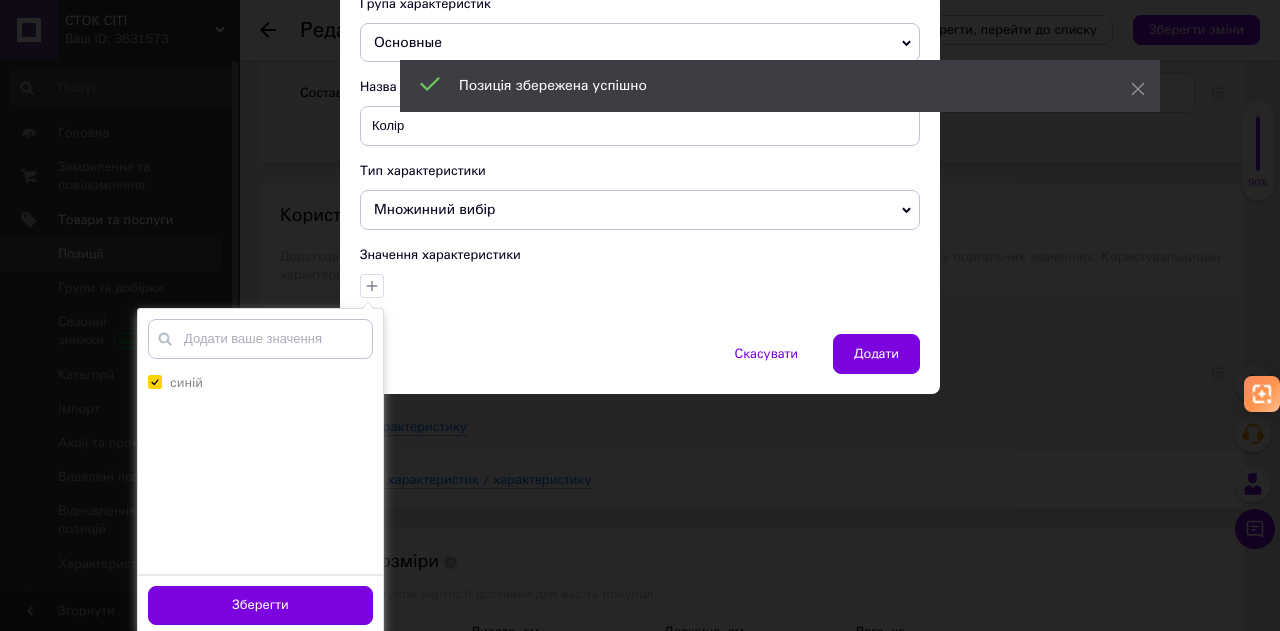 click on "Зберегти" at bounding box center (260, 605) 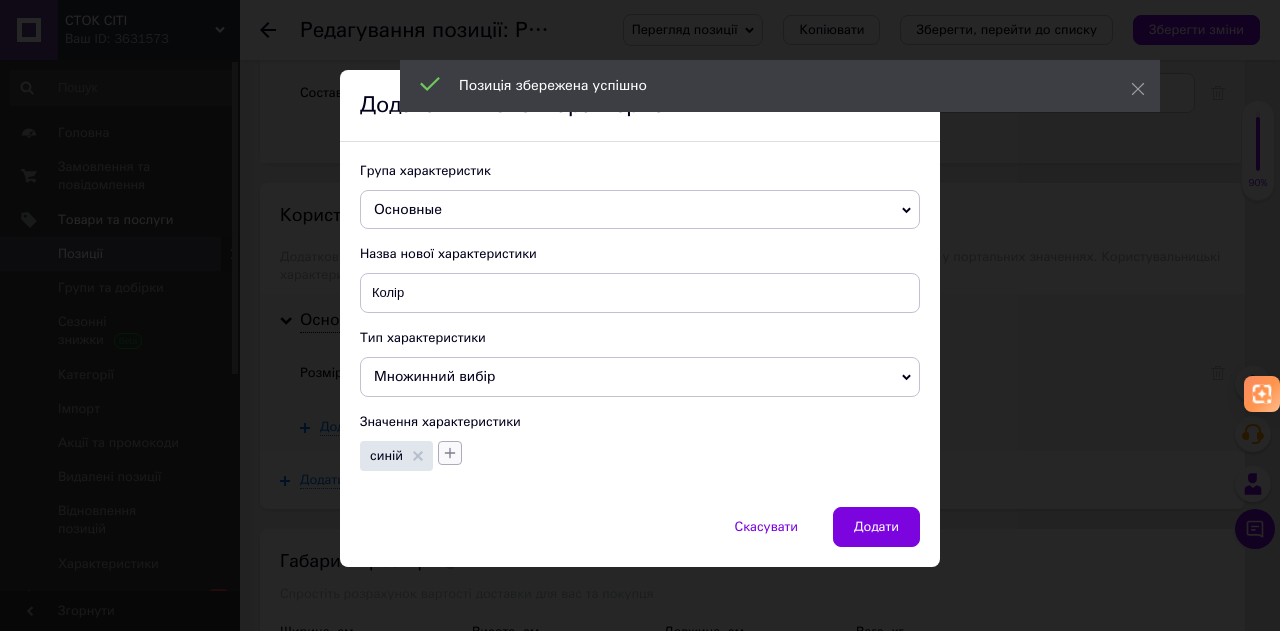 click 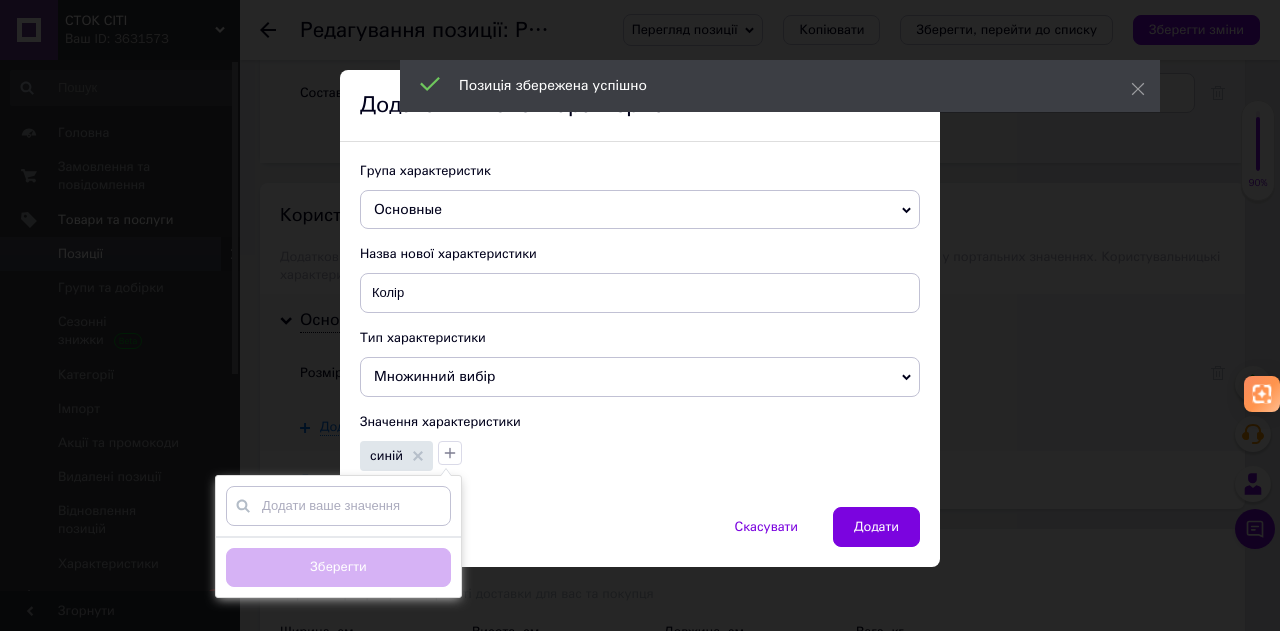 click at bounding box center (338, 506) 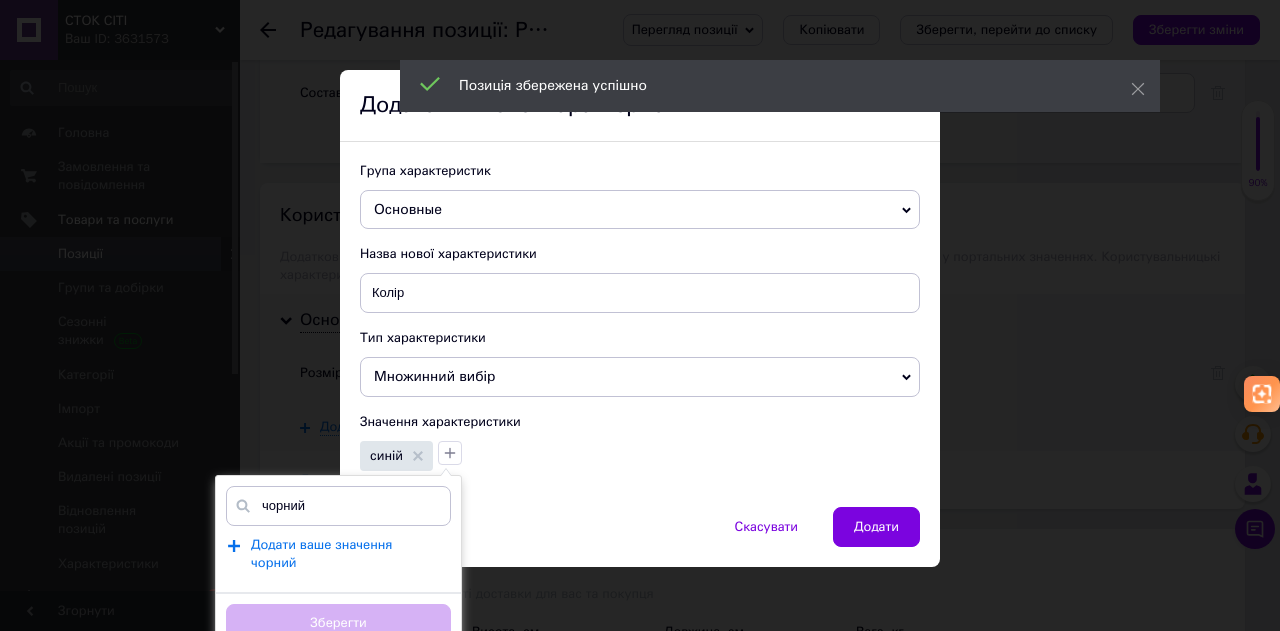 type on "чорний" 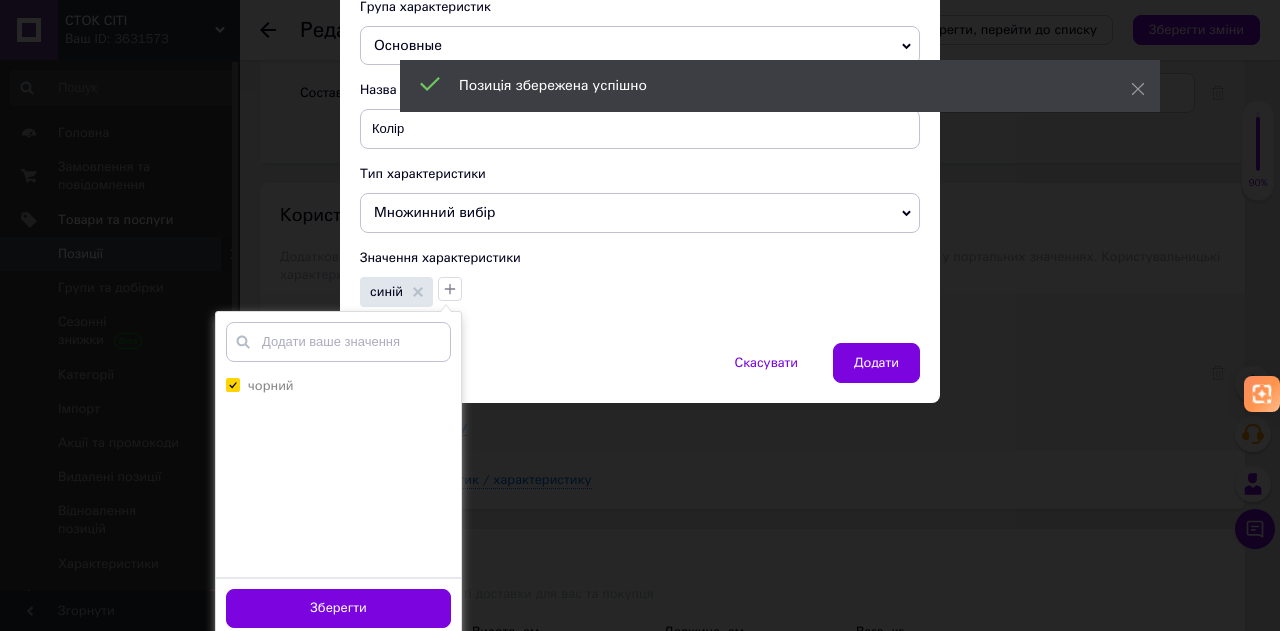 scroll, scrollTop: 164, scrollLeft: 0, axis: vertical 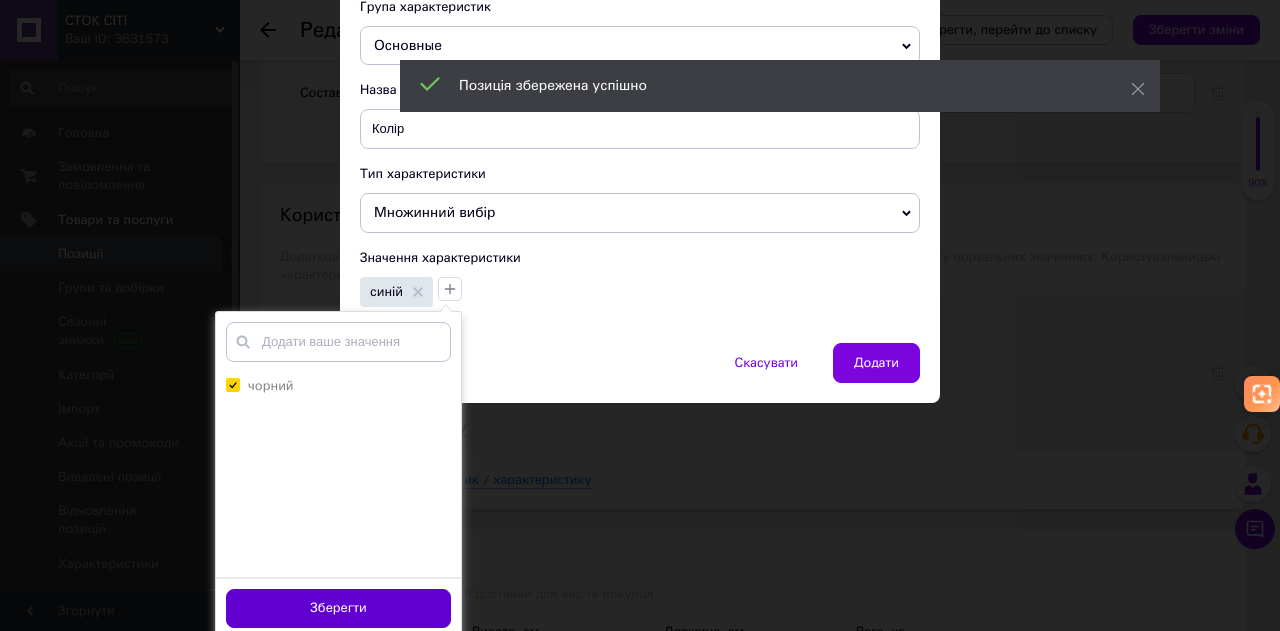 click on "Зберегти" at bounding box center (338, 608) 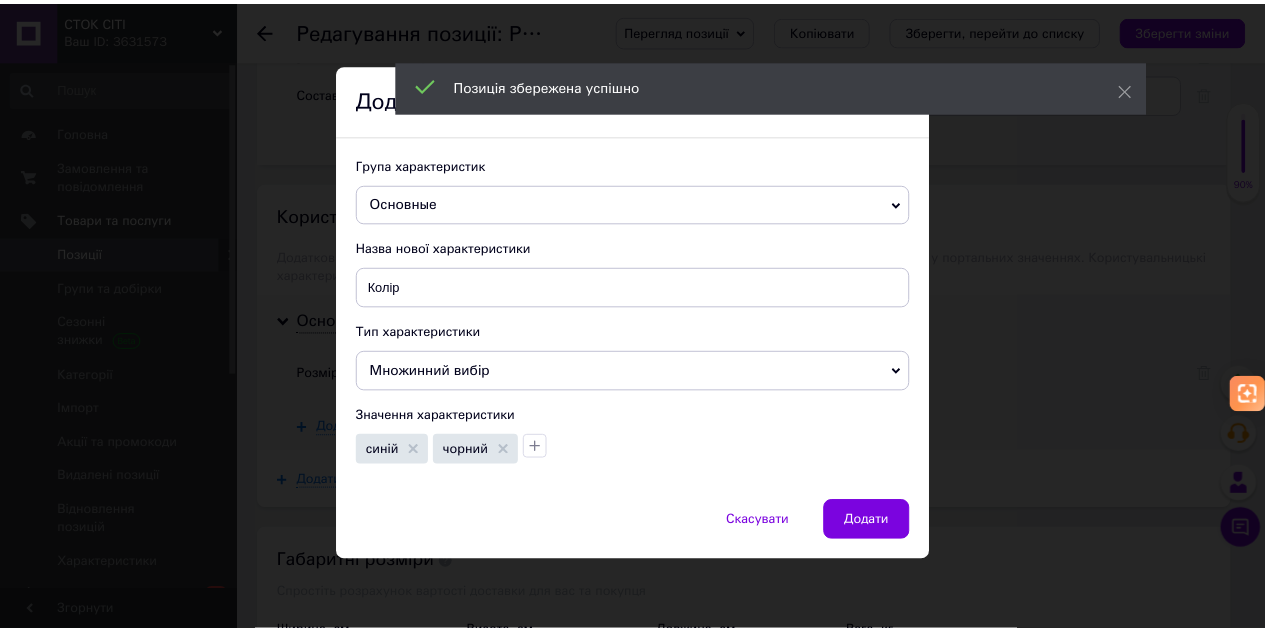 scroll, scrollTop: 0, scrollLeft: 0, axis: both 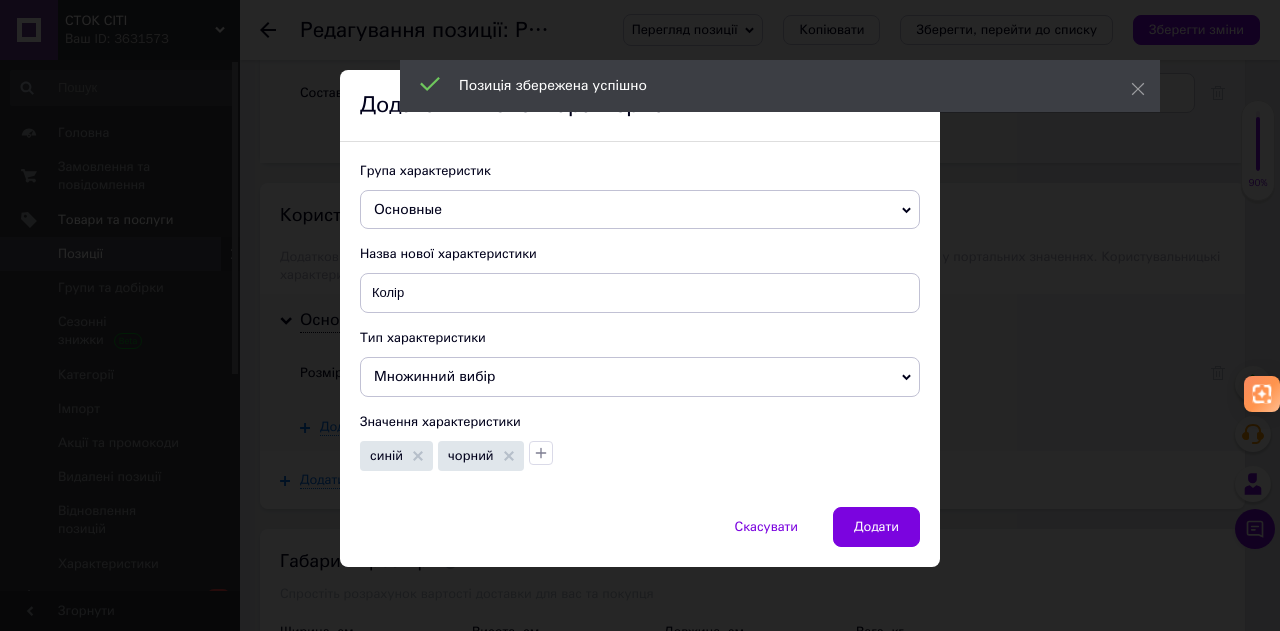 click on "Додати" at bounding box center (876, 527) 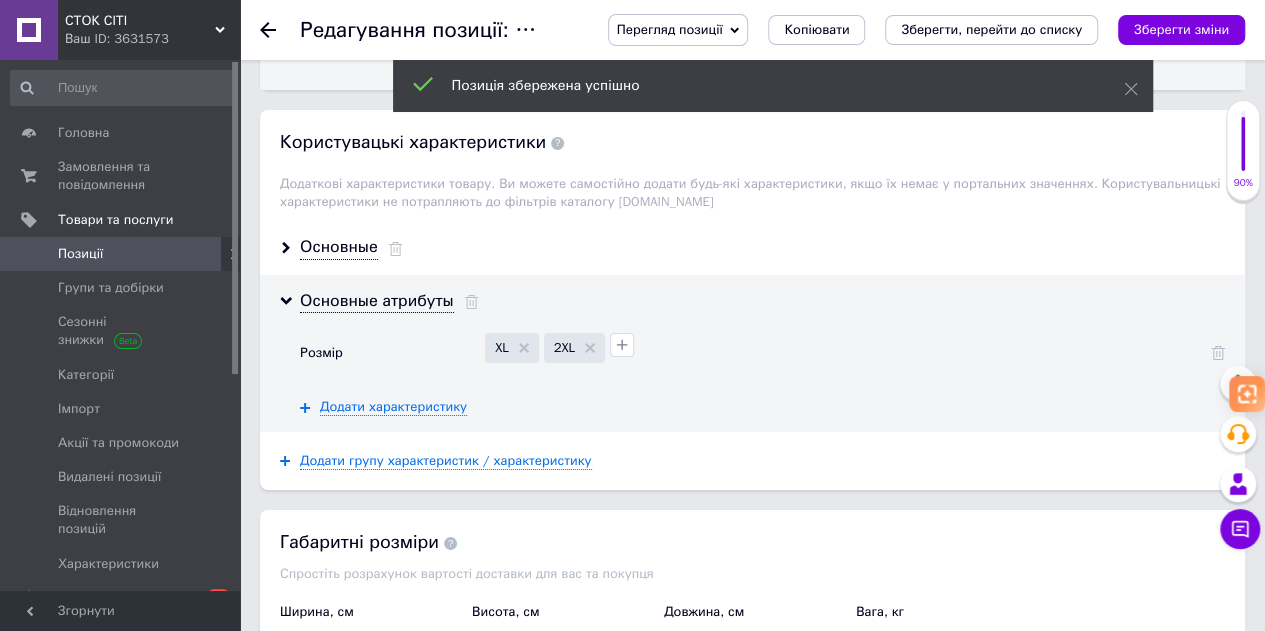 scroll, scrollTop: 3314, scrollLeft: 0, axis: vertical 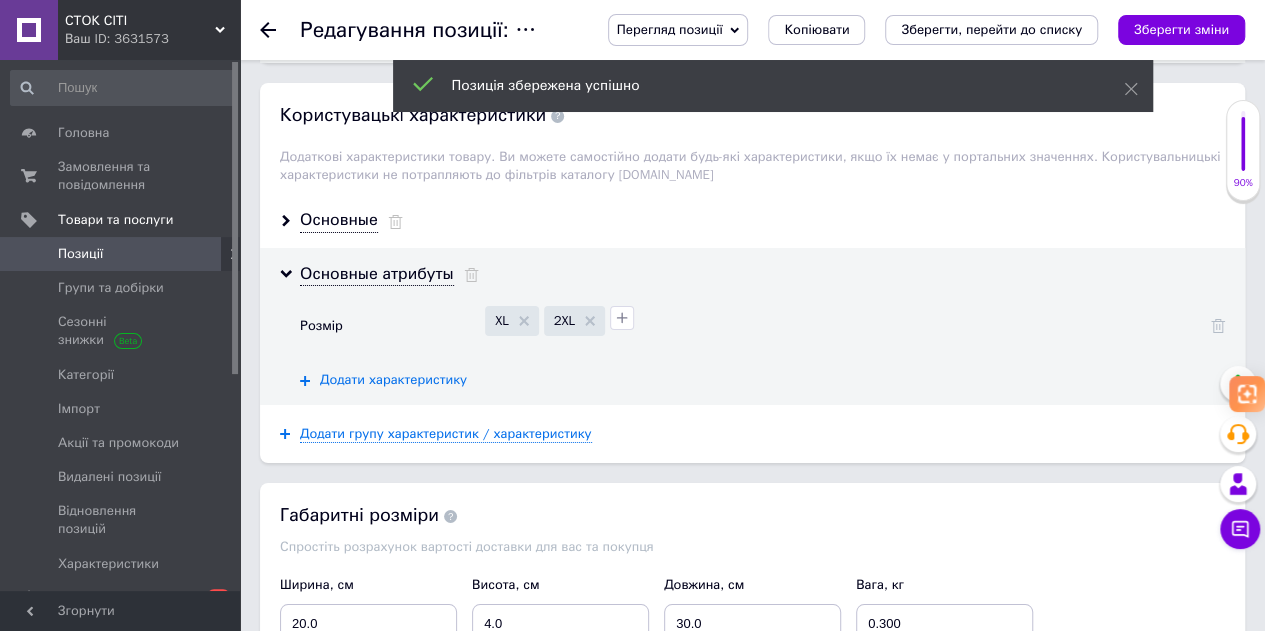 click 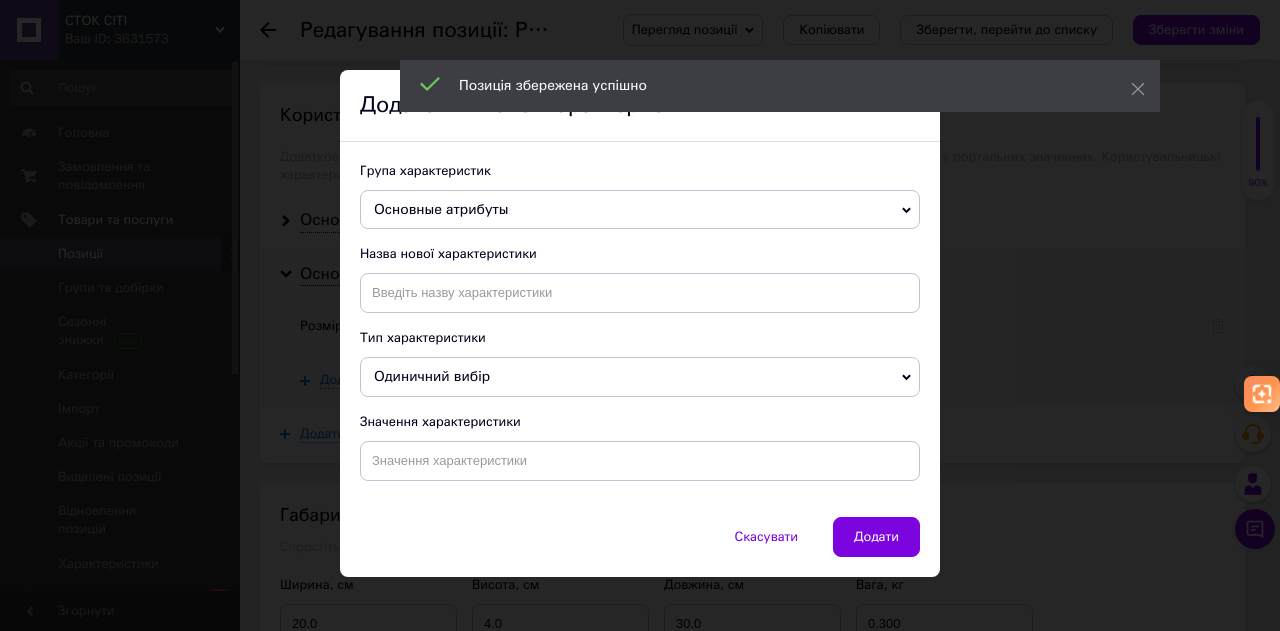 click on "Скасувати" at bounding box center (767, 537) 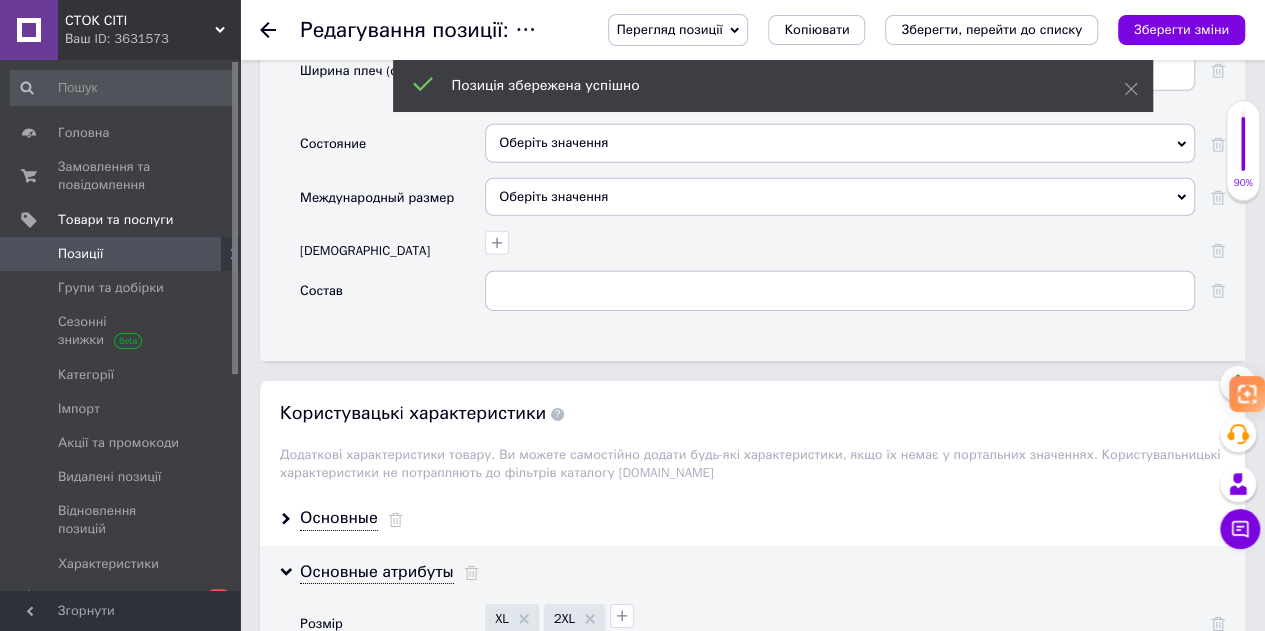 scroll, scrollTop: 3014, scrollLeft: 0, axis: vertical 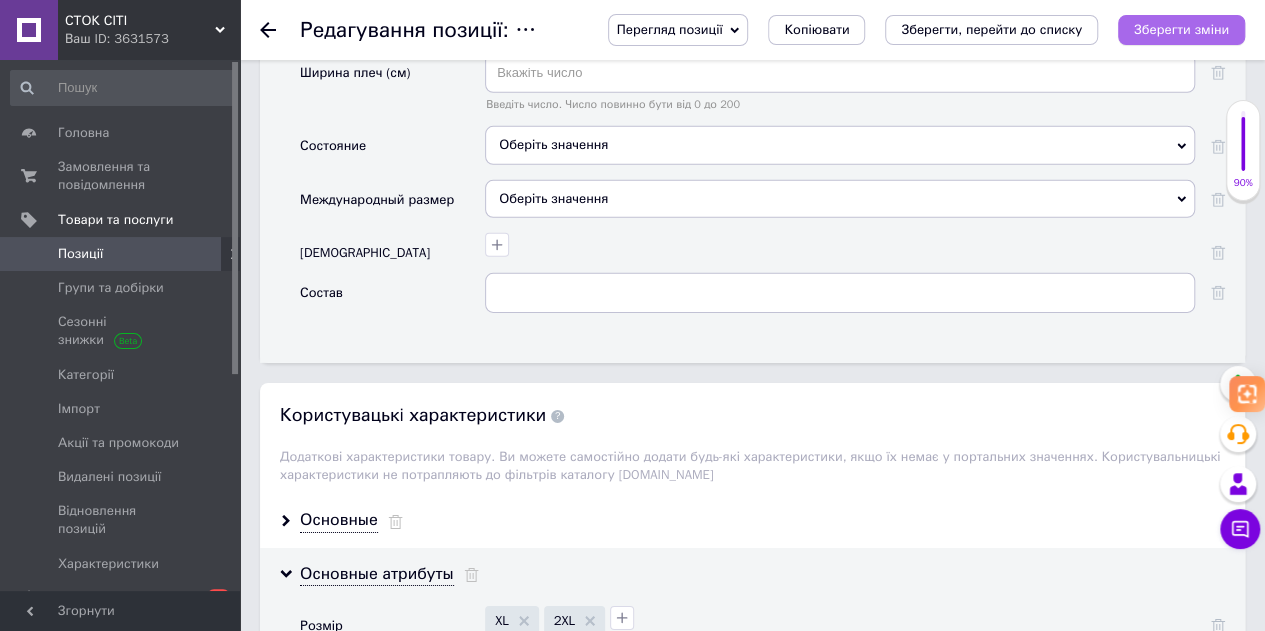 click on "Зберегти зміни" at bounding box center (1181, 29) 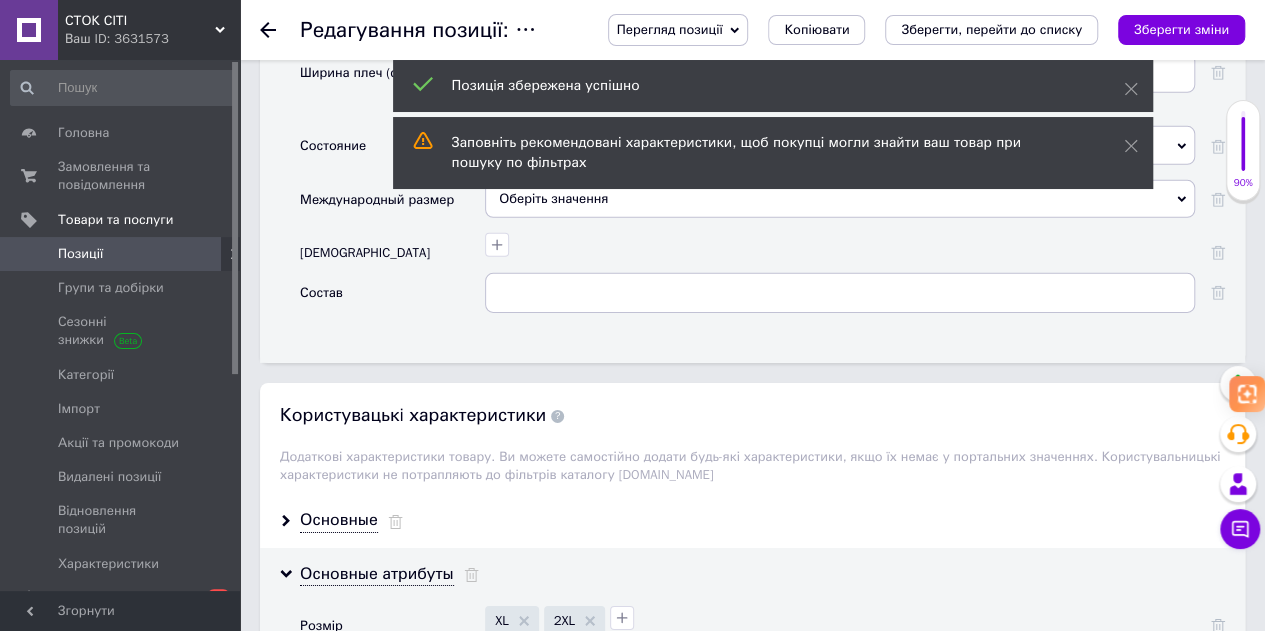 click on "Перегляд позиції" at bounding box center (678, 30) 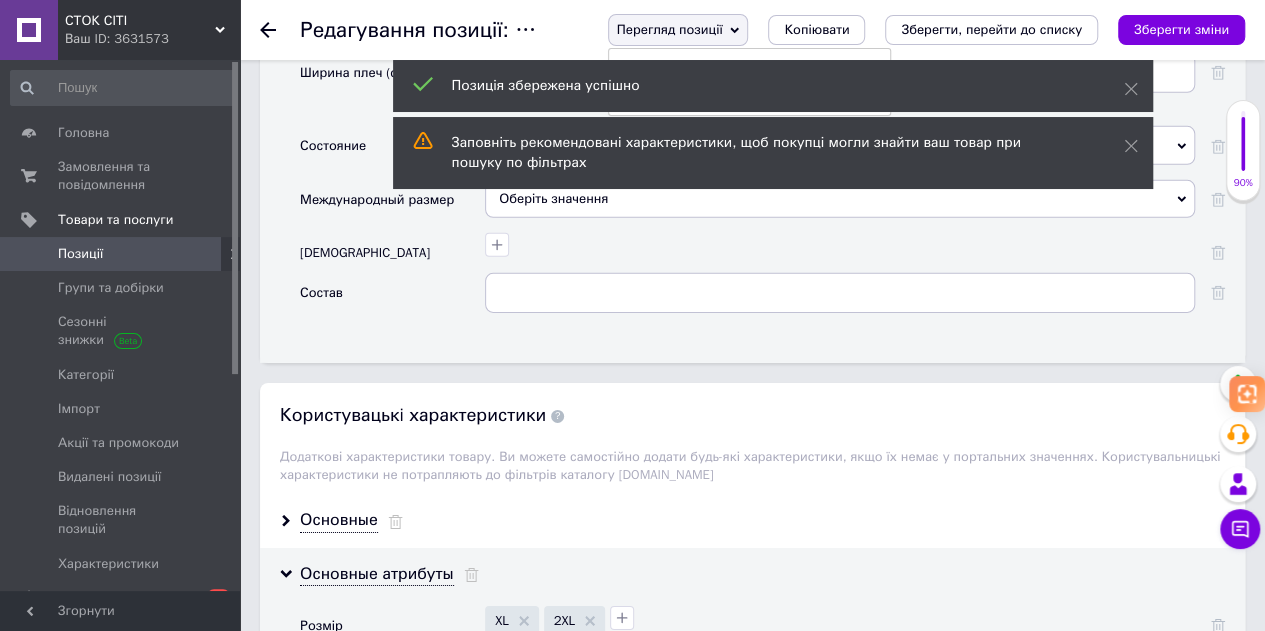 click on "Перегляд позиції" at bounding box center (678, 30) 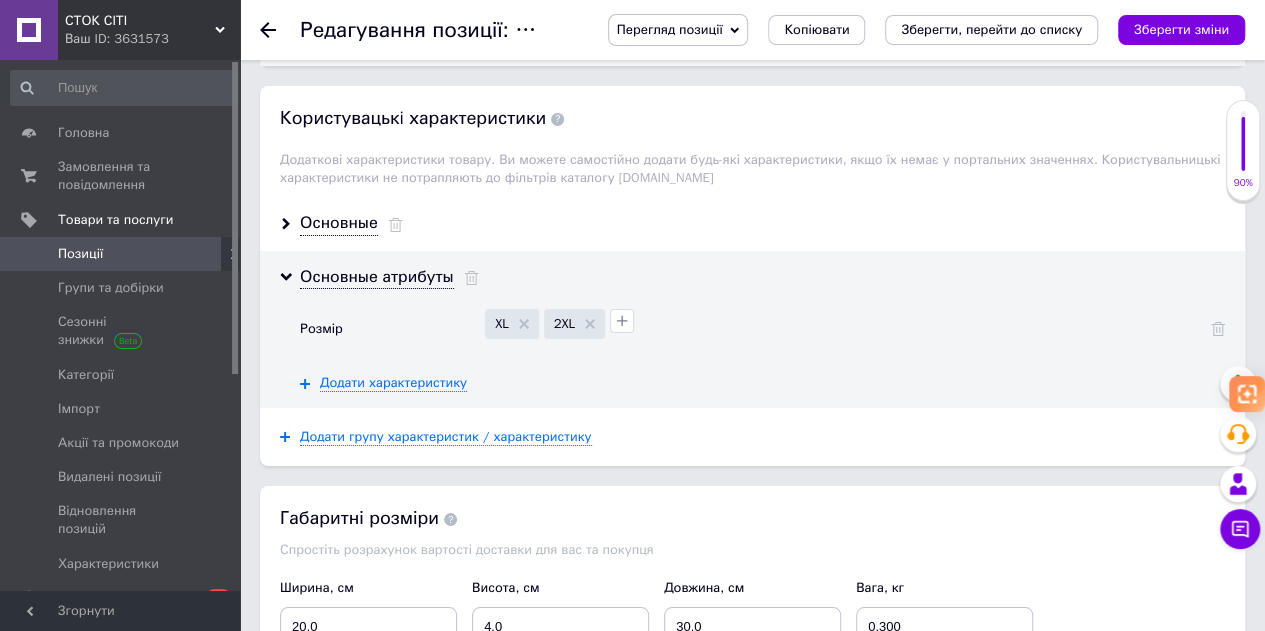 scroll, scrollTop: 3314, scrollLeft: 0, axis: vertical 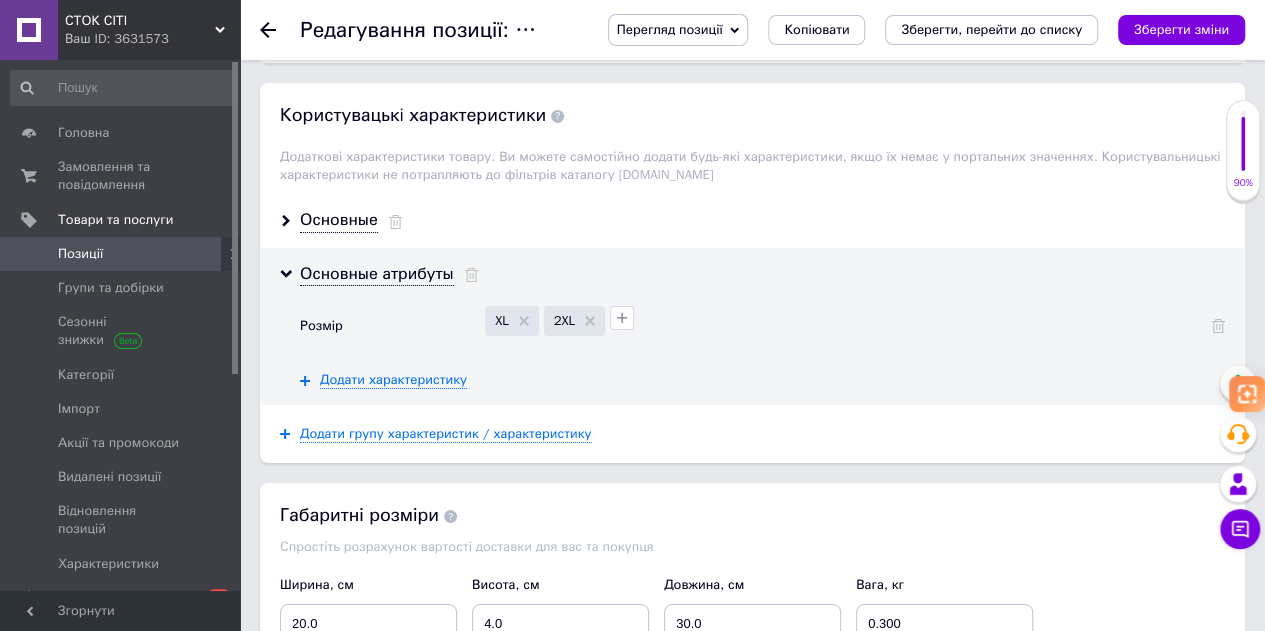 click on "Основные" at bounding box center (752, 220) 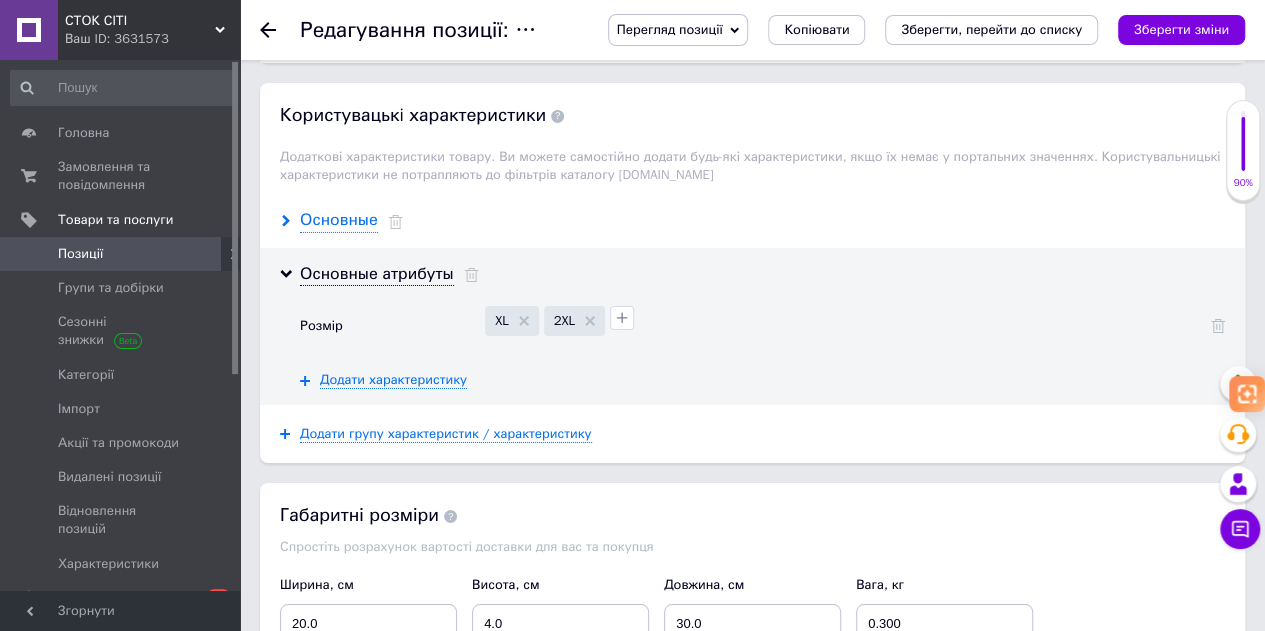 click 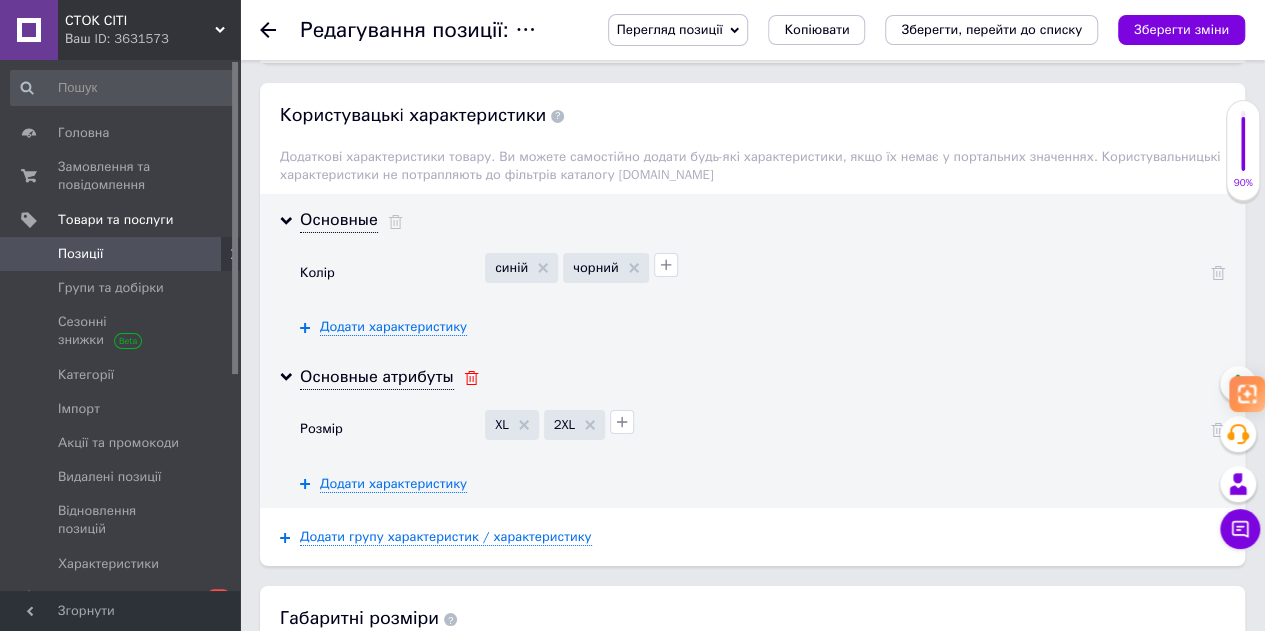 click 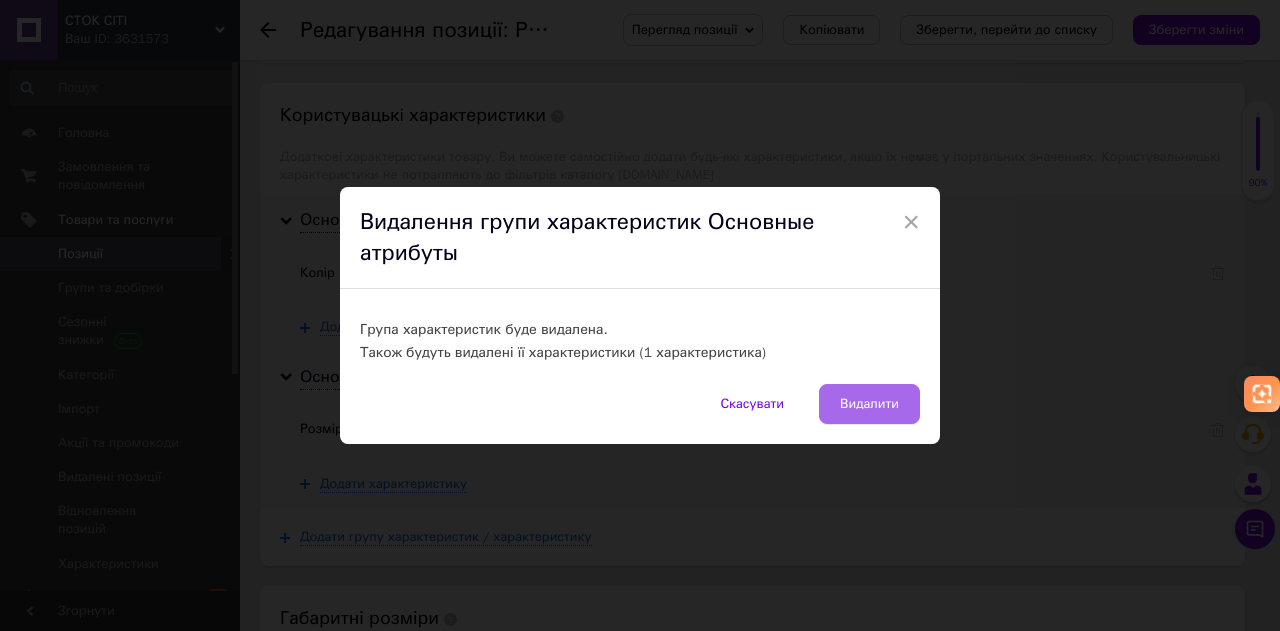 click on "Видалити" at bounding box center [869, 404] 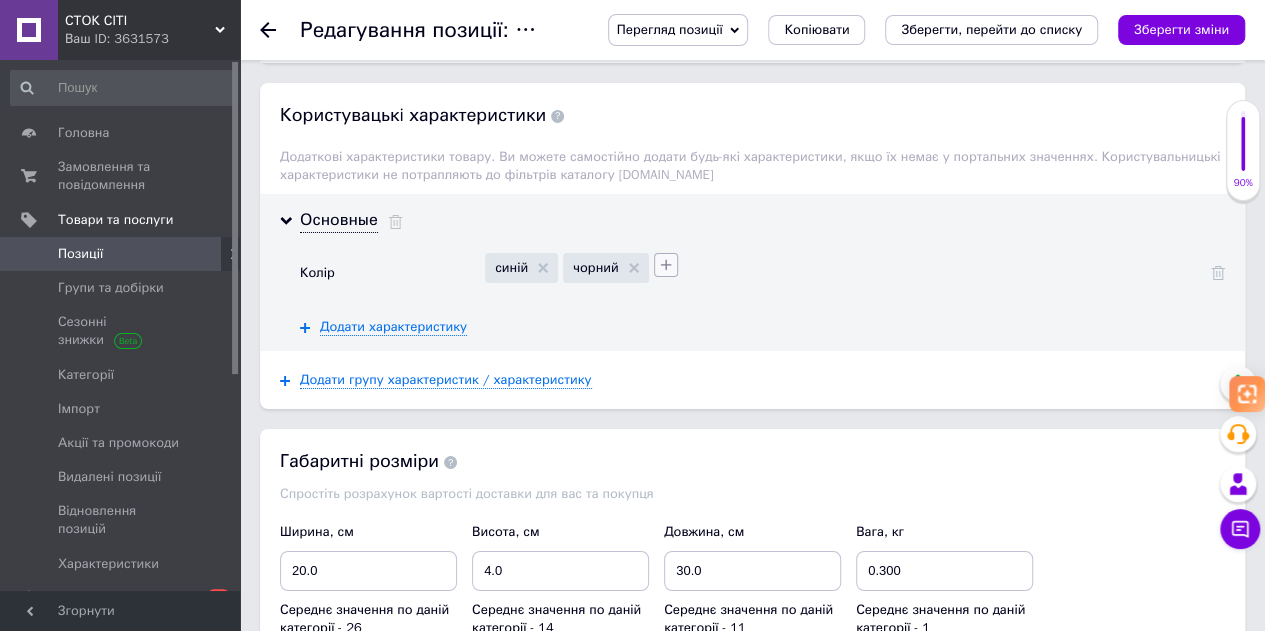 click 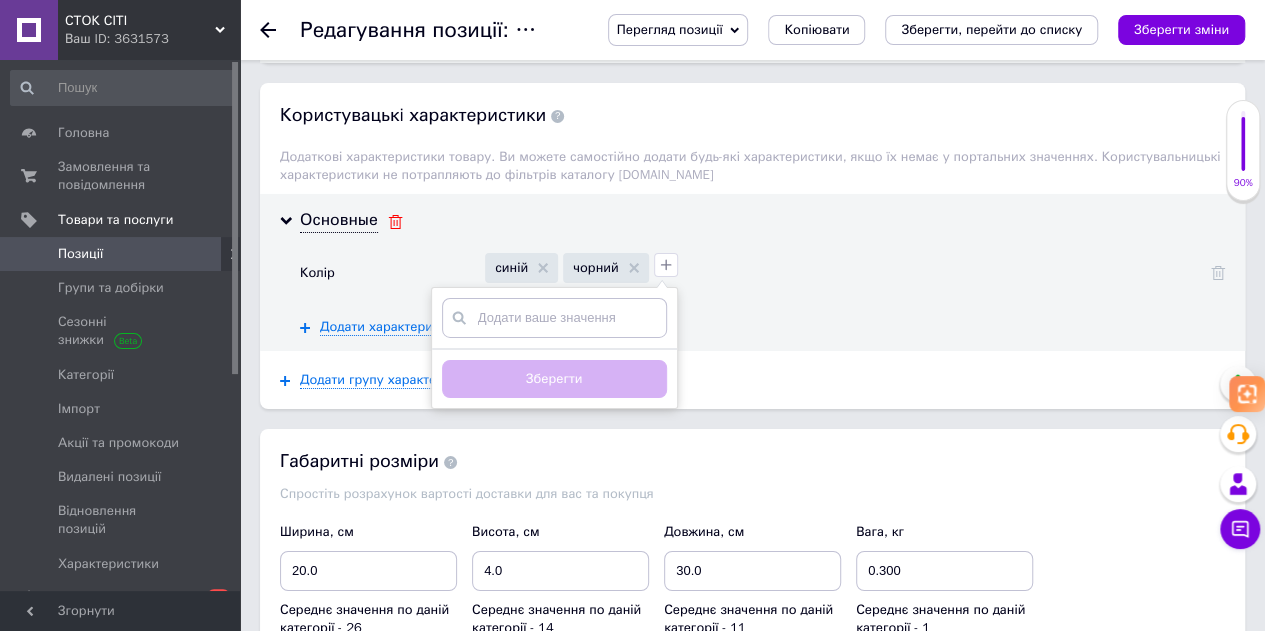 click 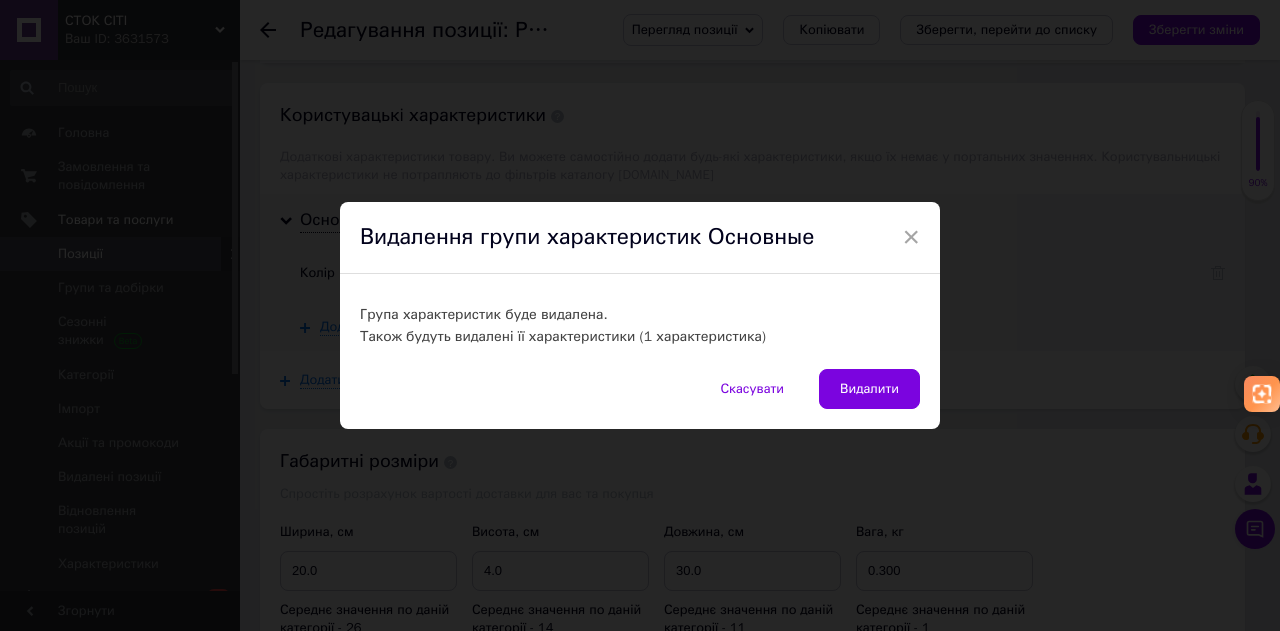 click on "Видалити" at bounding box center [869, 389] 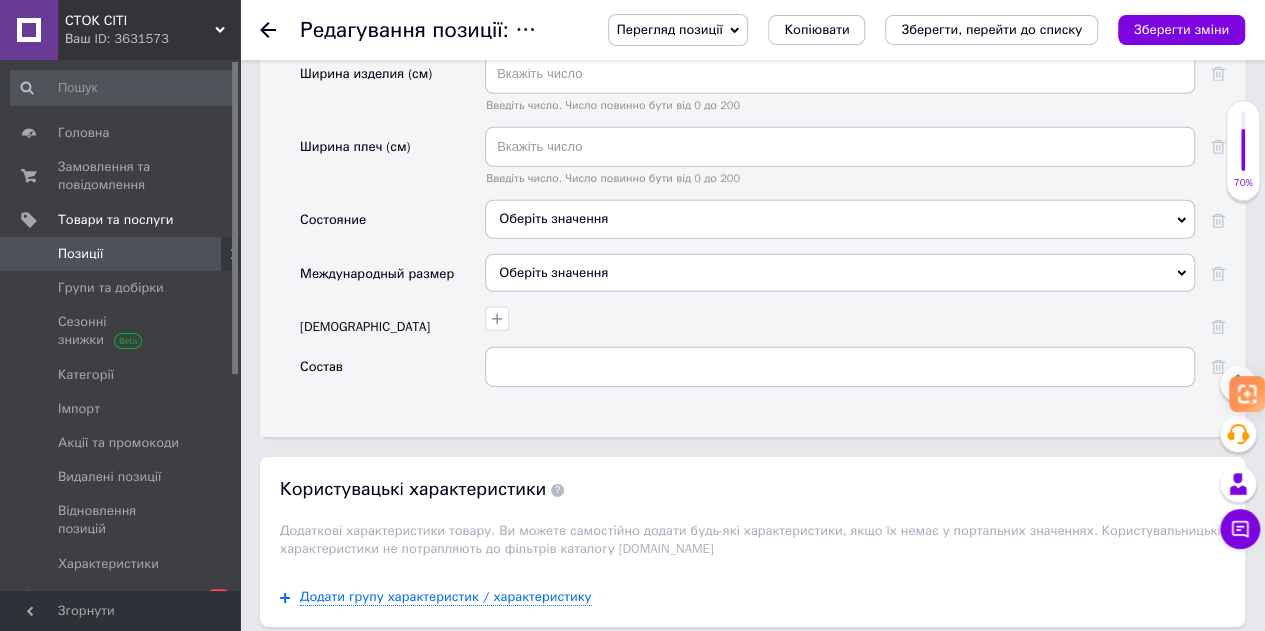 scroll, scrollTop: 2914, scrollLeft: 0, axis: vertical 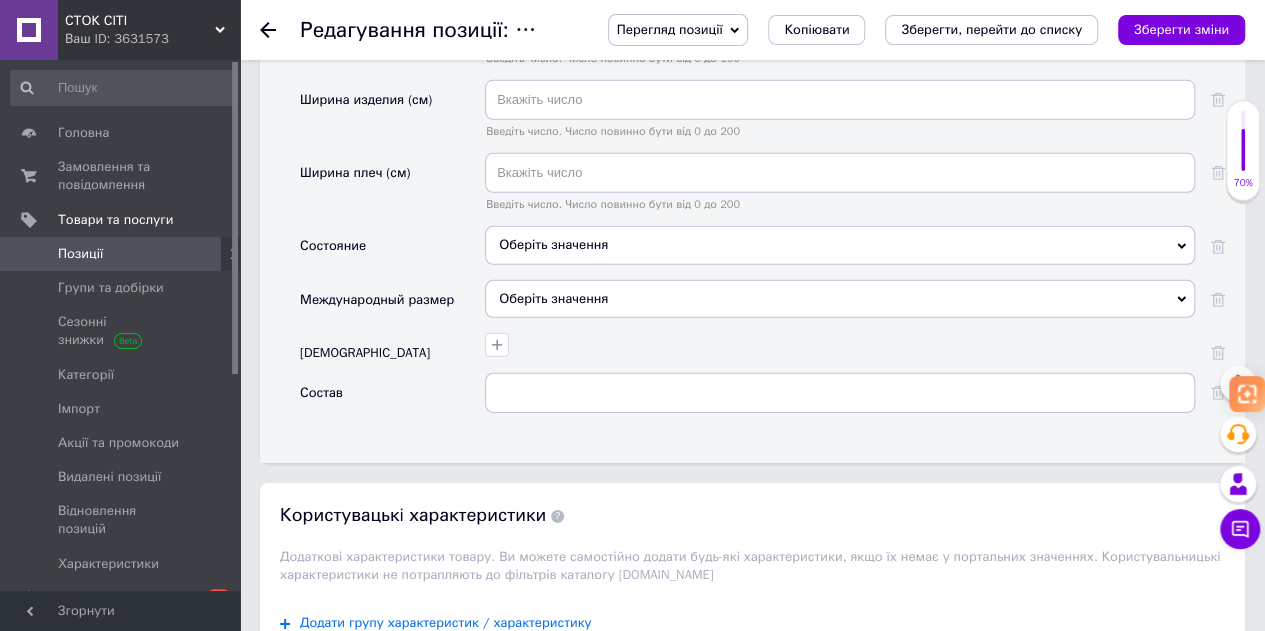 click on "Оберіть значення" at bounding box center [840, 299] 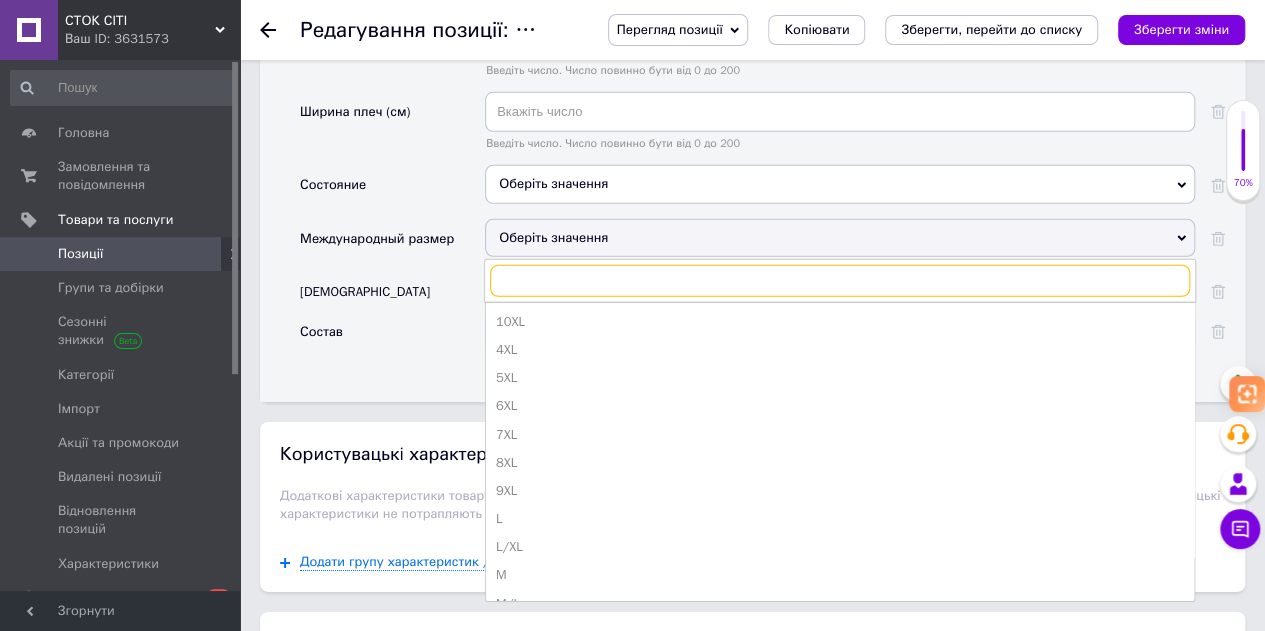 scroll, scrollTop: 3014, scrollLeft: 0, axis: vertical 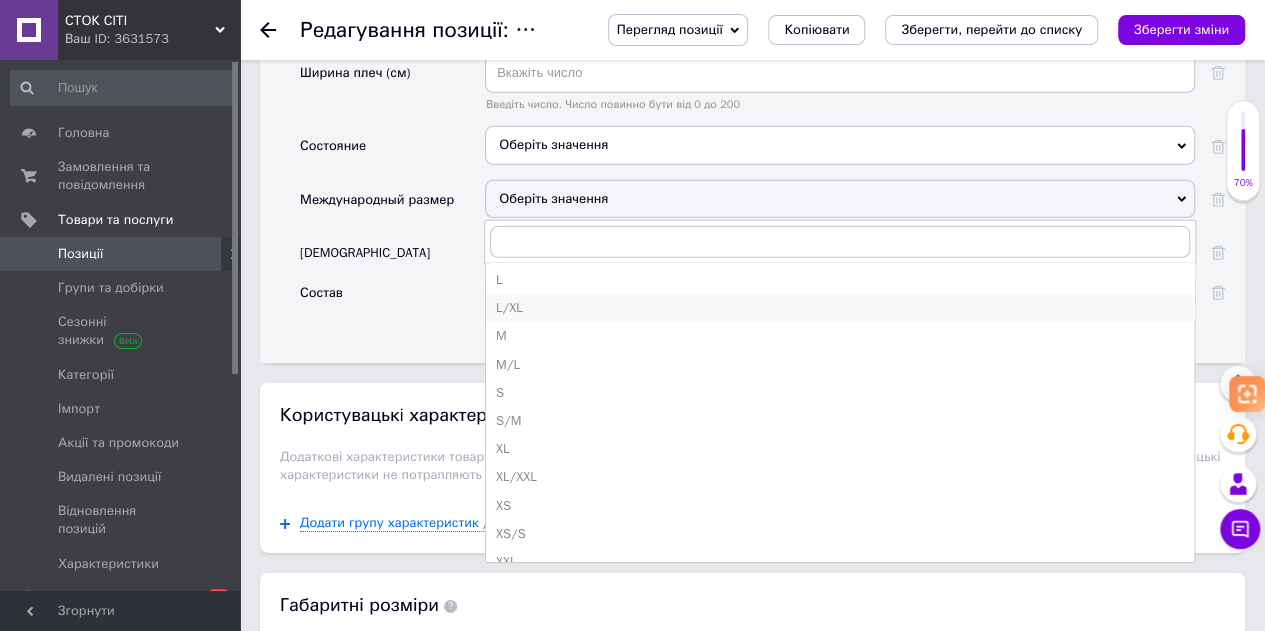 click on "L/XL" at bounding box center [840, 308] 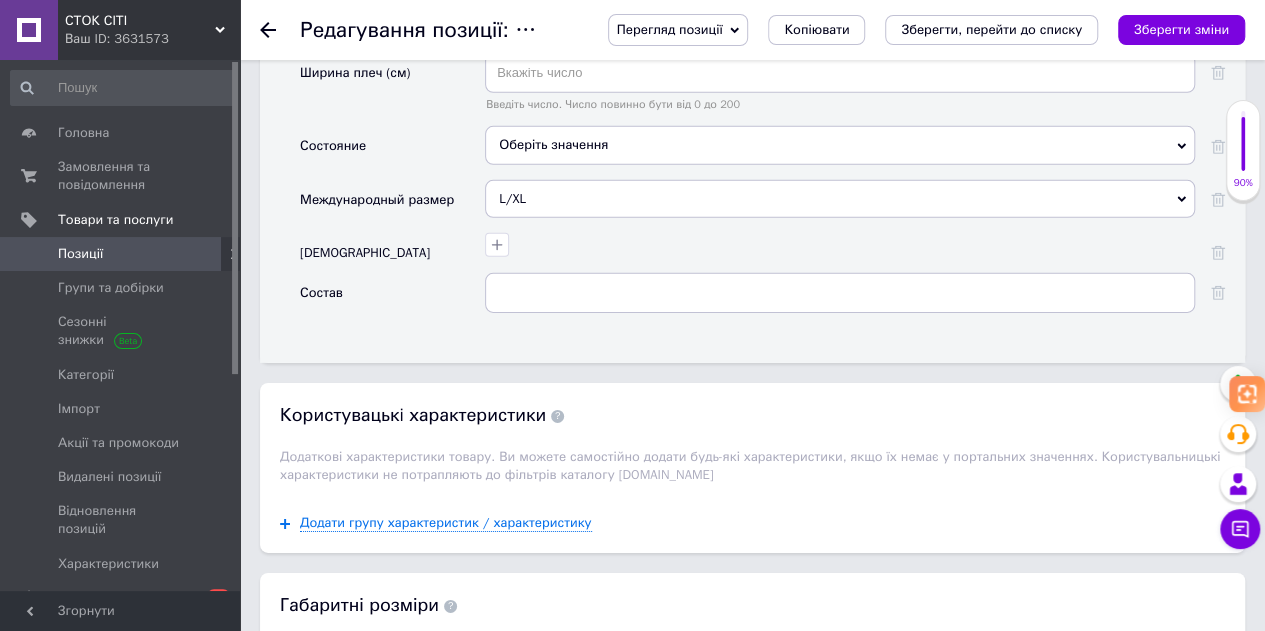 scroll, scrollTop: 2914, scrollLeft: 0, axis: vertical 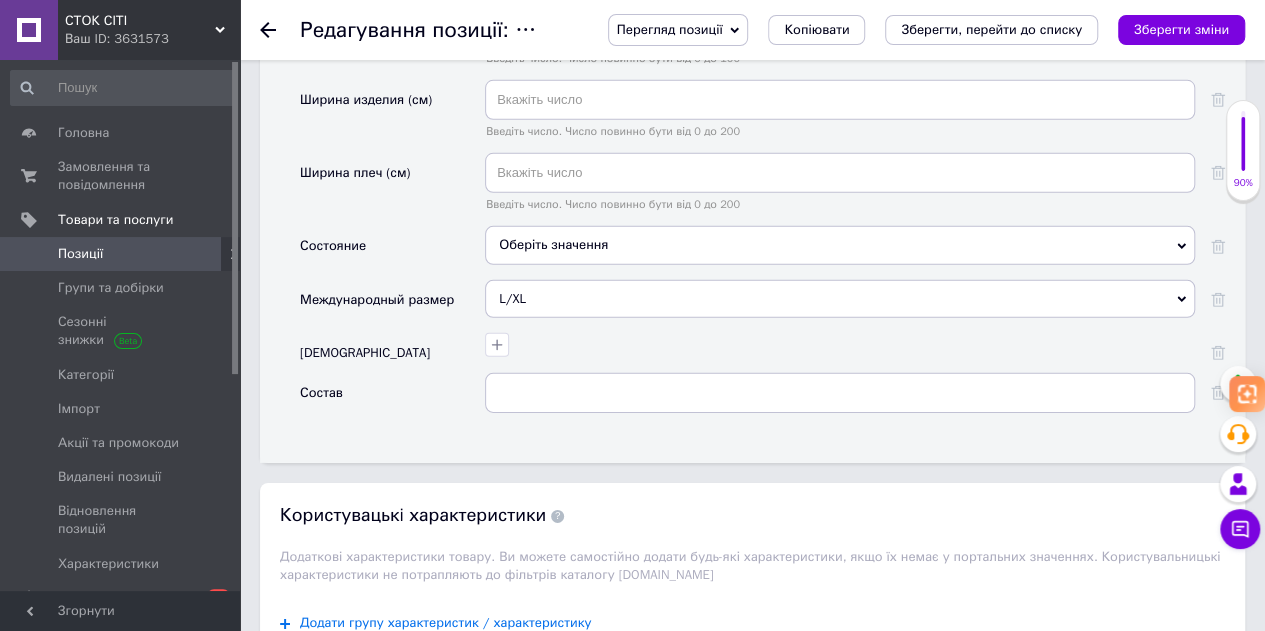 click on "Оберіть значення" at bounding box center (840, 245) 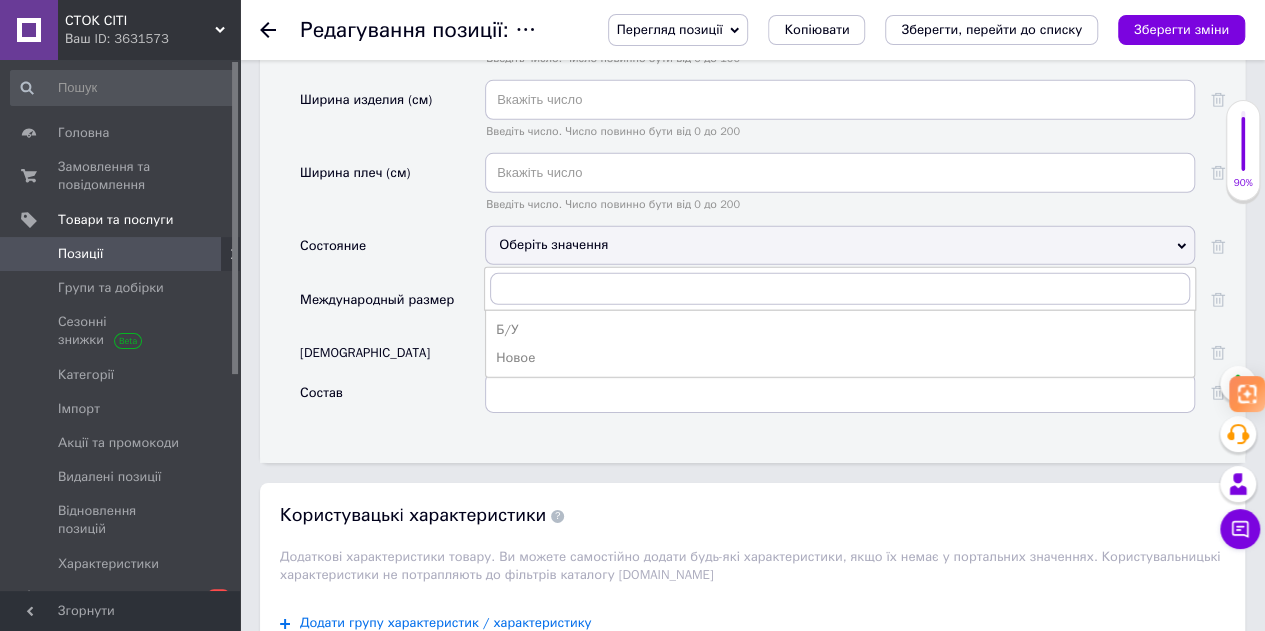 click on "Новое" at bounding box center (840, 358) 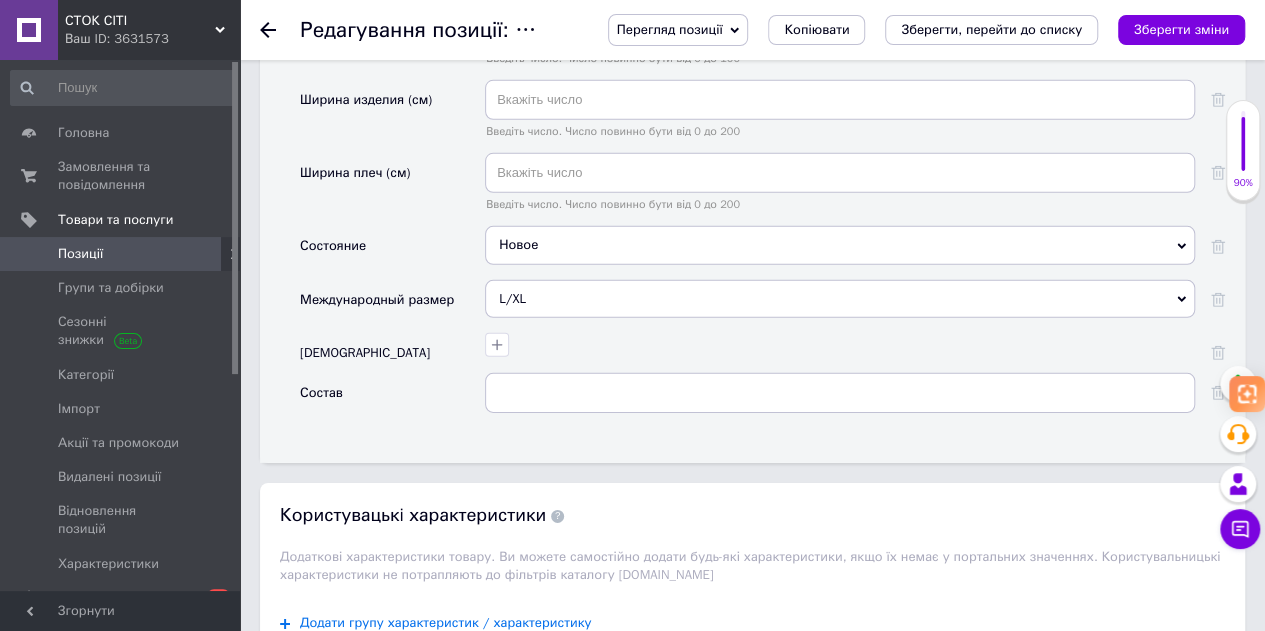 click on "Международный размер" at bounding box center (377, 300) 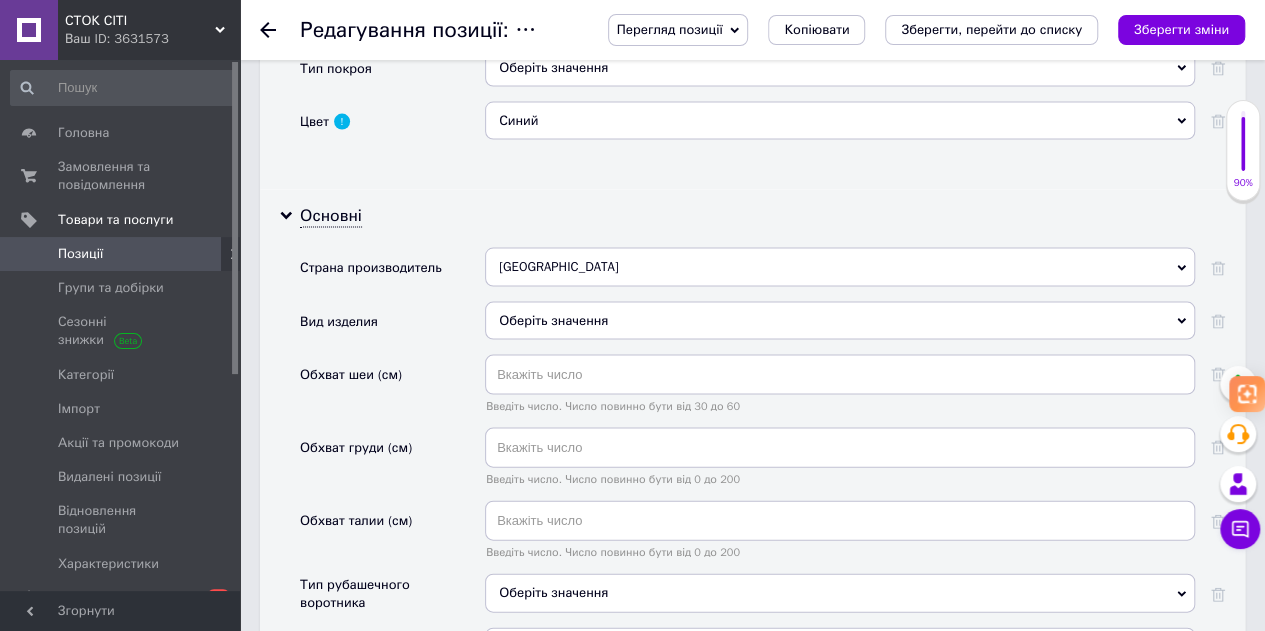 scroll, scrollTop: 1814, scrollLeft: 0, axis: vertical 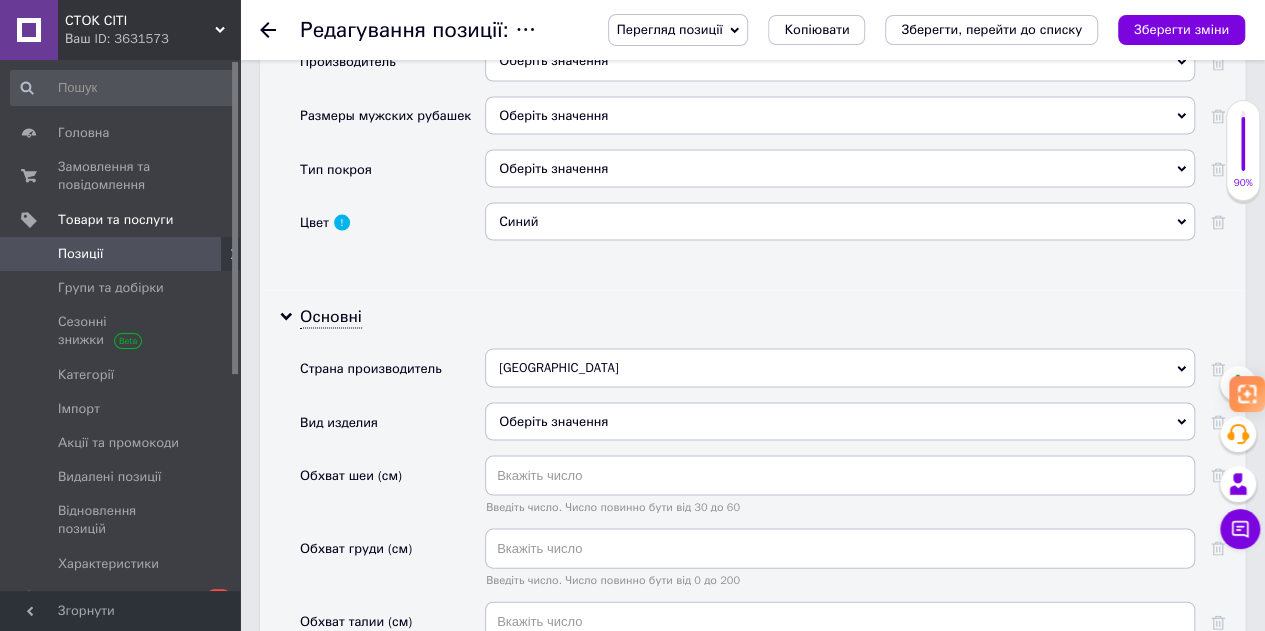 click at bounding box center [342, 222] 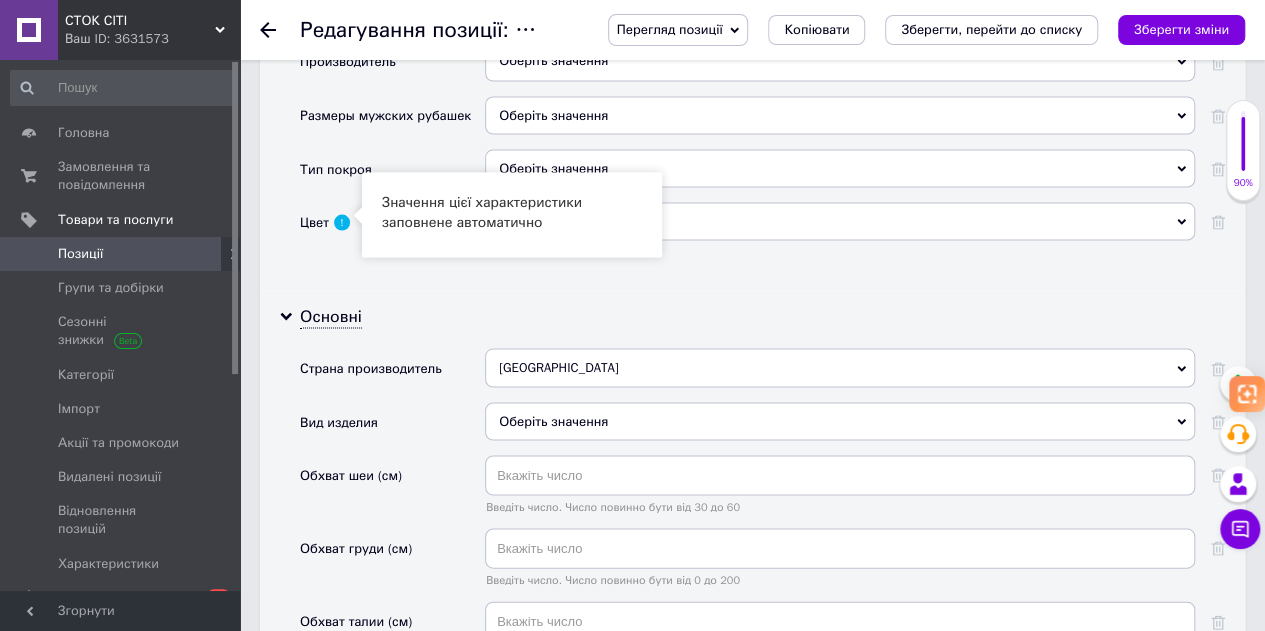 click on "[DEMOGRAPHIC_DATA]" at bounding box center [123, 598] 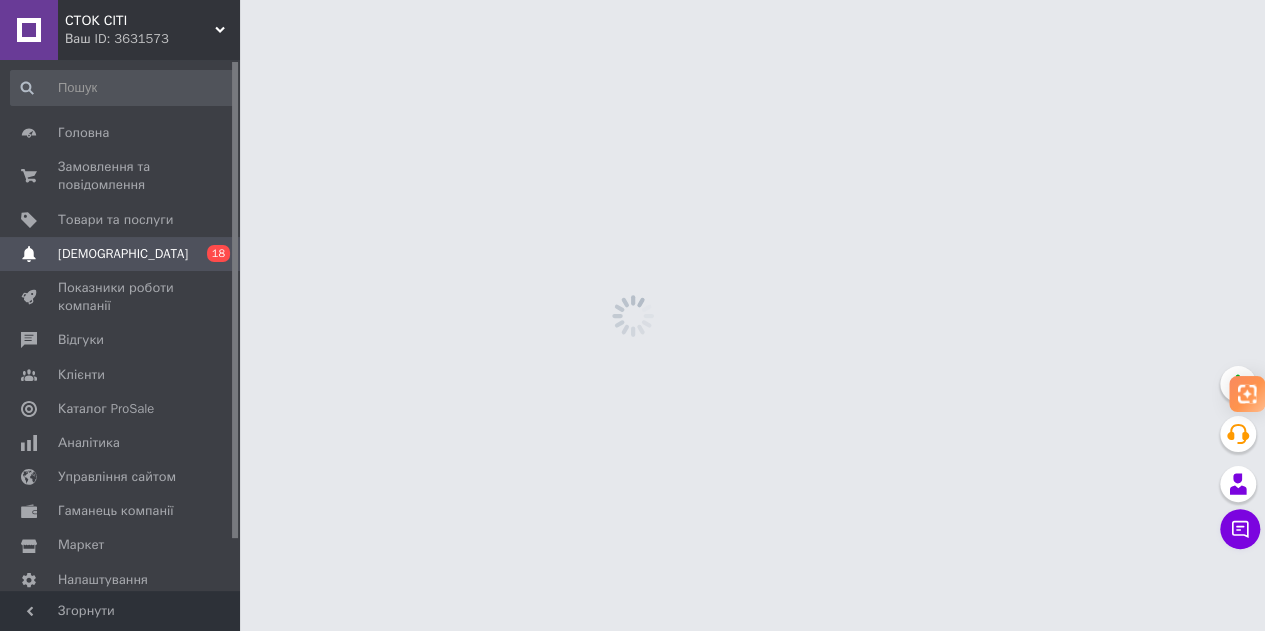 scroll, scrollTop: 0, scrollLeft: 0, axis: both 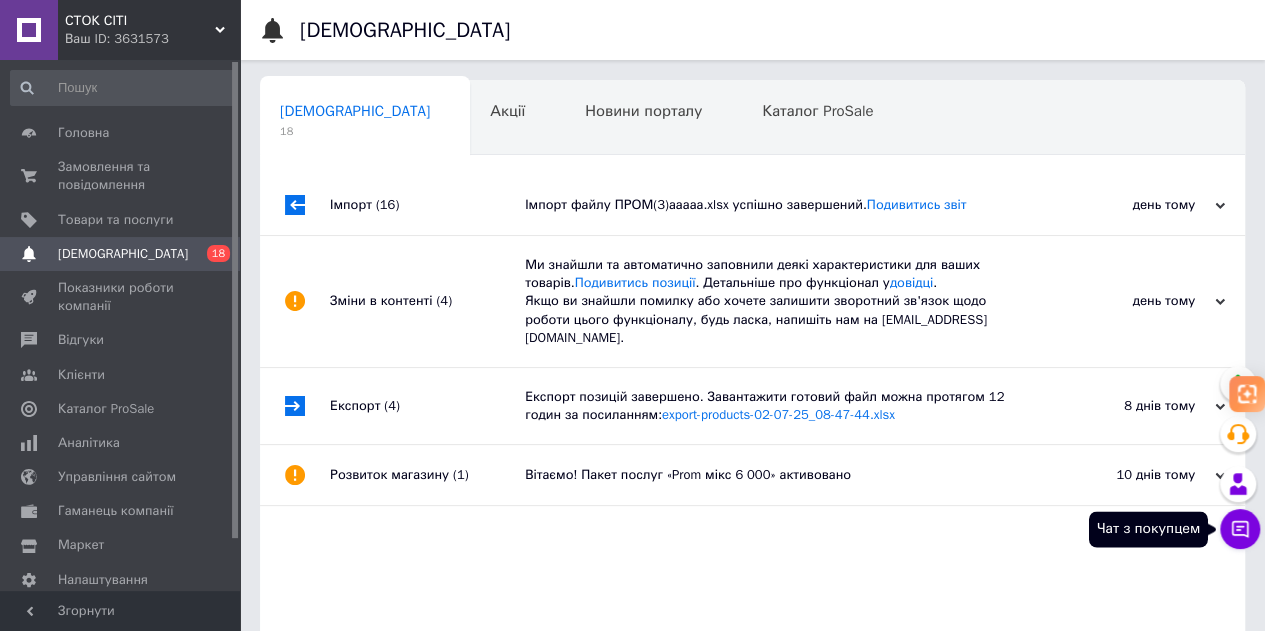 click 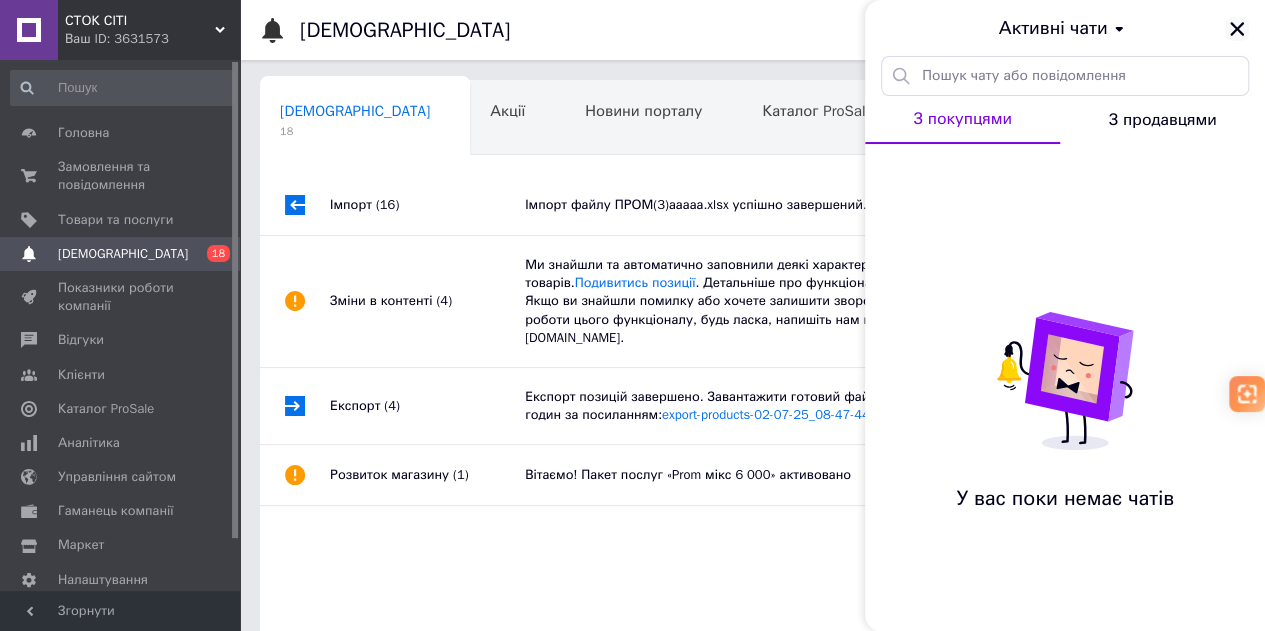 click at bounding box center (1237, 29) 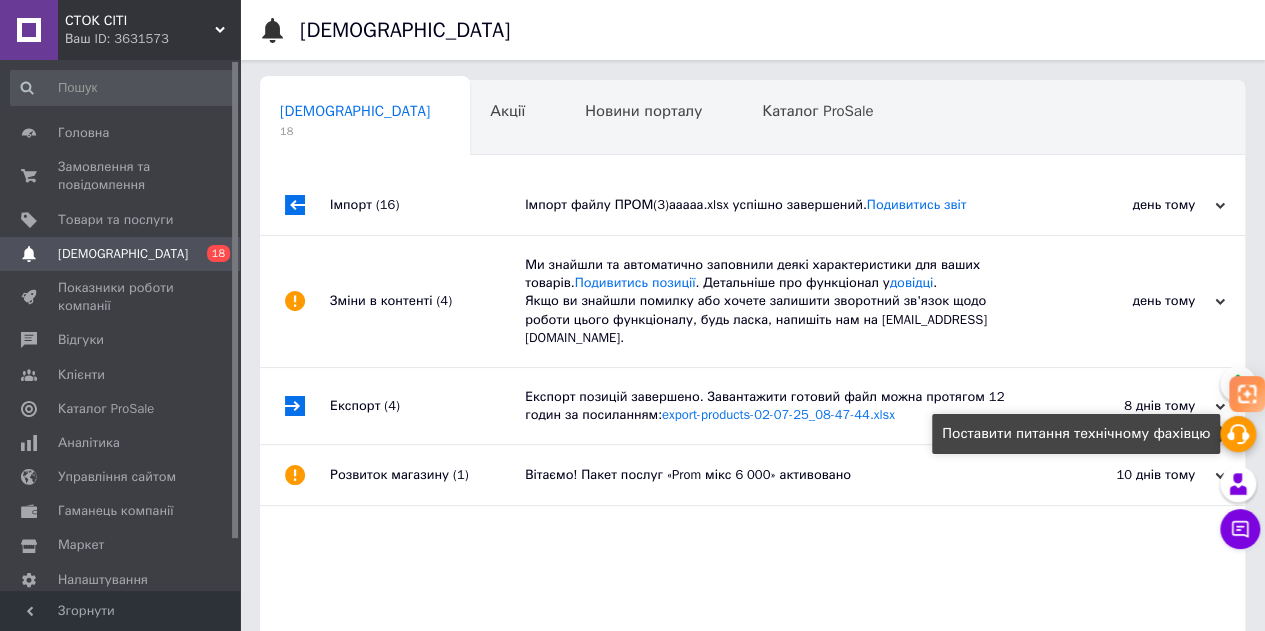 click 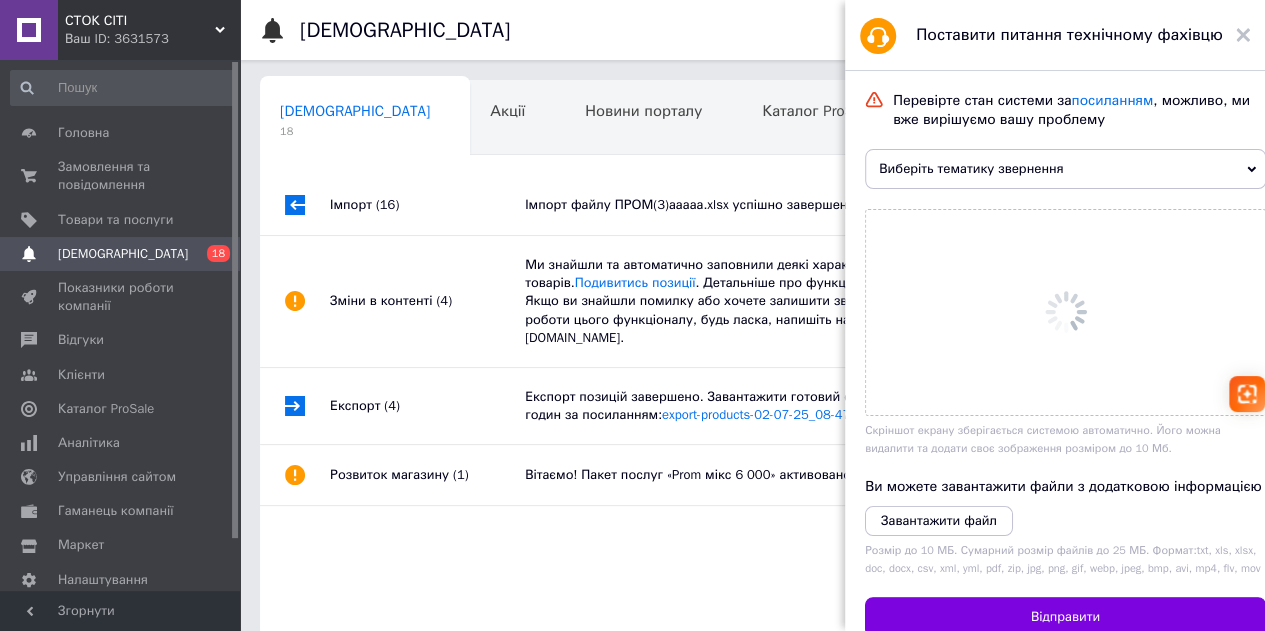 scroll, scrollTop: 0, scrollLeft: 0, axis: both 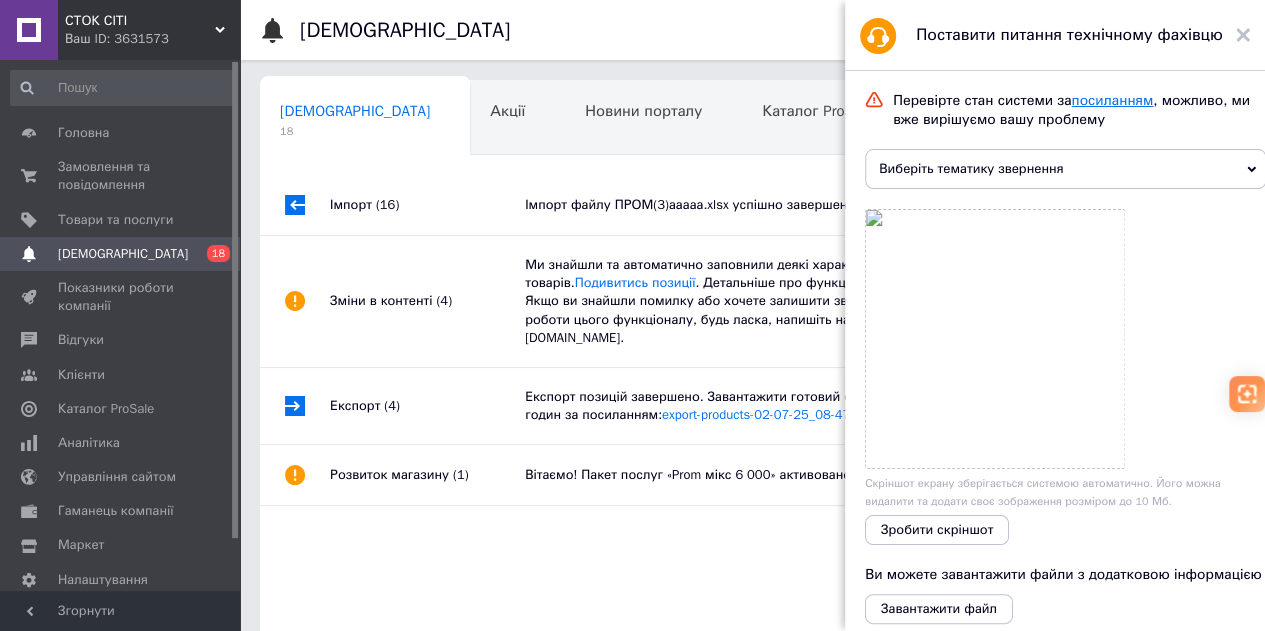 click on "посиланням" at bounding box center [1112, 100] 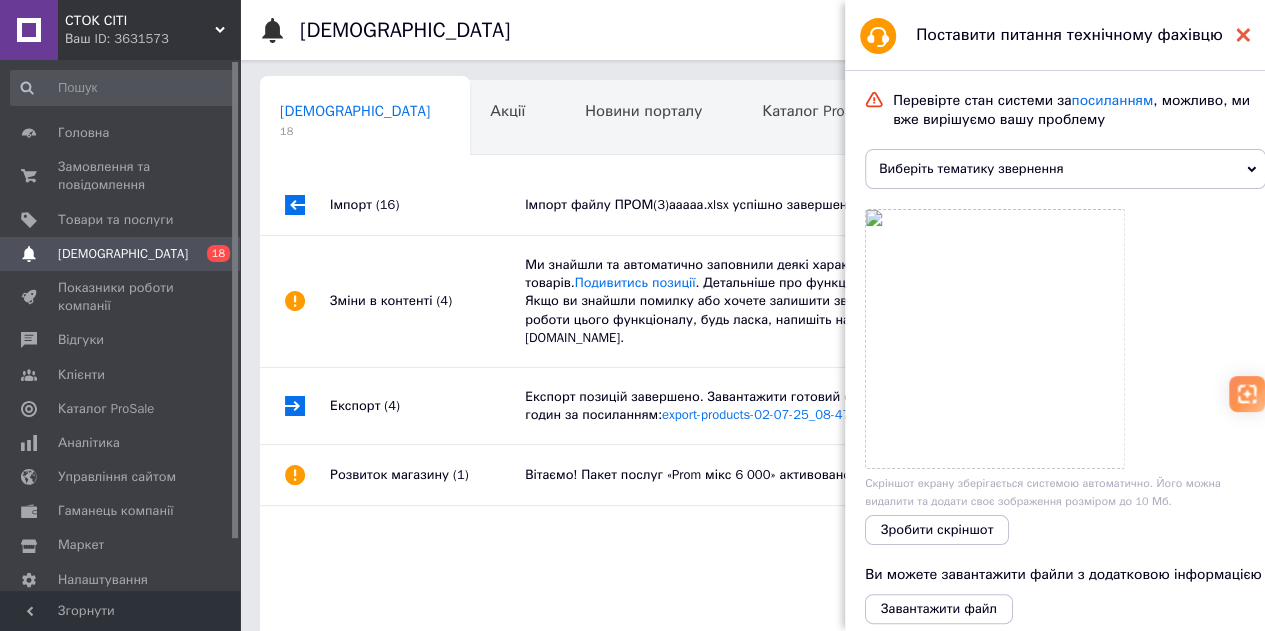 click 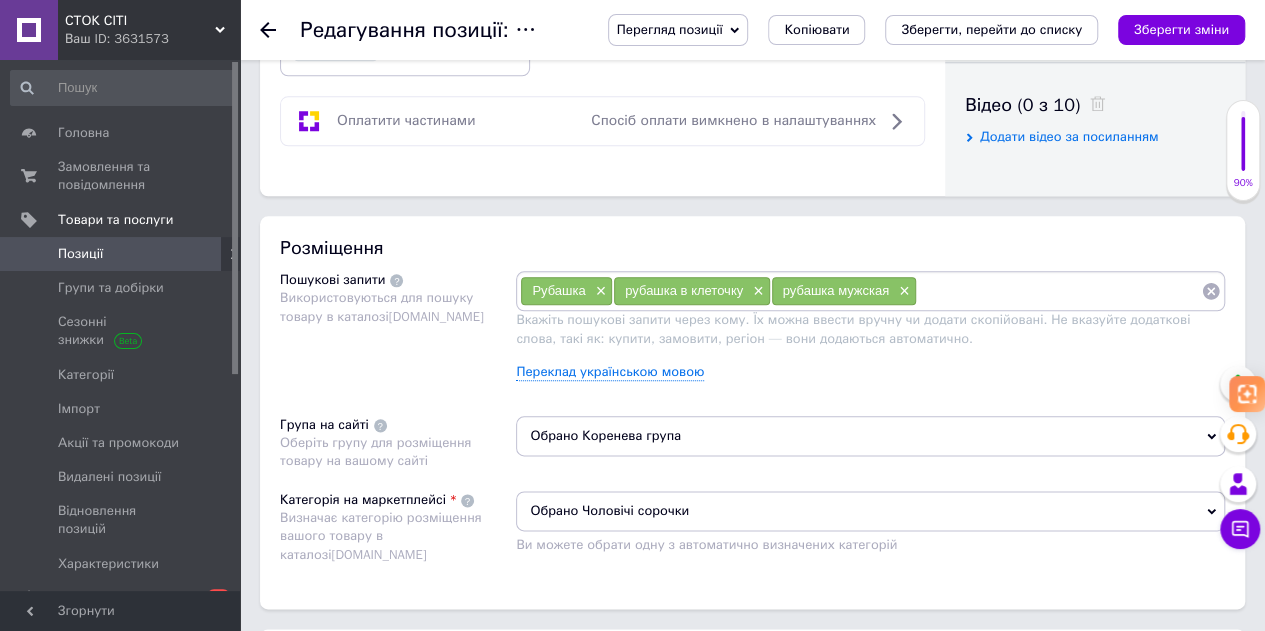 scroll, scrollTop: 1100, scrollLeft: 0, axis: vertical 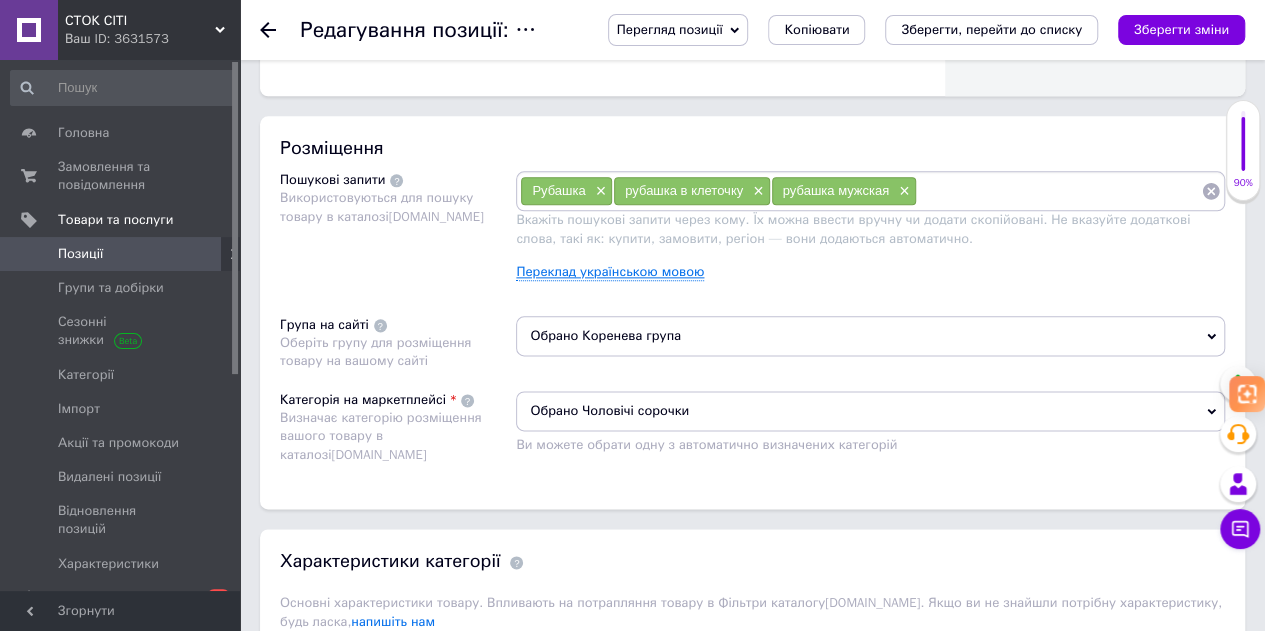 click on "Переклад українською мовою" at bounding box center (610, 272) 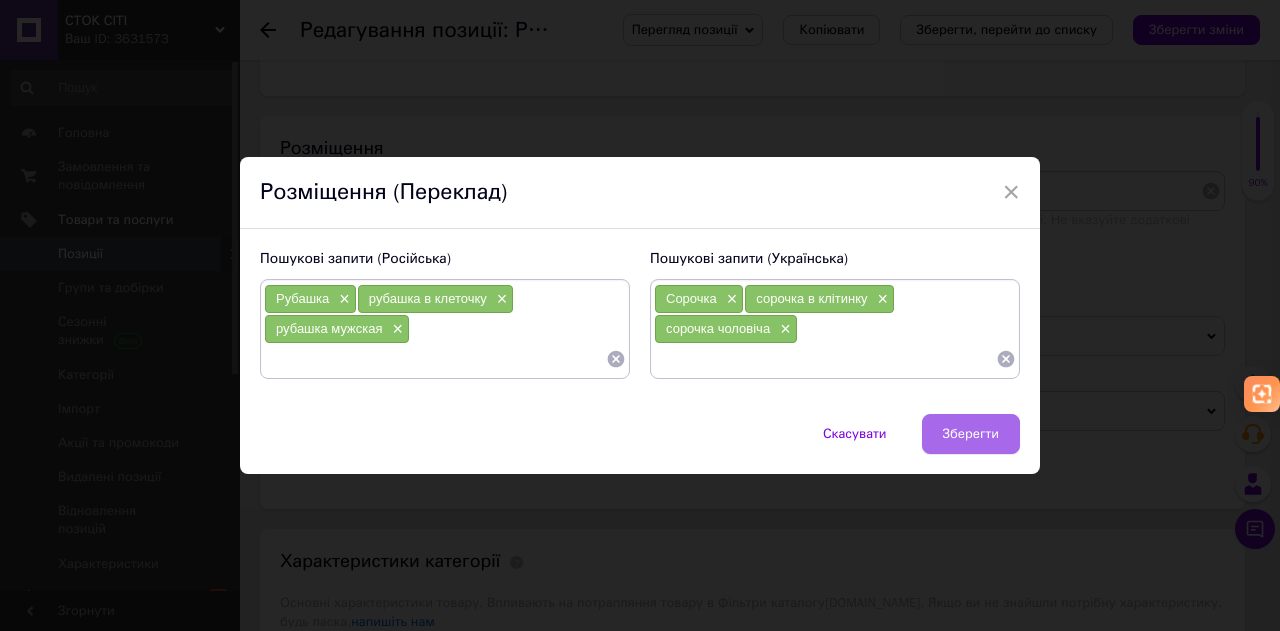 click on "Зберегти" at bounding box center [971, 434] 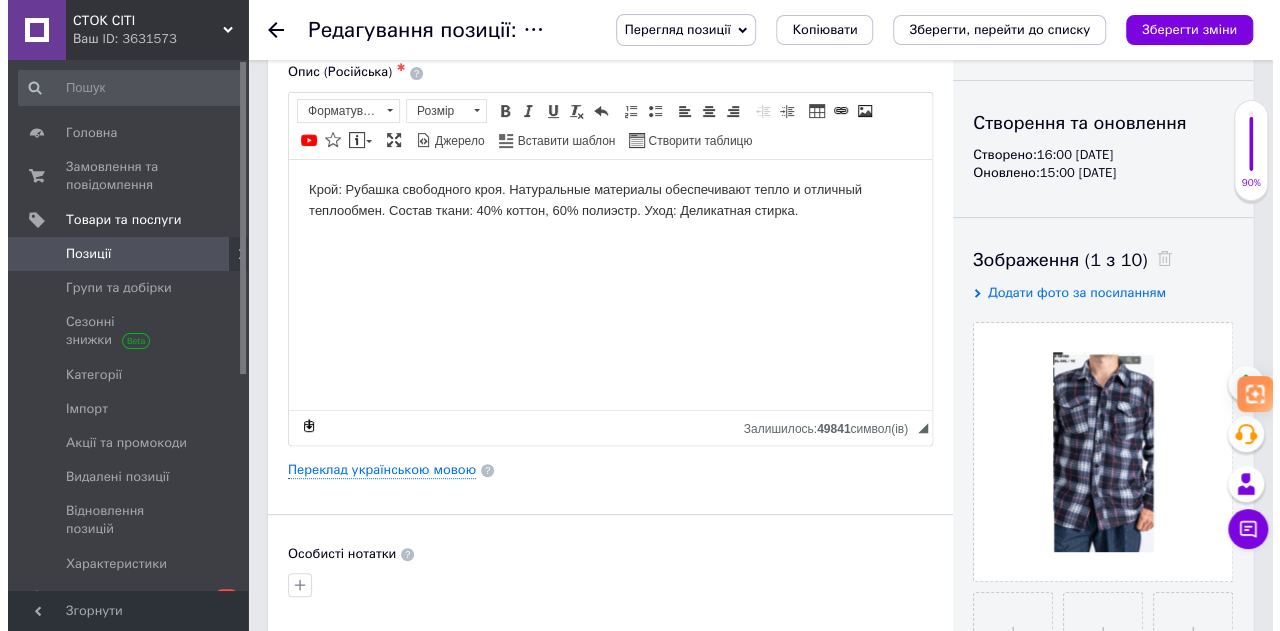 scroll, scrollTop: 200, scrollLeft: 0, axis: vertical 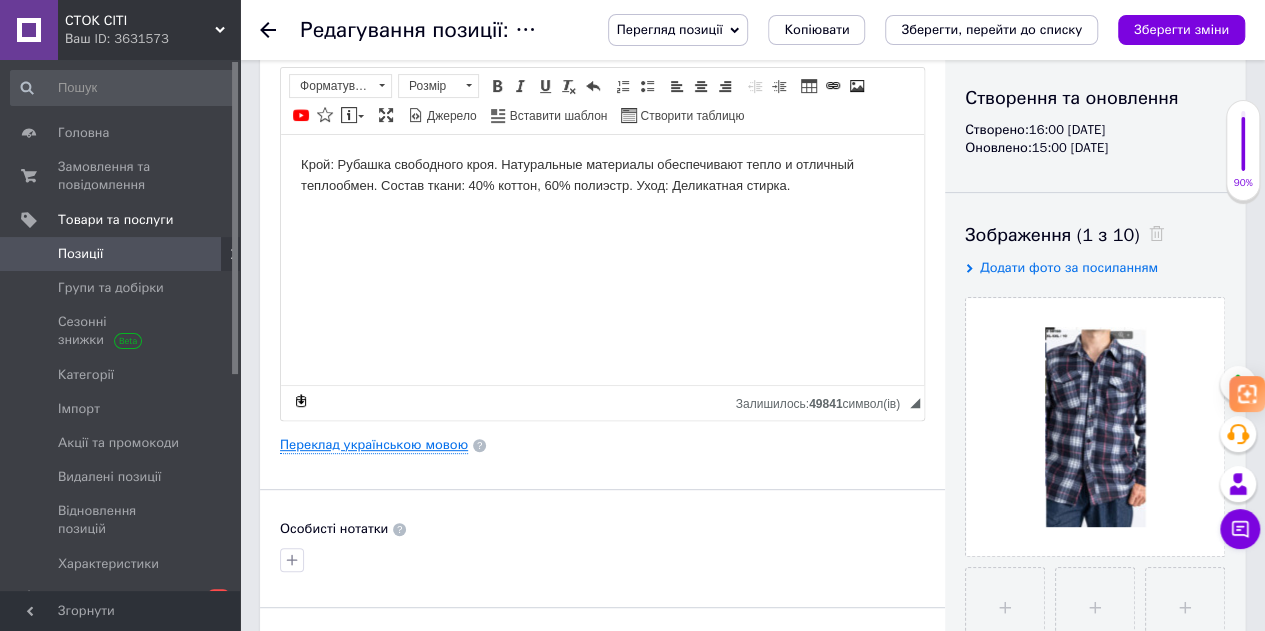 click on "Переклад українською мовою" at bounding box center (374, 445) 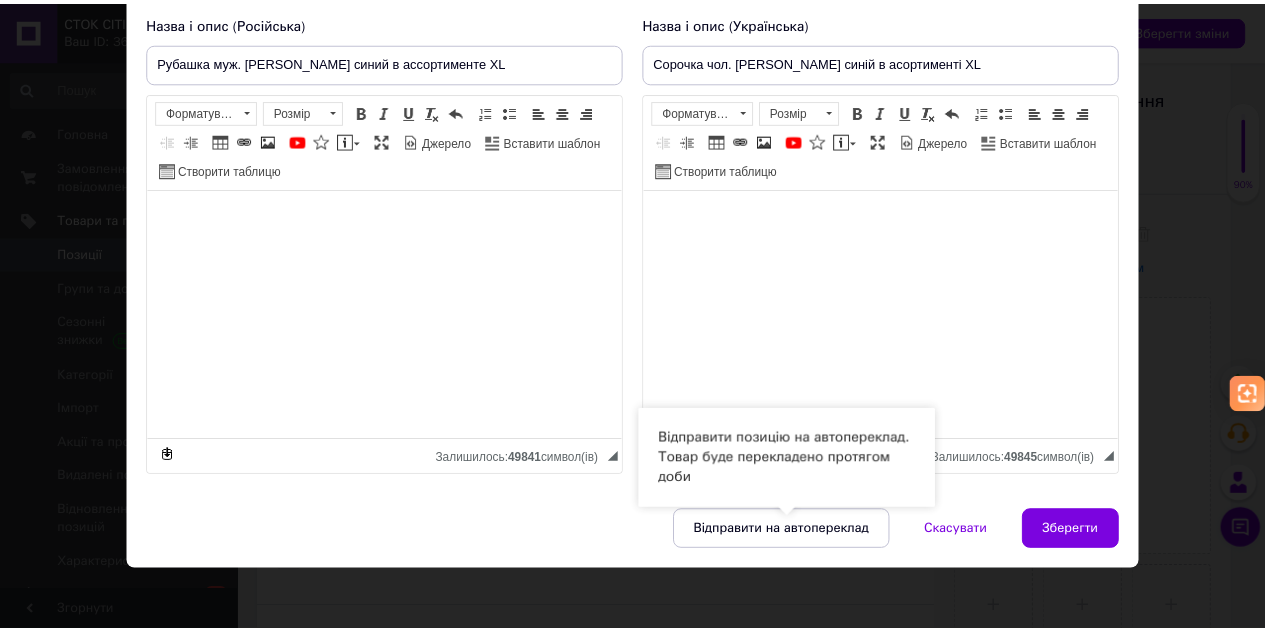 scroll, scrollTop: 153, scrollLeft: 0, axis: vertical 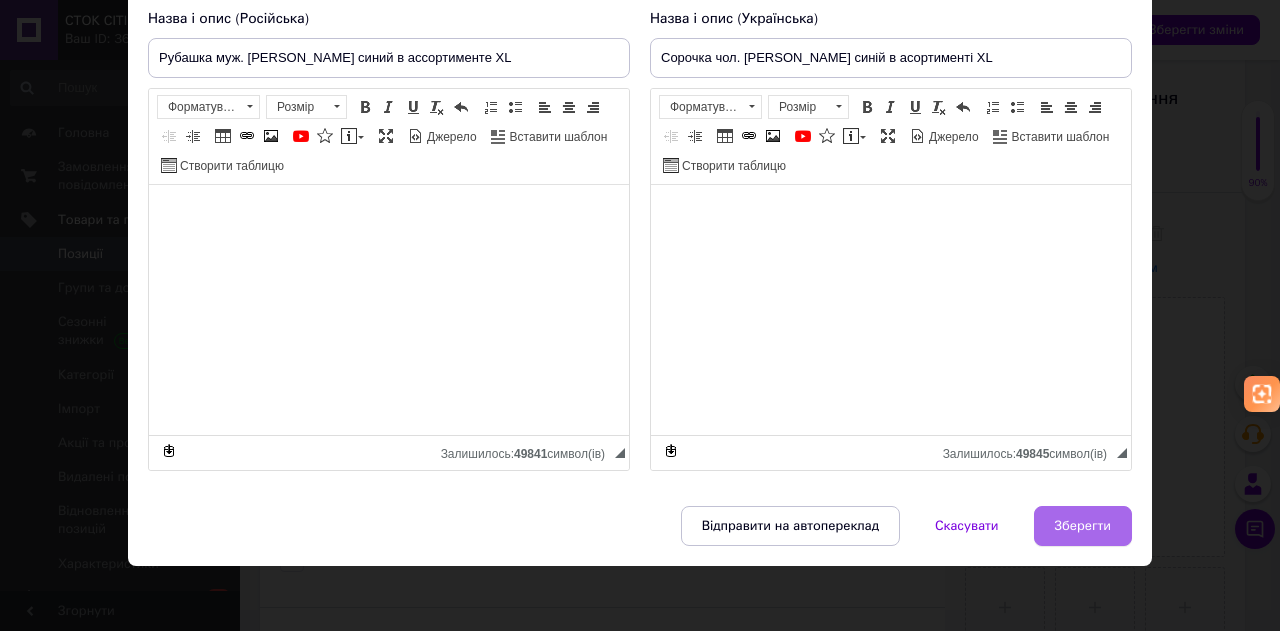 click on "Зберегти" at bounding box center [1083, 526] 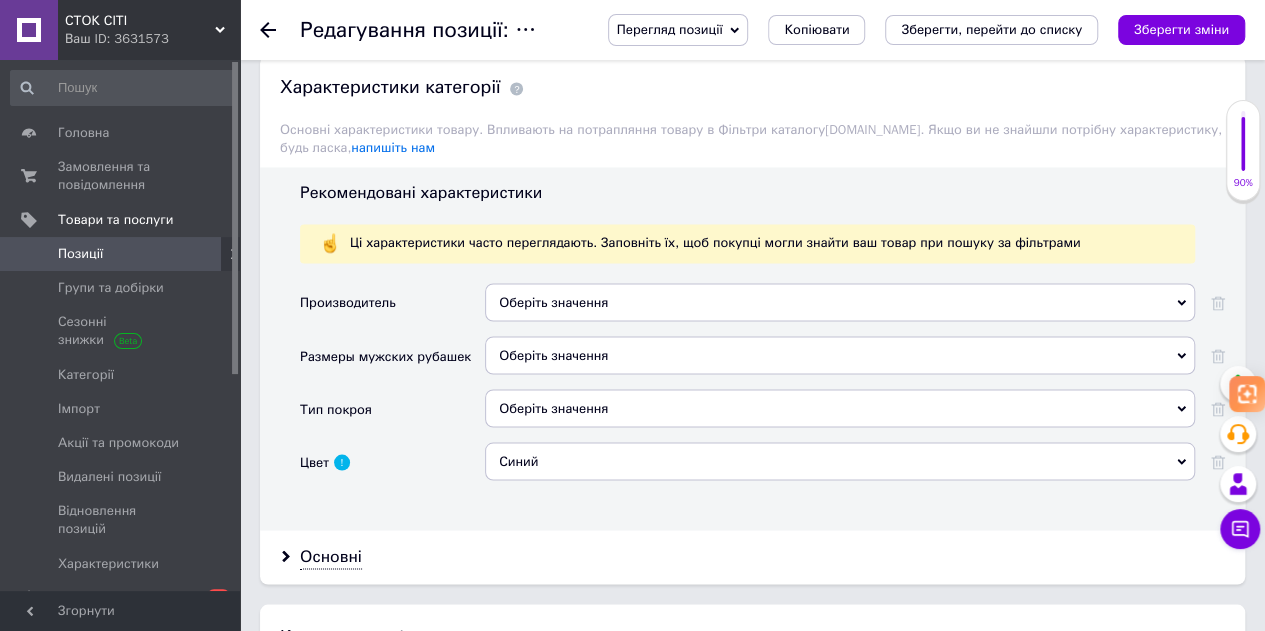 scroll, scrollTop: 1600, scrollLeft: 0, axis: vertical 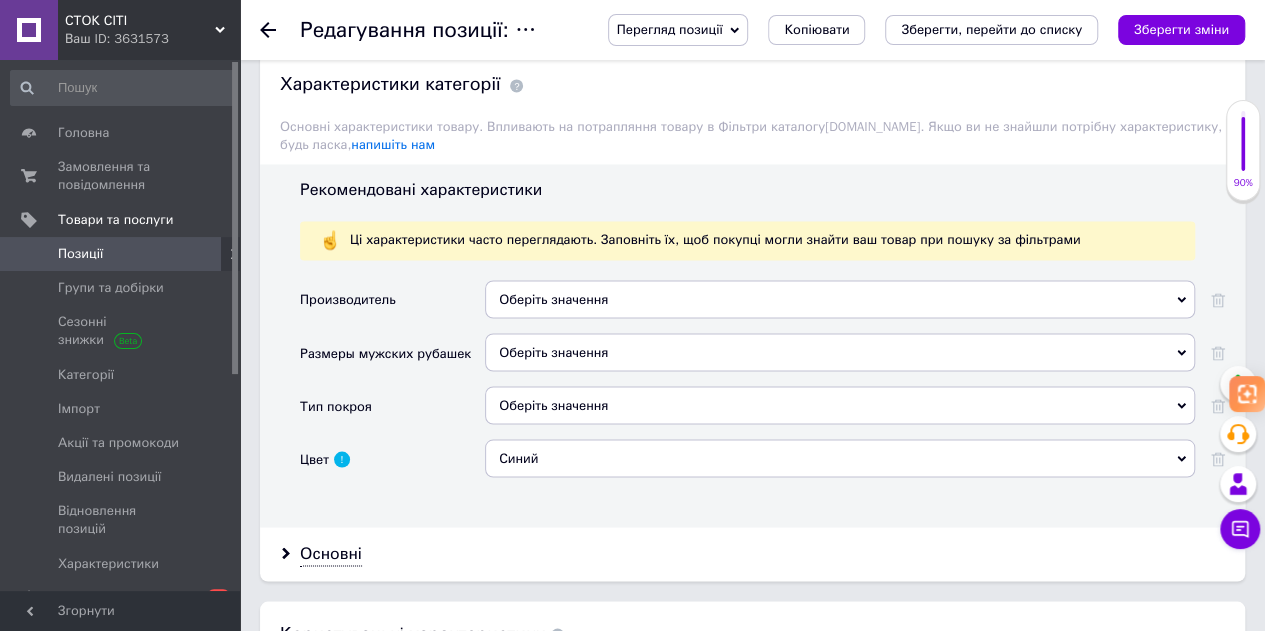 click on "Оберіть значення" at bounding box center [840, 352] 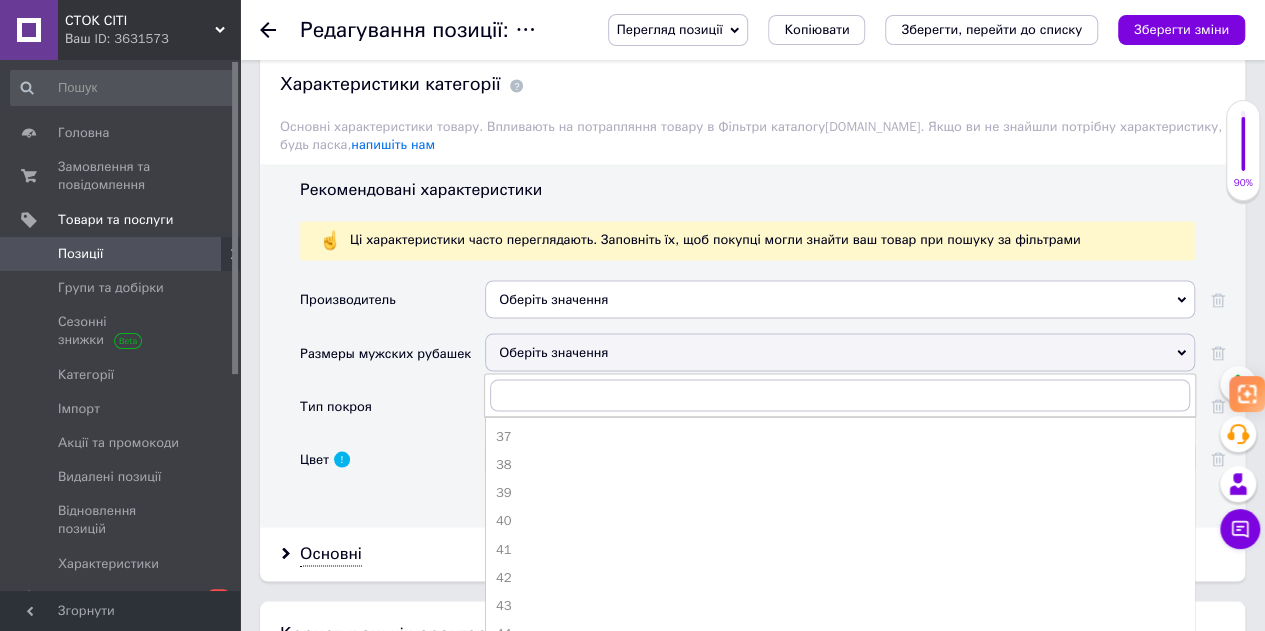 click on "Оберіть значення" at bounding box center (840, 352) 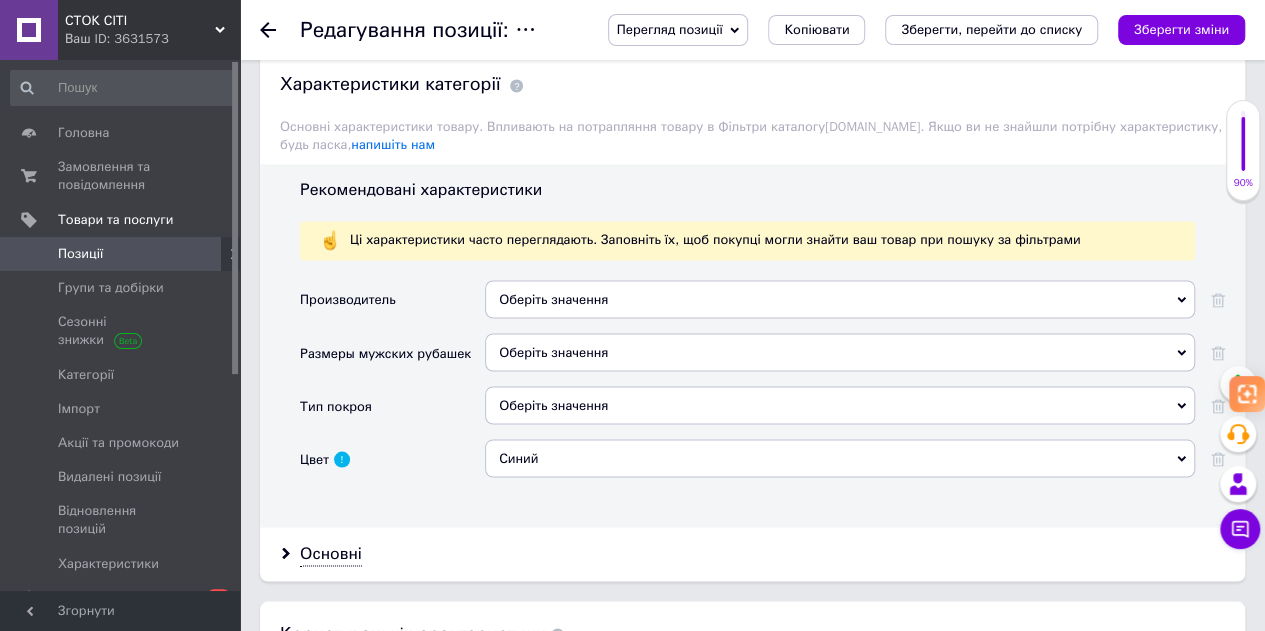 click on "Оберіть значення" at bounding box center (840, 405) 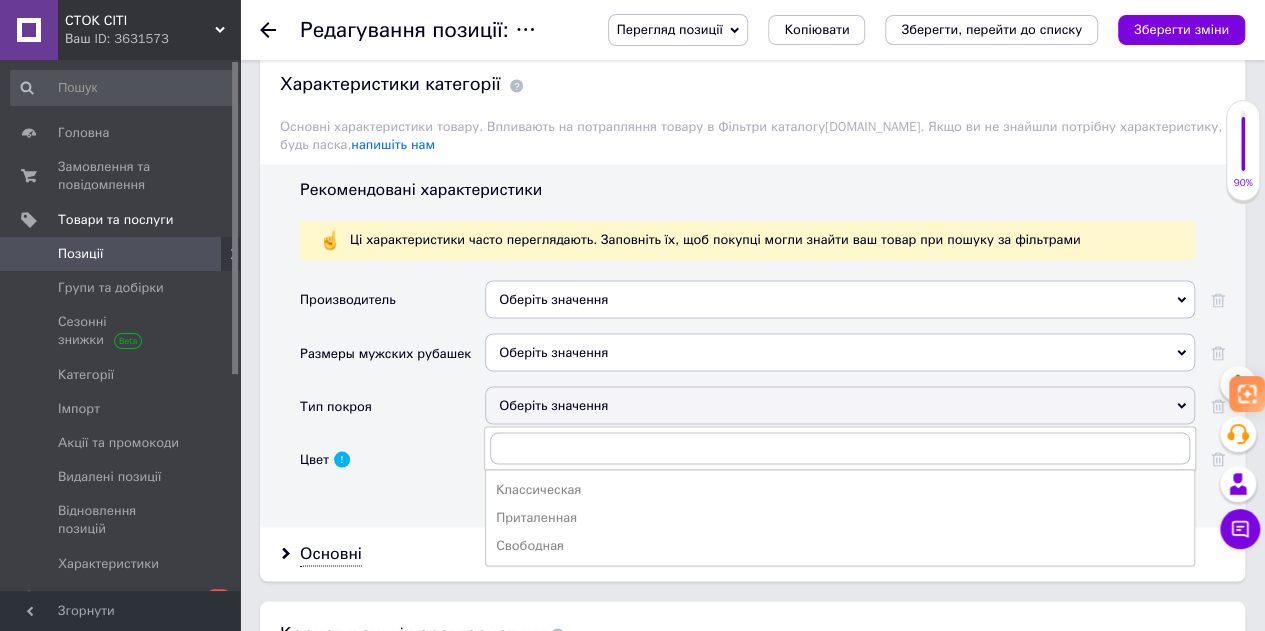 click on "Свободная" at bounding box center [840, 545] 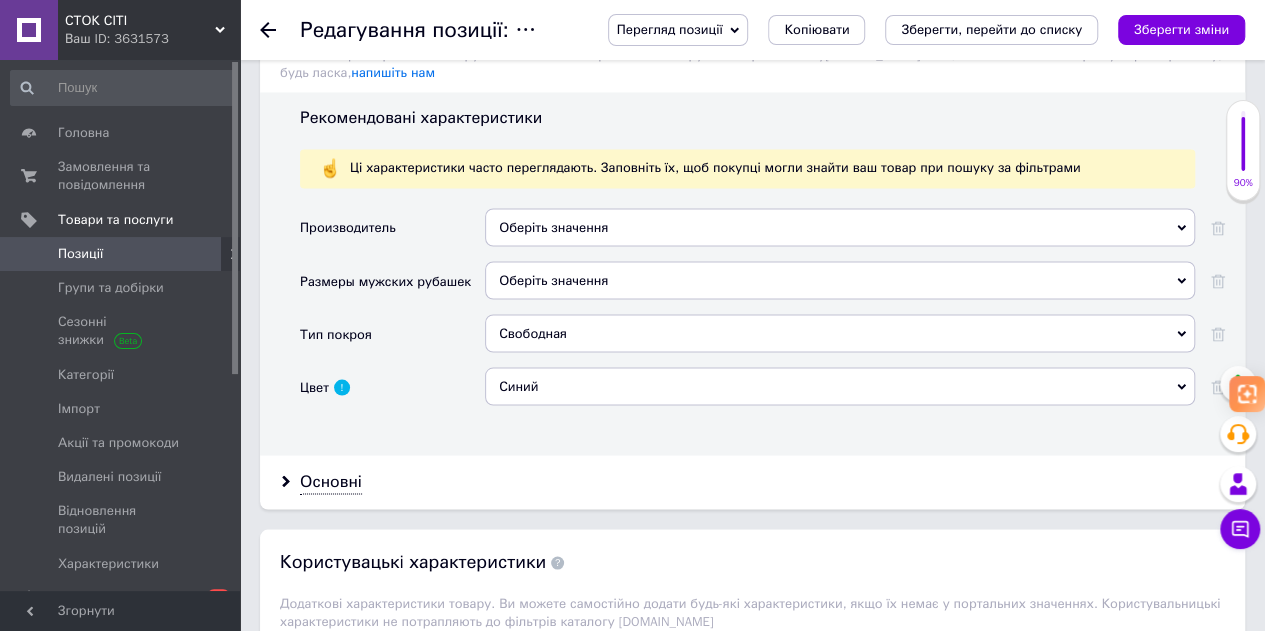 scroll, scrollTop: 1700, scrollLeft: 0, axis: vertical 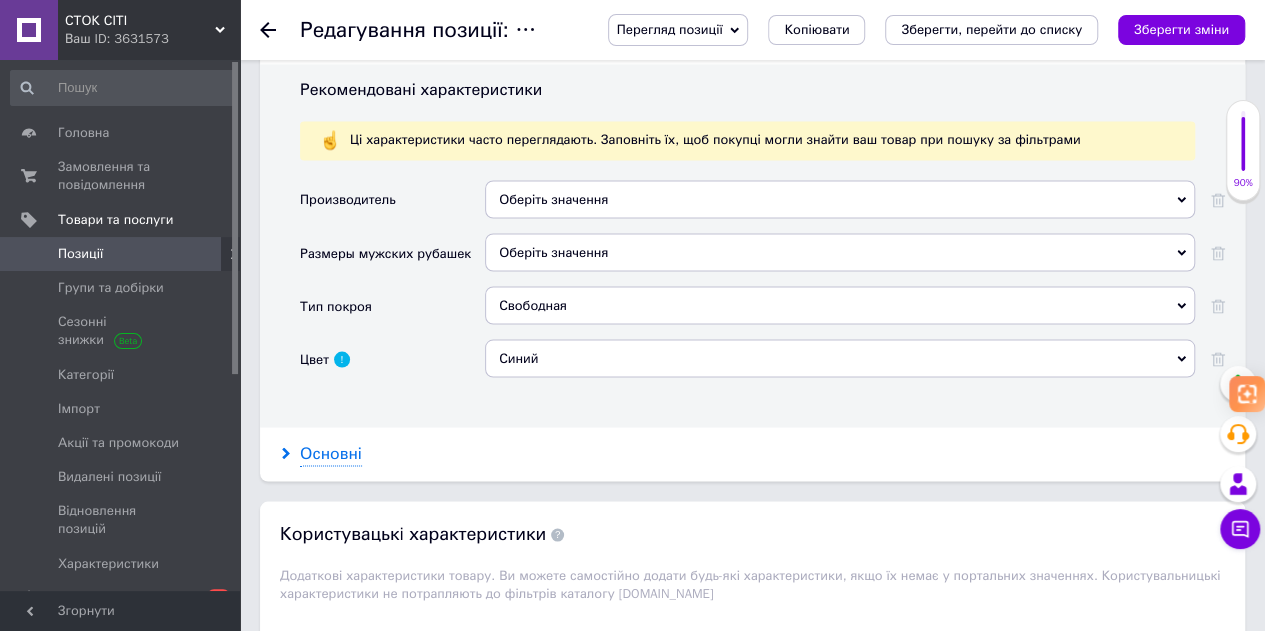 click 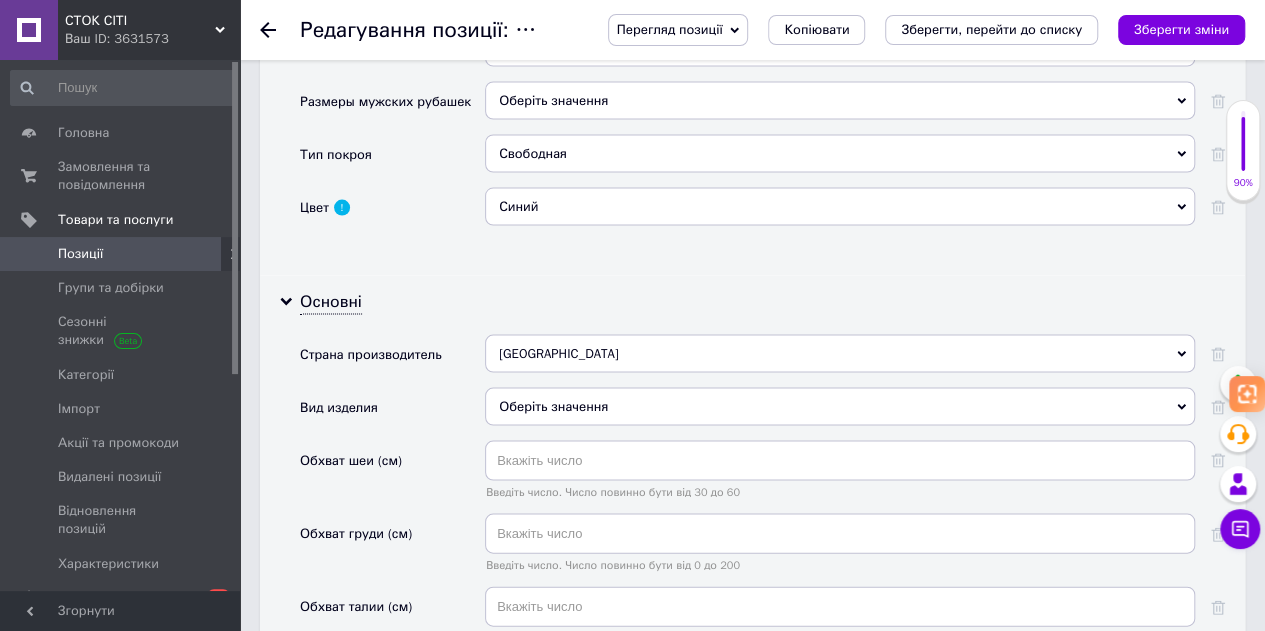 scroll, scrollTop: 1900, scrollLeft: 0, axis: vertical 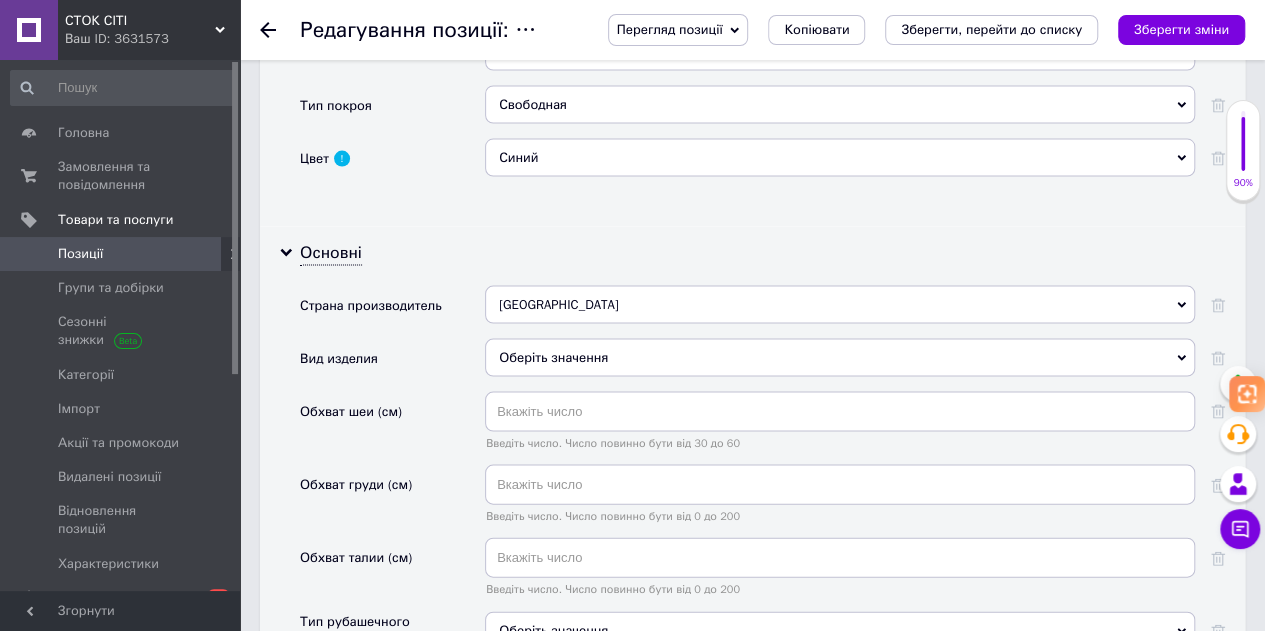click on "Оберіть значення" at bounding box center (840, 358) 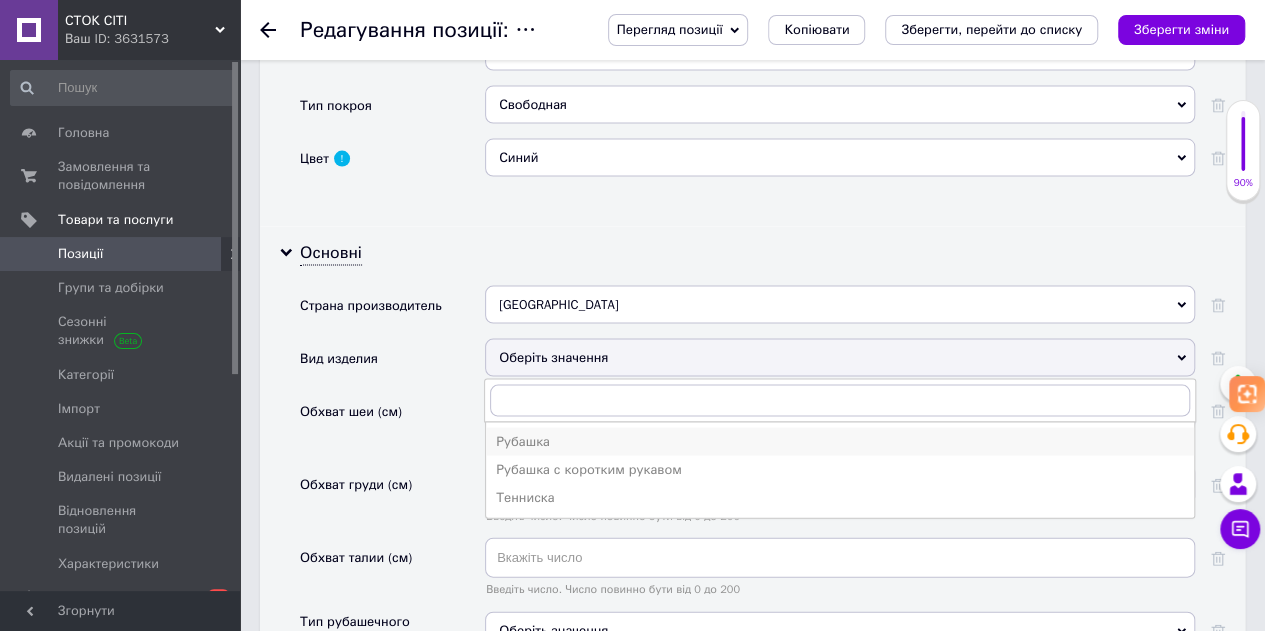 click on "Рубашка" at bounding box center (840, 442) 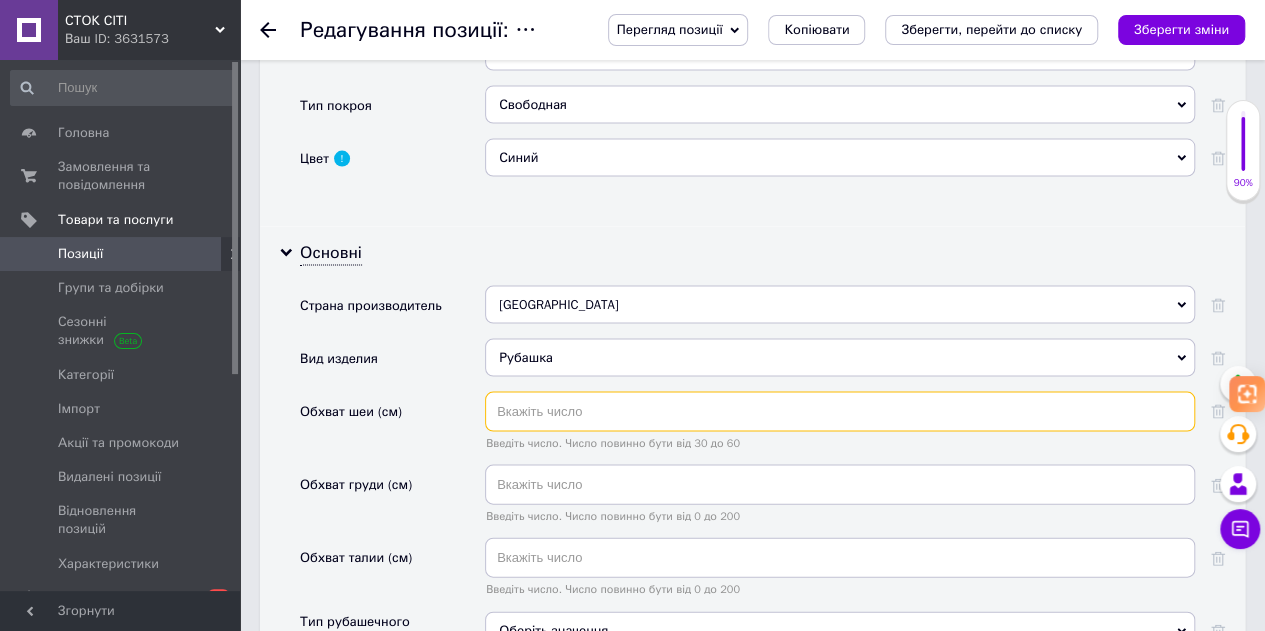 click at bounding box center (840, 412) 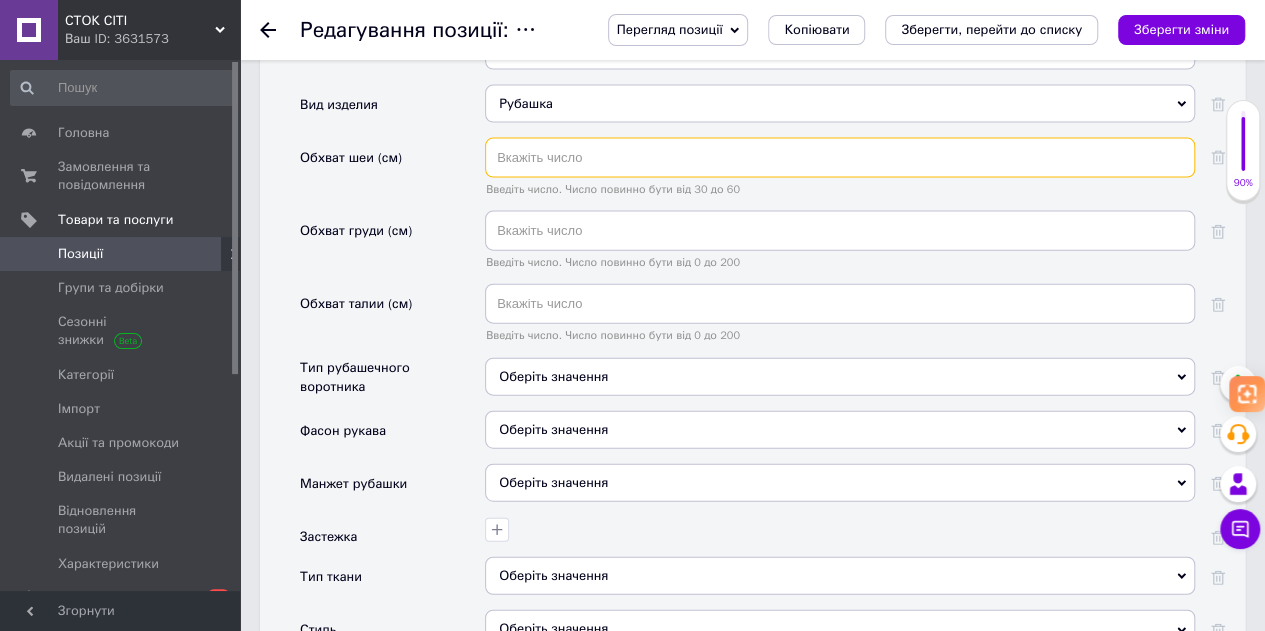 scroll, scrollTop: 2200, scrollLeft: 0, axis: vertical 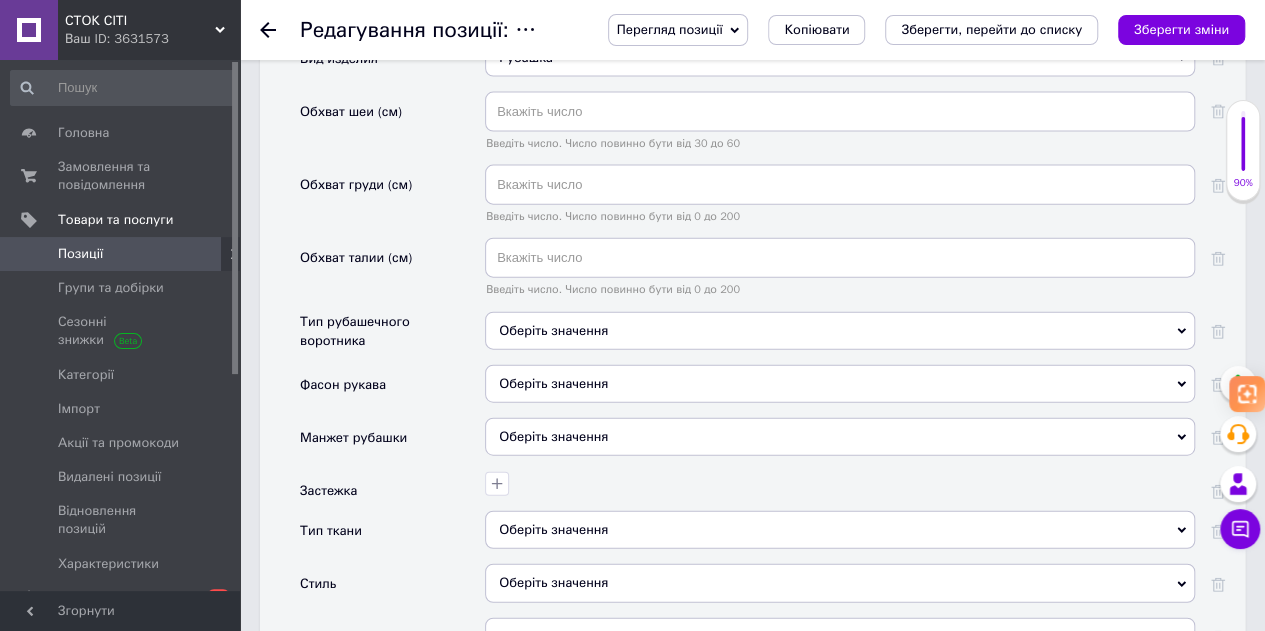 click on "Оберіть значення" at bounding box center (840, 331) 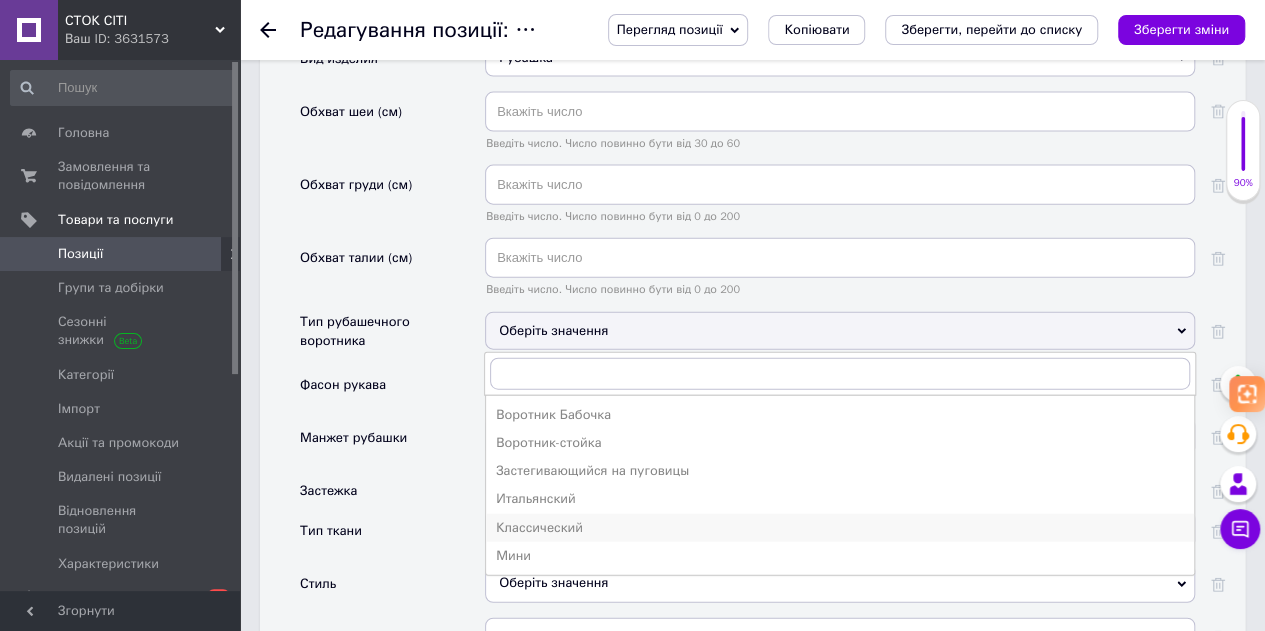 click on "Классический" at bounding box center (840, 528) 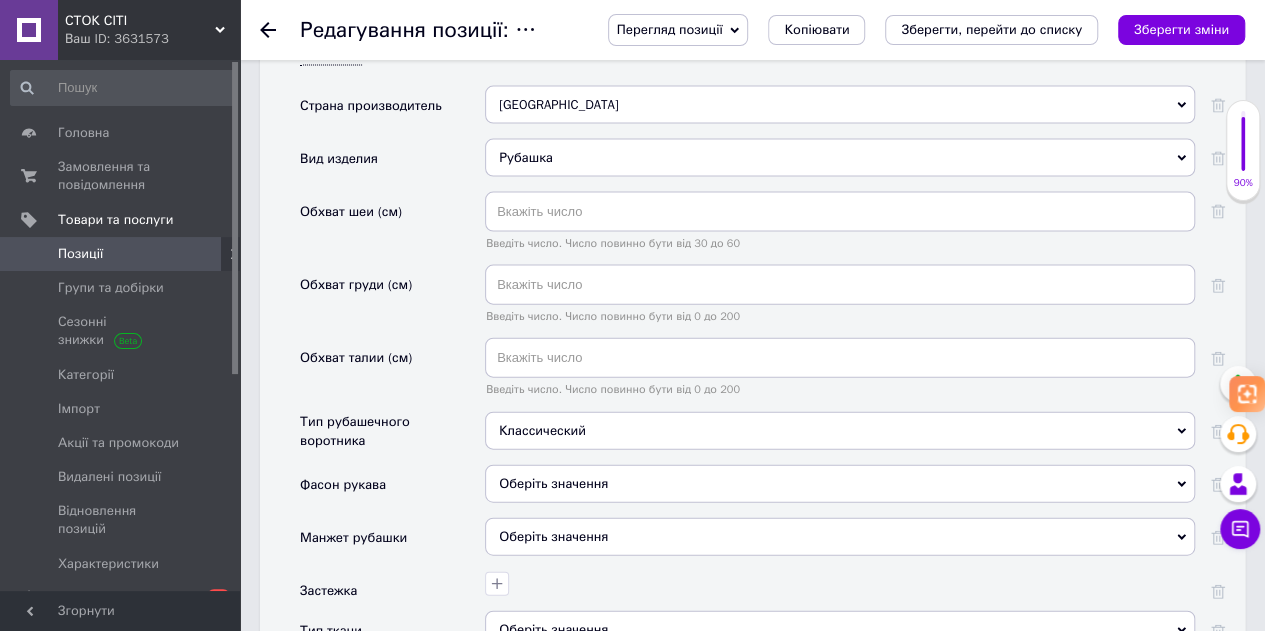 scroll, scrollTop: 2200, scrollLeft: 0, axis: vertical 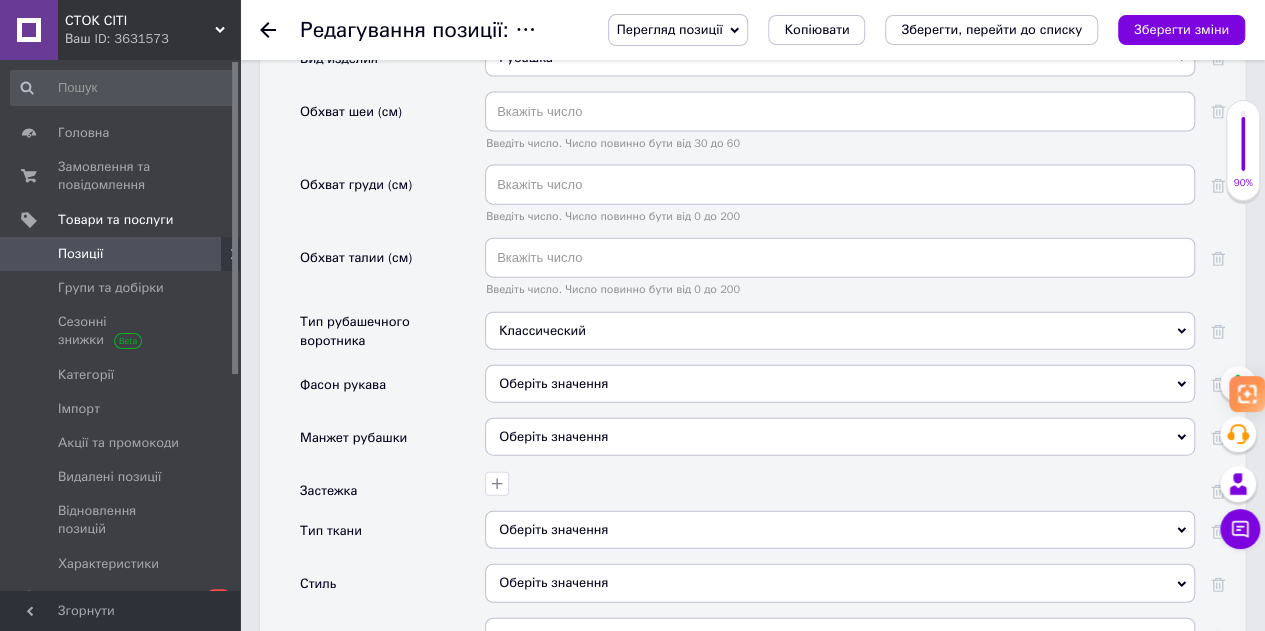 click on "Оберіть значення" at bounding box center [840, 384] 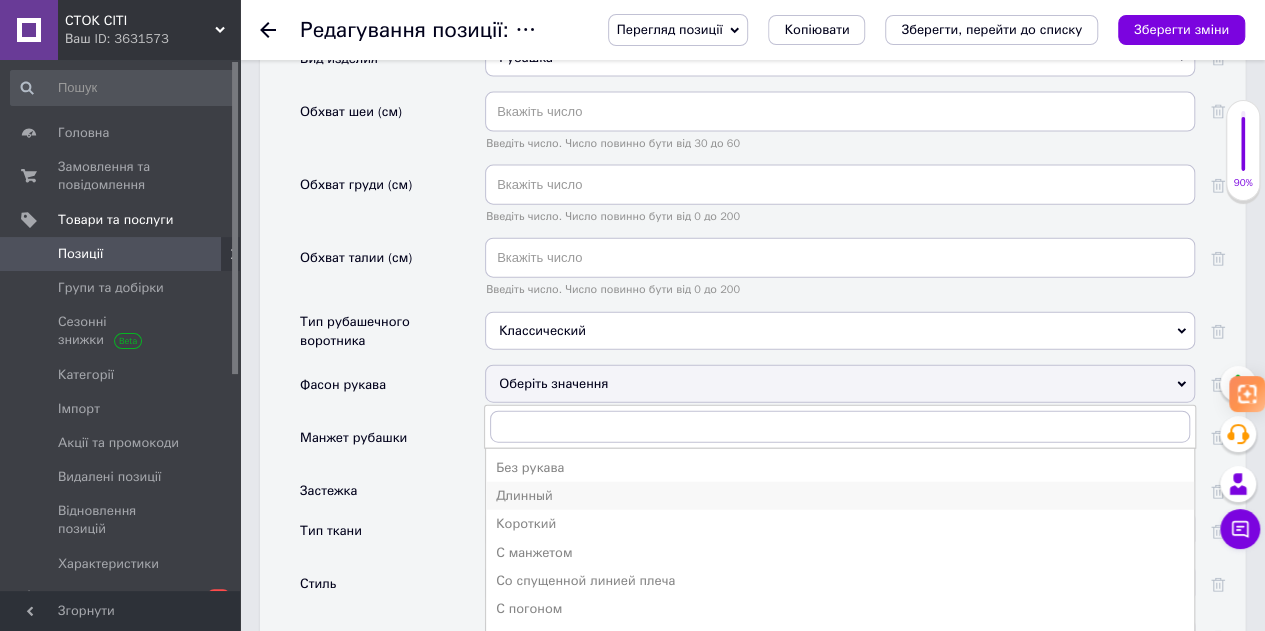click on "Длинный" at bounding box center [840, 496] 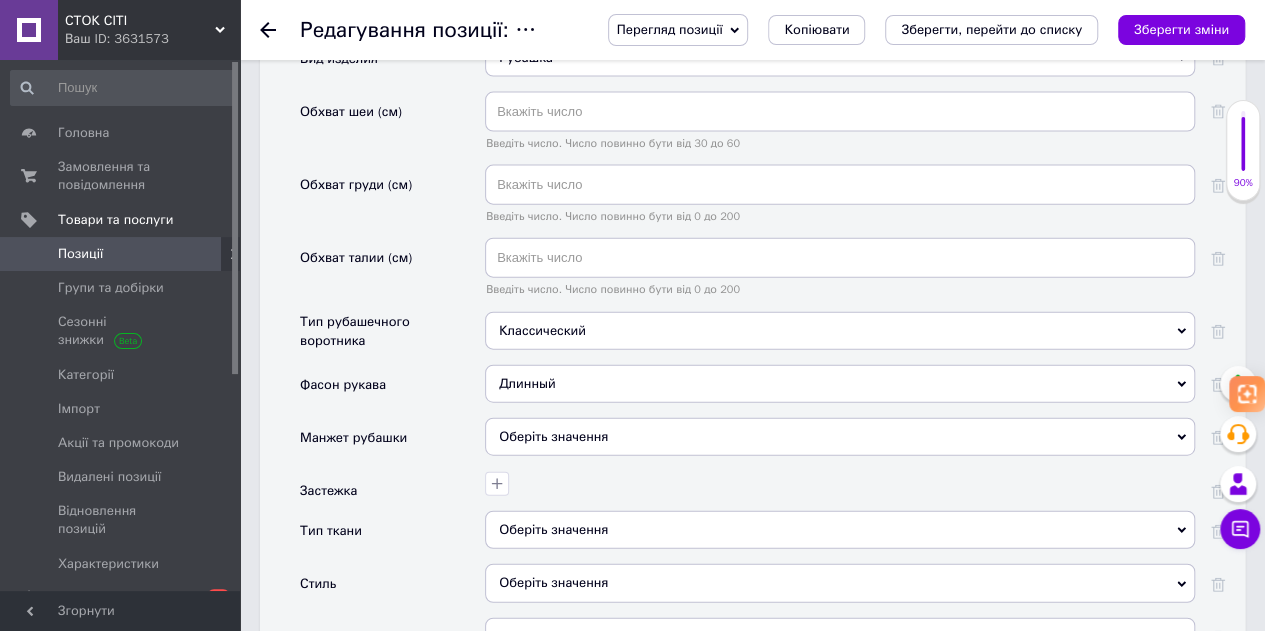 click on "Оберіть значення" at bounding box center (840, 437) 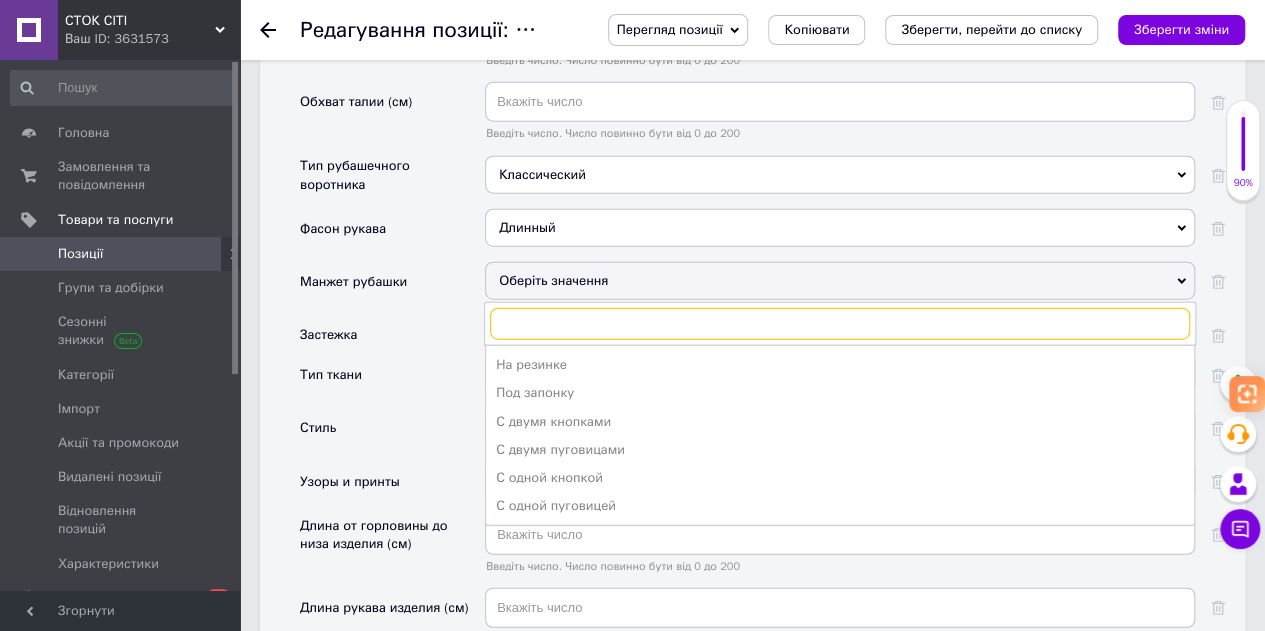 scroll, scrollTop: 2400, scrollLeft: 0, axis: vertical 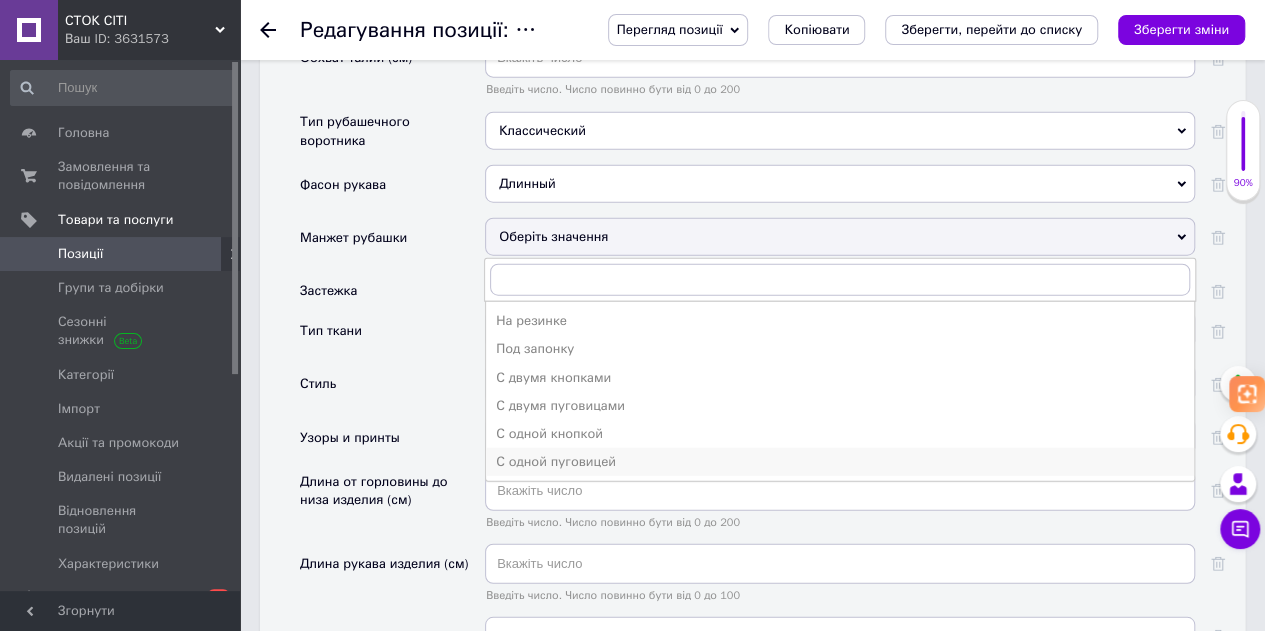 click on "С одной пуговицей" at bounding box center (840, 462) 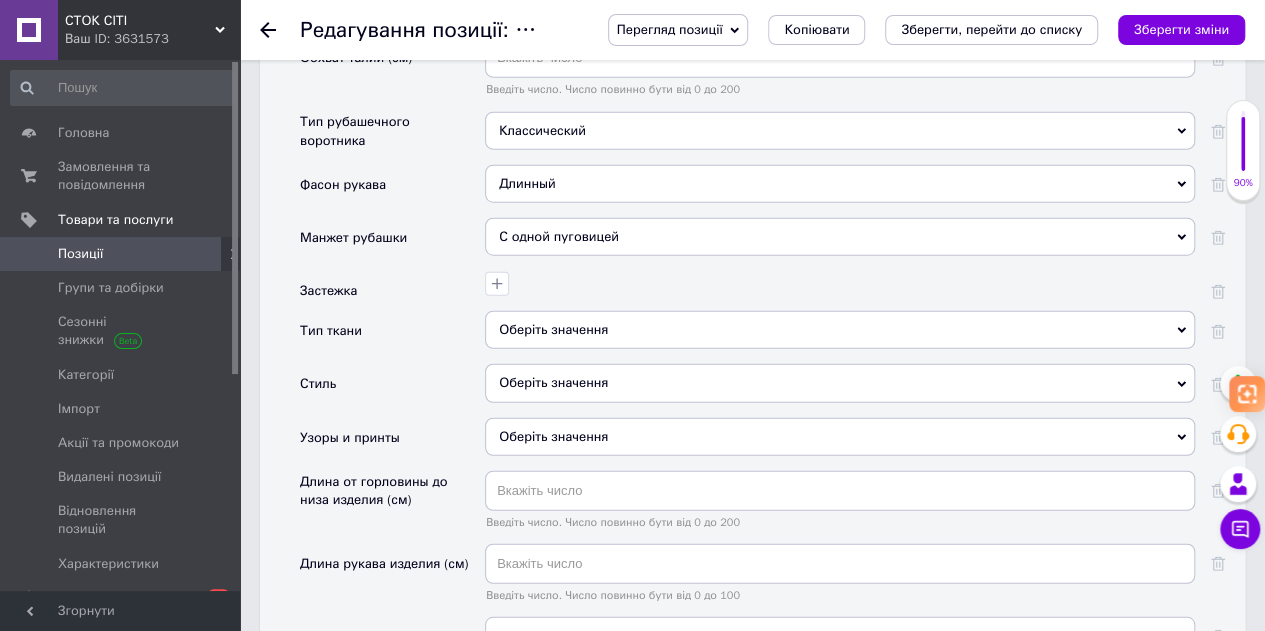 click on "Оберіть значення" at bounding box center (840, 330) 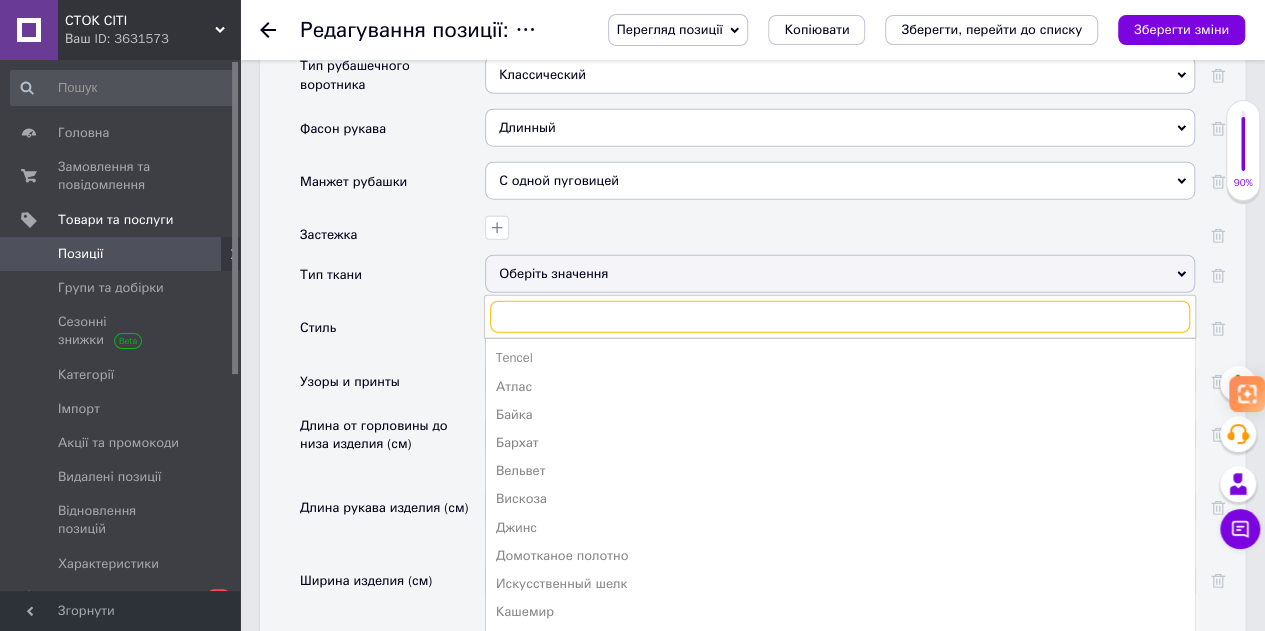 scroll, scrollTop: 2500, scrollLeft: 0, axis: vertical 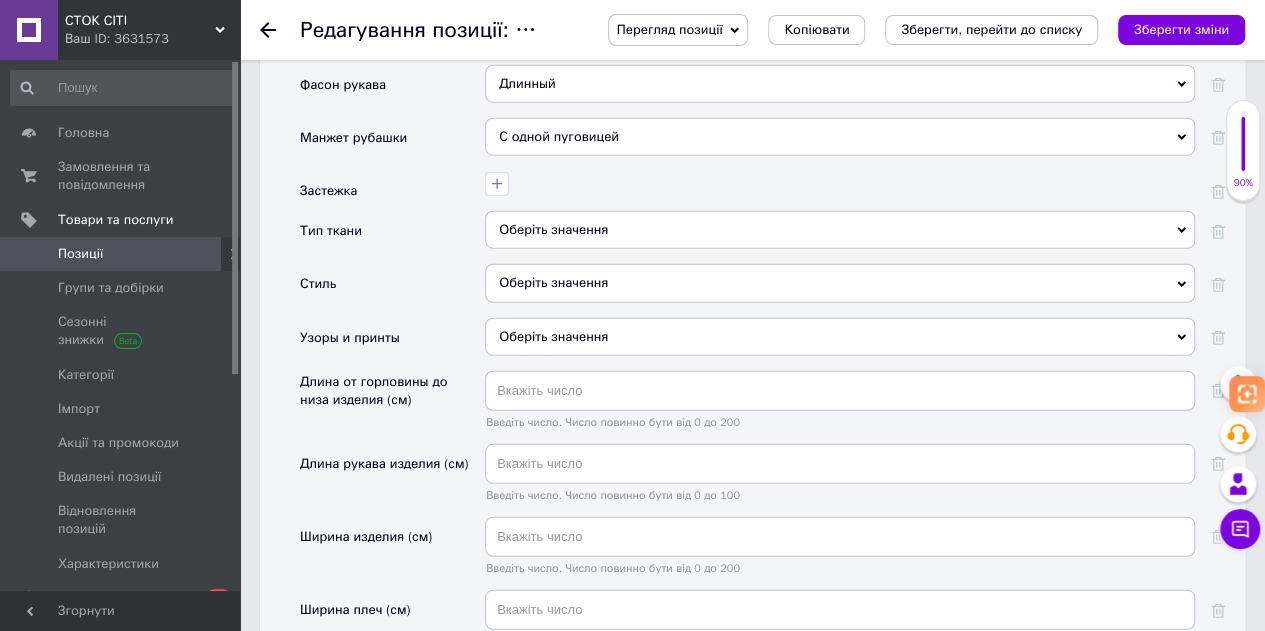 click on "Стиль" at bounding box center (392, 290) 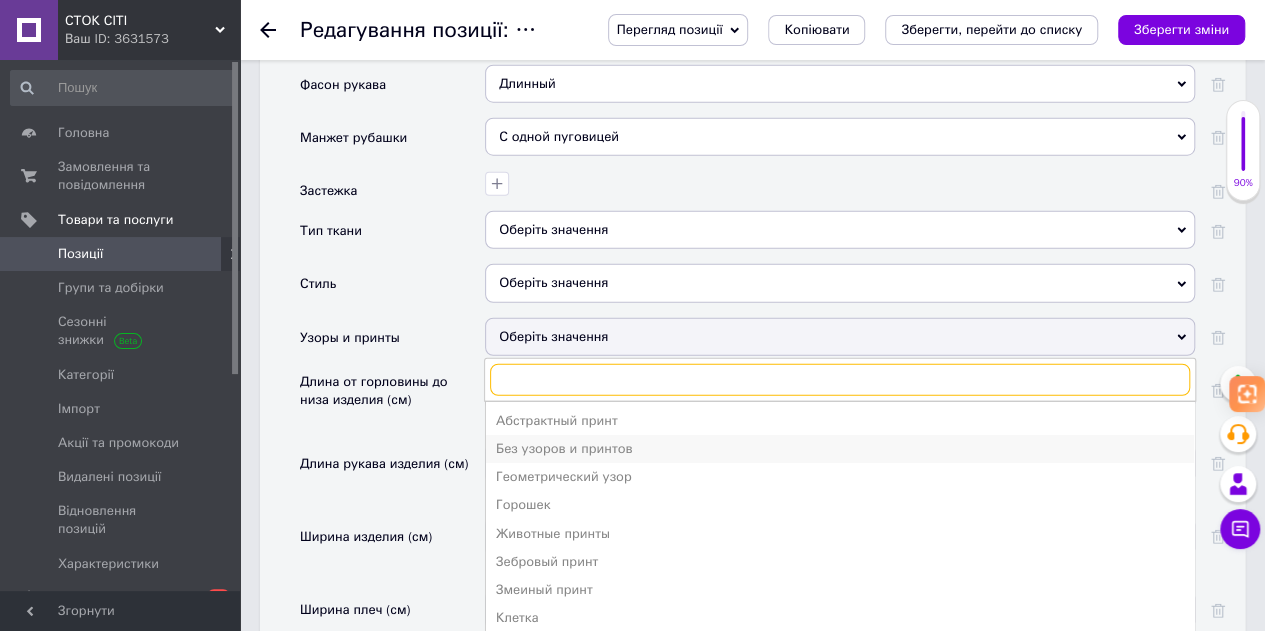 scroll, scrollTop: 100, scrollLeft: 0, axis: vertical 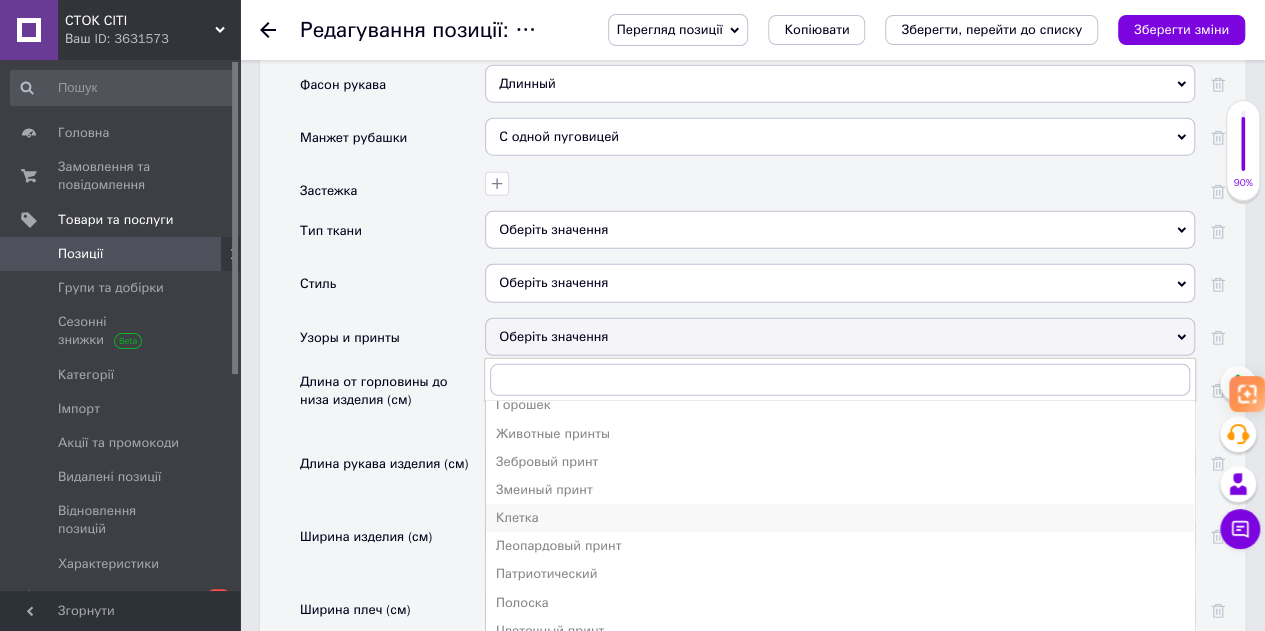 click on "Клетка" at bounding box center [840, 518] 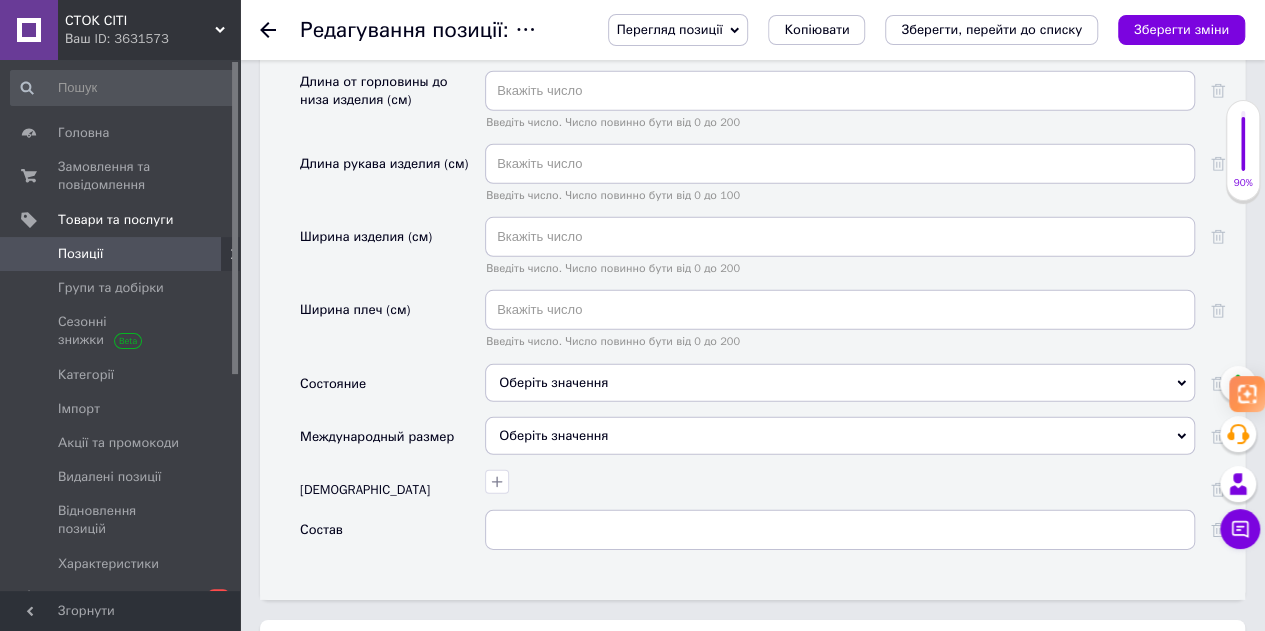 scroll, scrollTop: 2900, scrollLeft: 0, axis: vertical 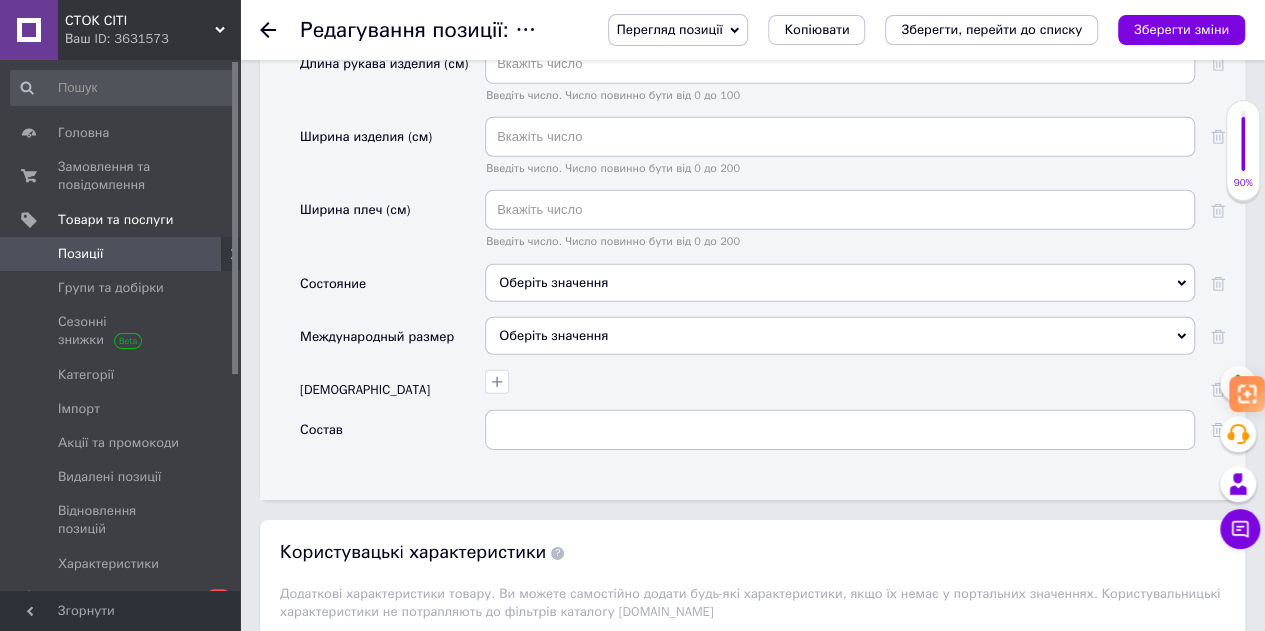 click on "Оберіть значення" at bounding box center [840, 336] 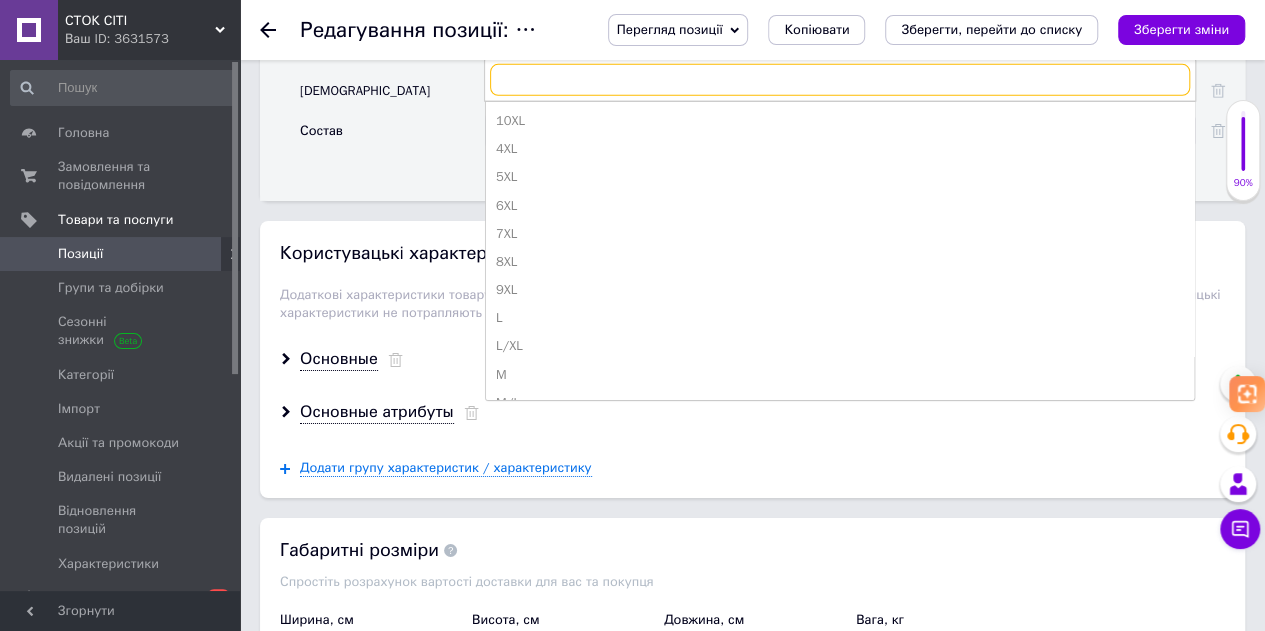 scroll, scrollTop: 3200, scrollLeft: 0, axis: vertical 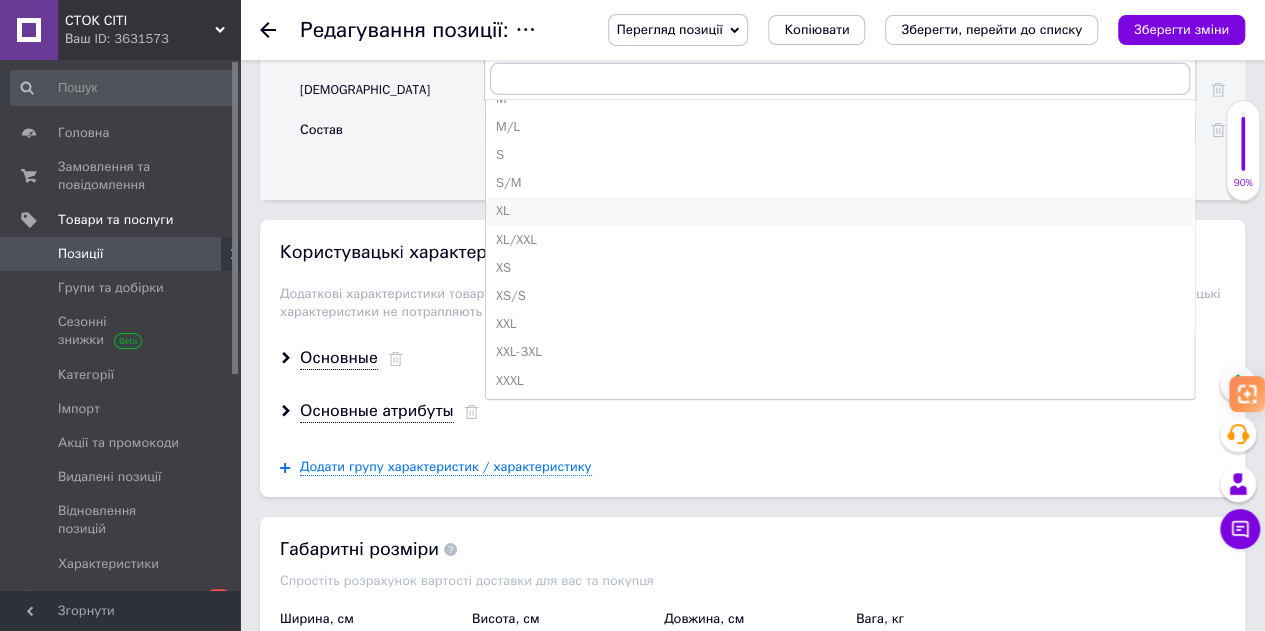 click on "XL" at bounding box center [840, 211] 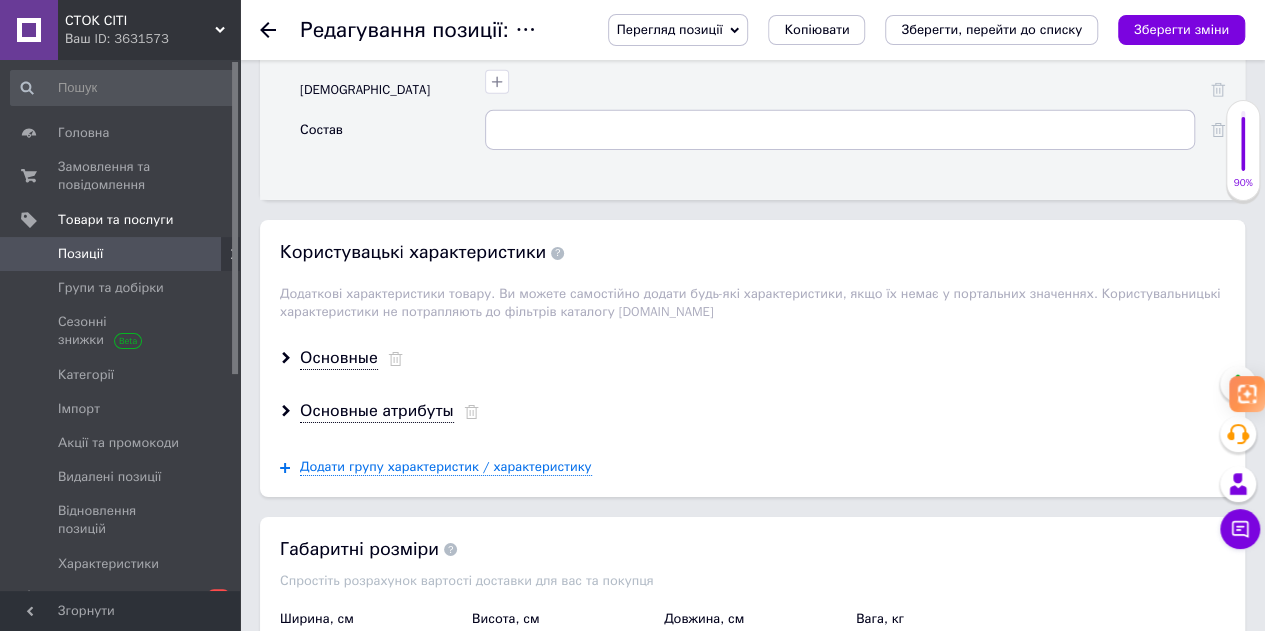 click on "Состав" at bounding box center [392, 137] 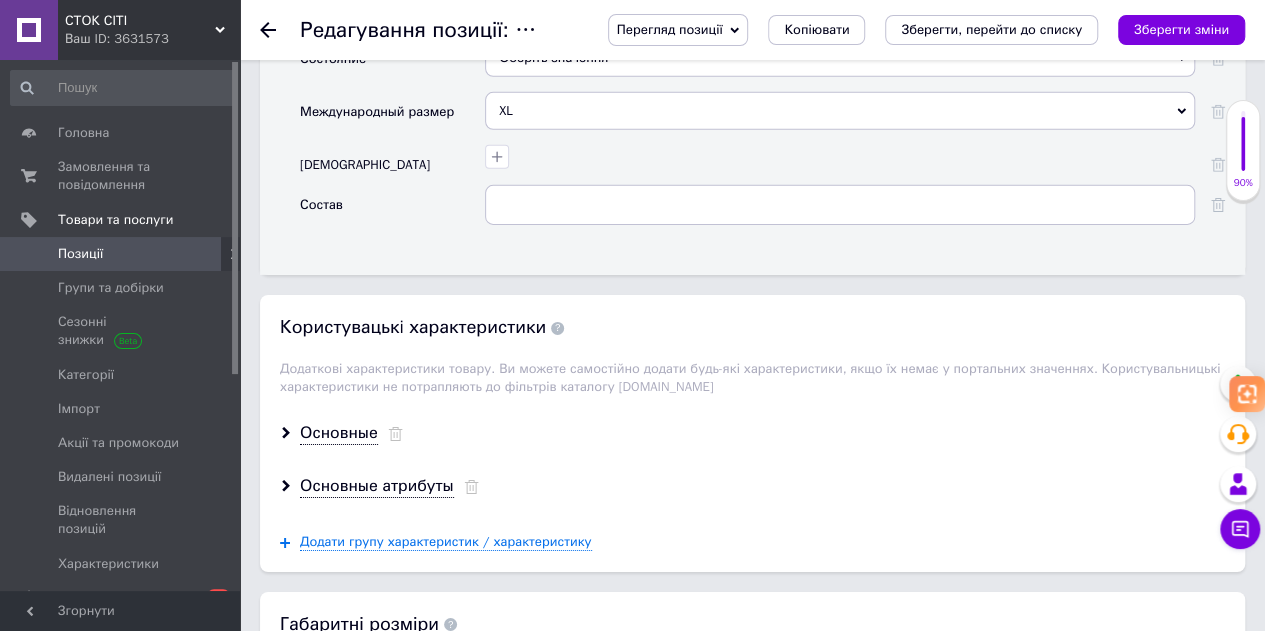 scroll, scrollTop: 3100, scrollLeft: 0, axis: vertical 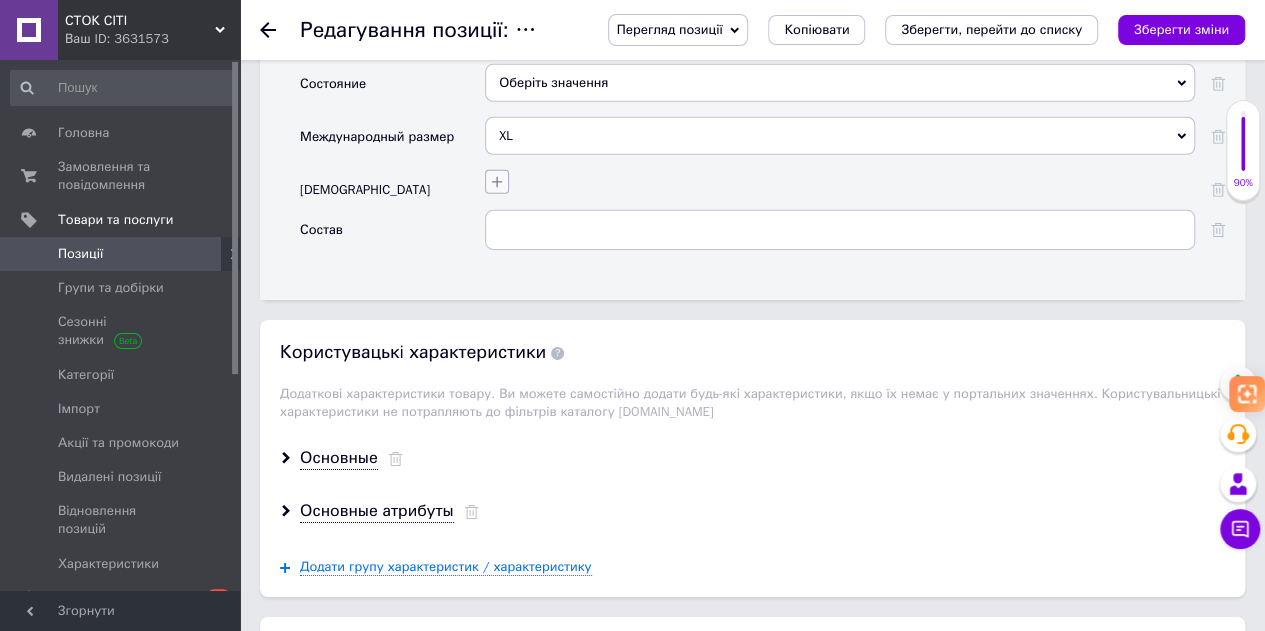click 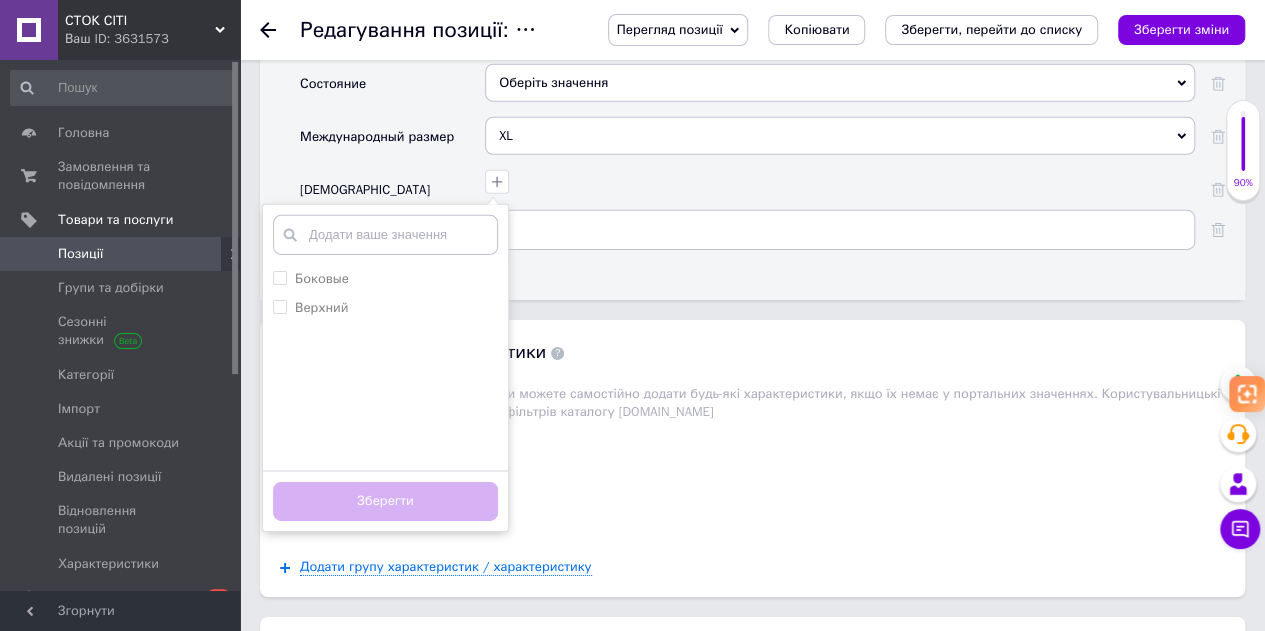 click on "Боковые Верхний Додати ваше значення   Зберегти" at bounding box center [837, 179] 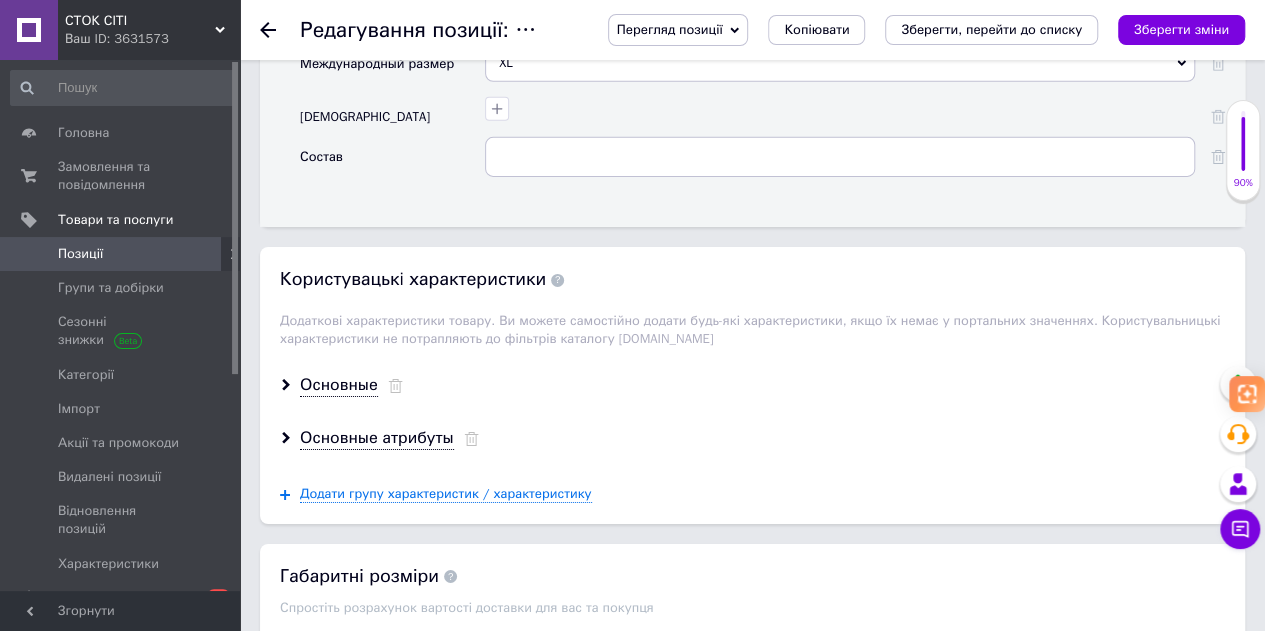 scroll, scrollTop: 3200, scrollLeft: 0, axis: vertical 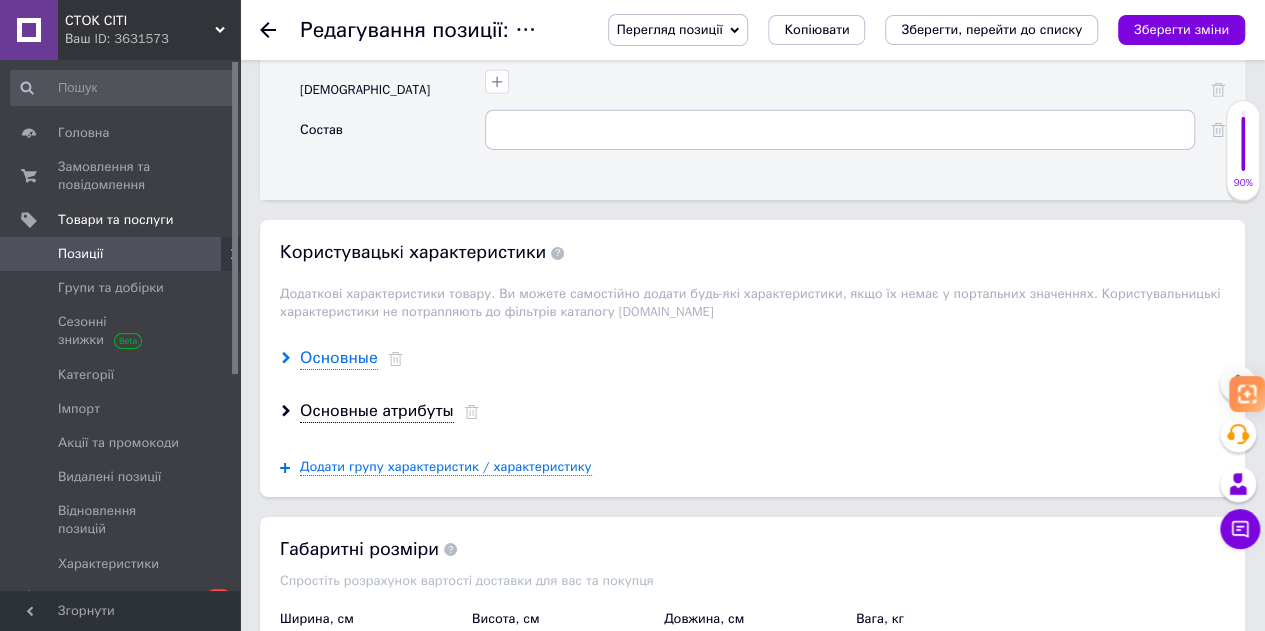 click 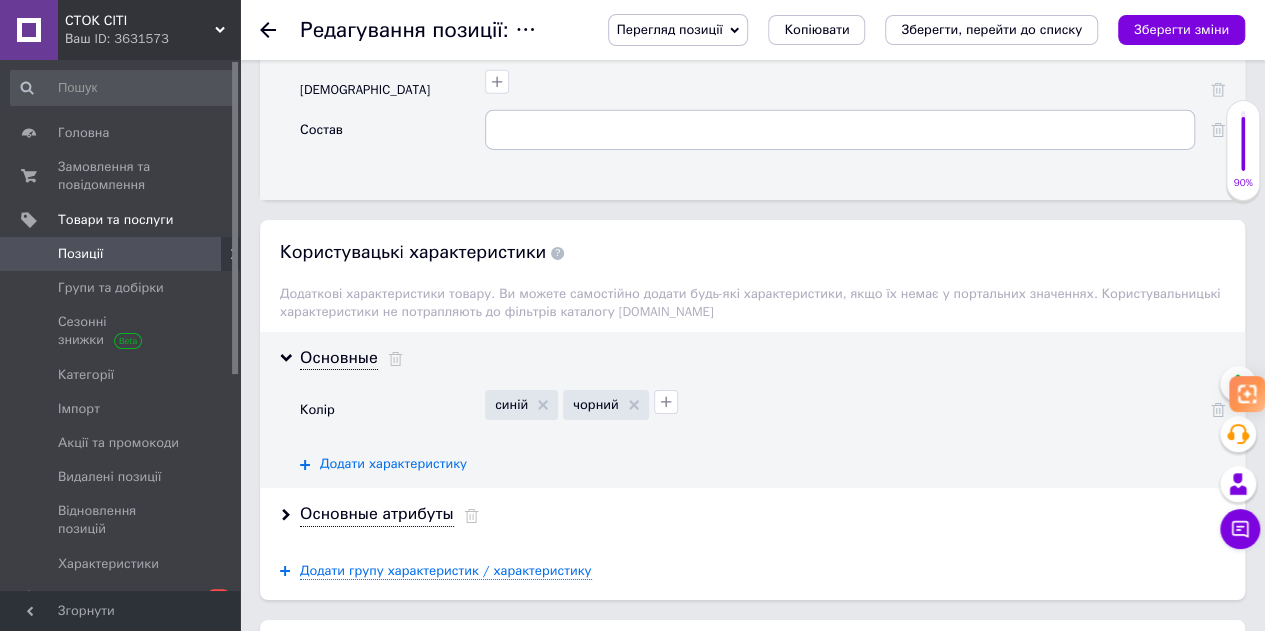 click on "Додати характеристику" at bounding box center (393, 464) 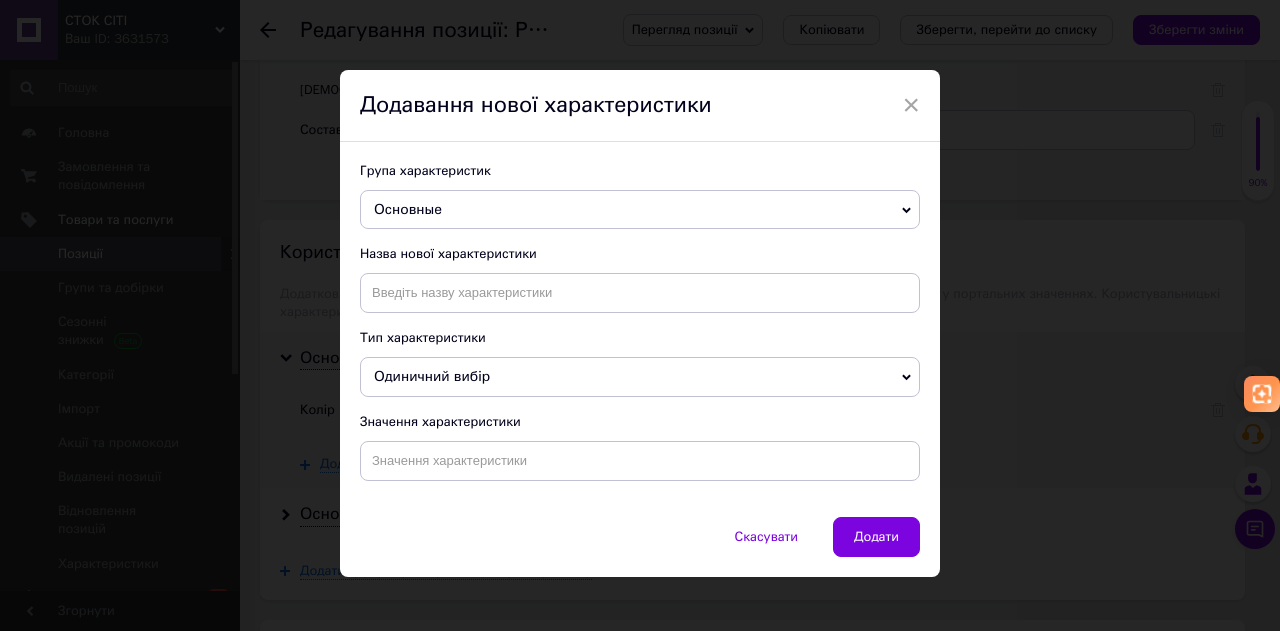 click on "×" at bounding box center [911, 105] 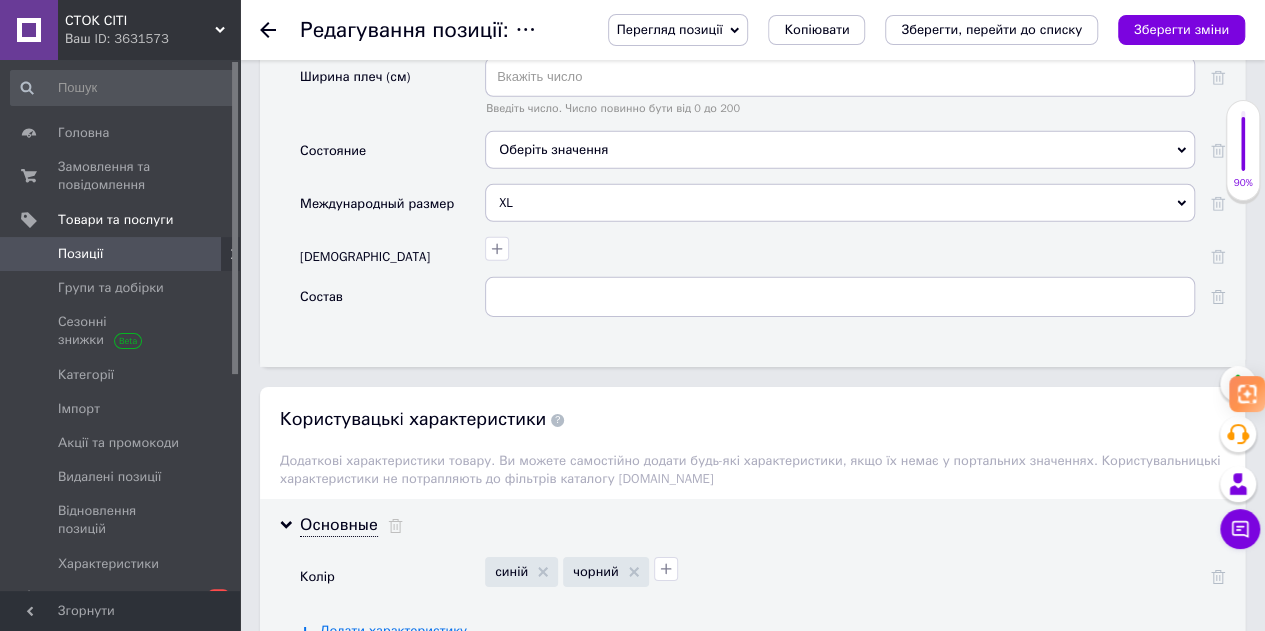 scroll, scrollTop: 2900, scrollLeft: 0, axis: vertical 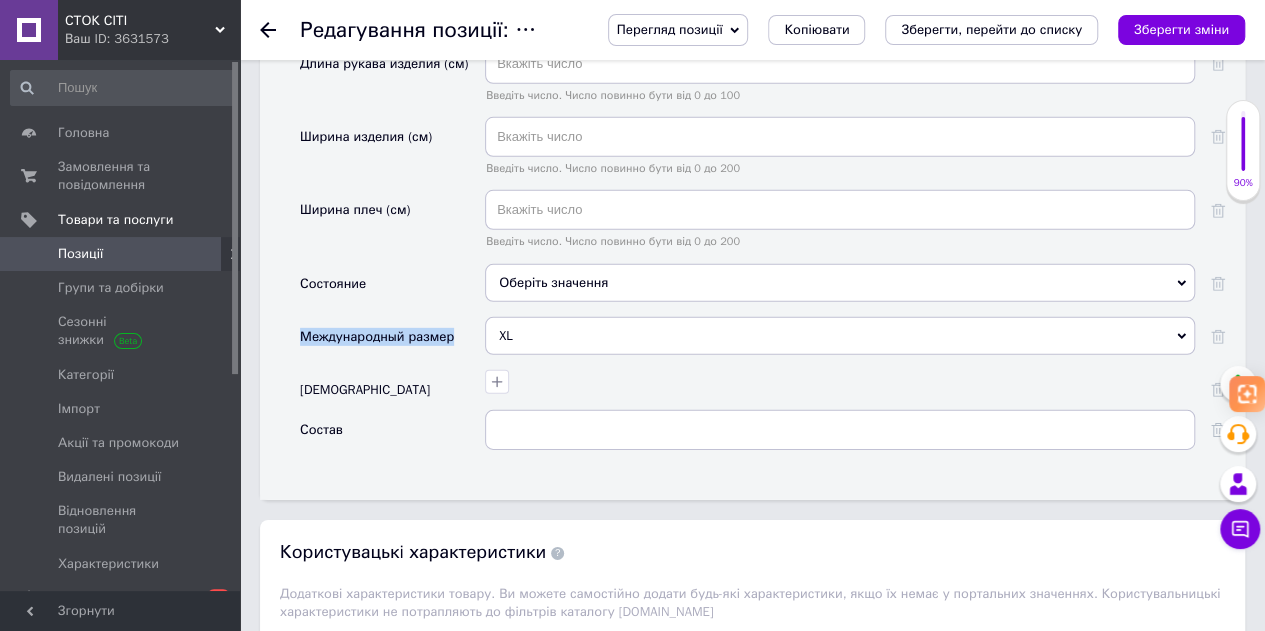 drag, startPoint x: 300, startPoint y: 318, endPoint x: 388, endPoint y: 336, distance: 89.822044 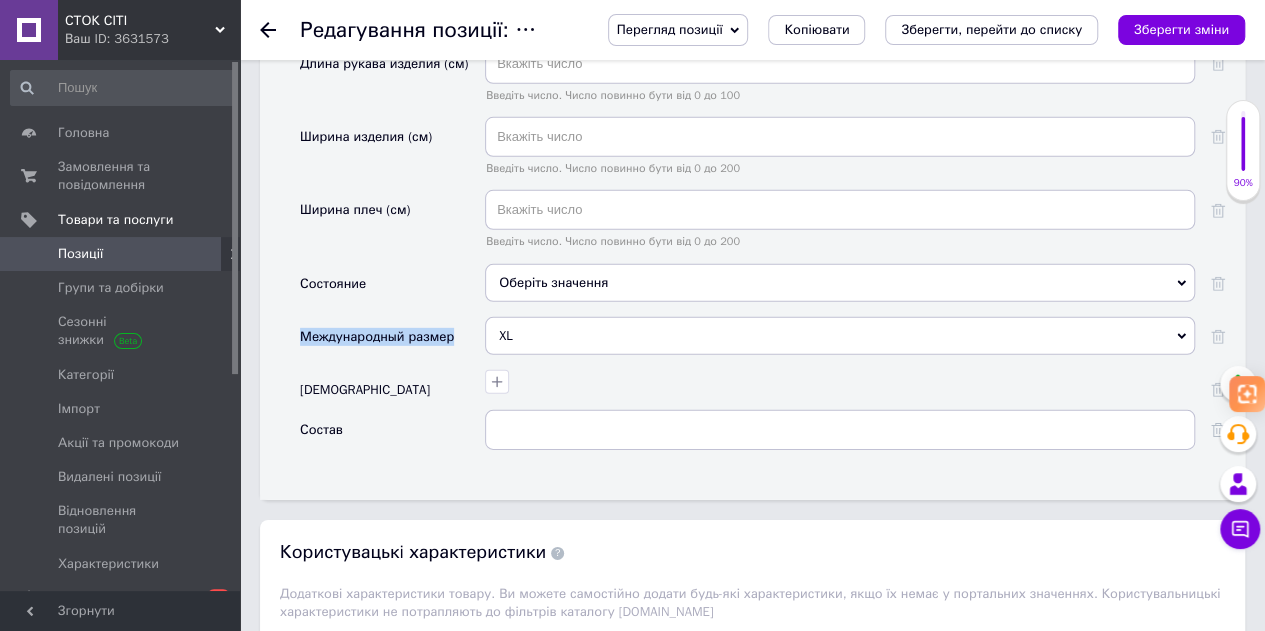 copy on "Международный размер" 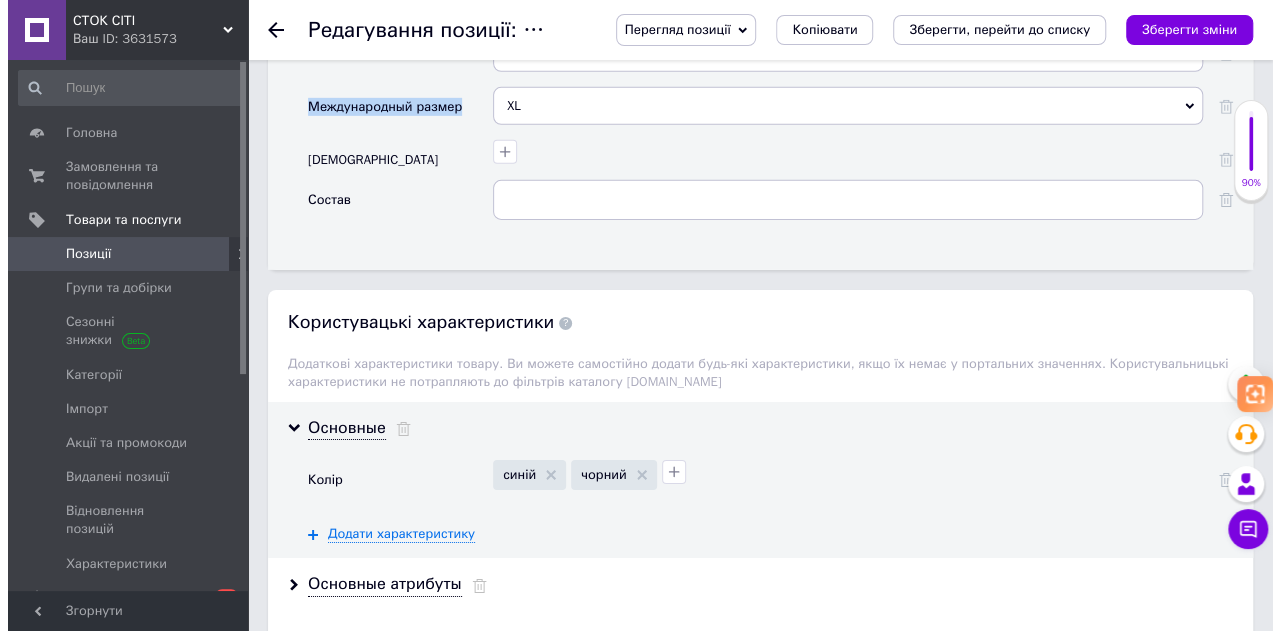 scroll, scrollTop: 3200, scrollLeft: 0, axis: vertical 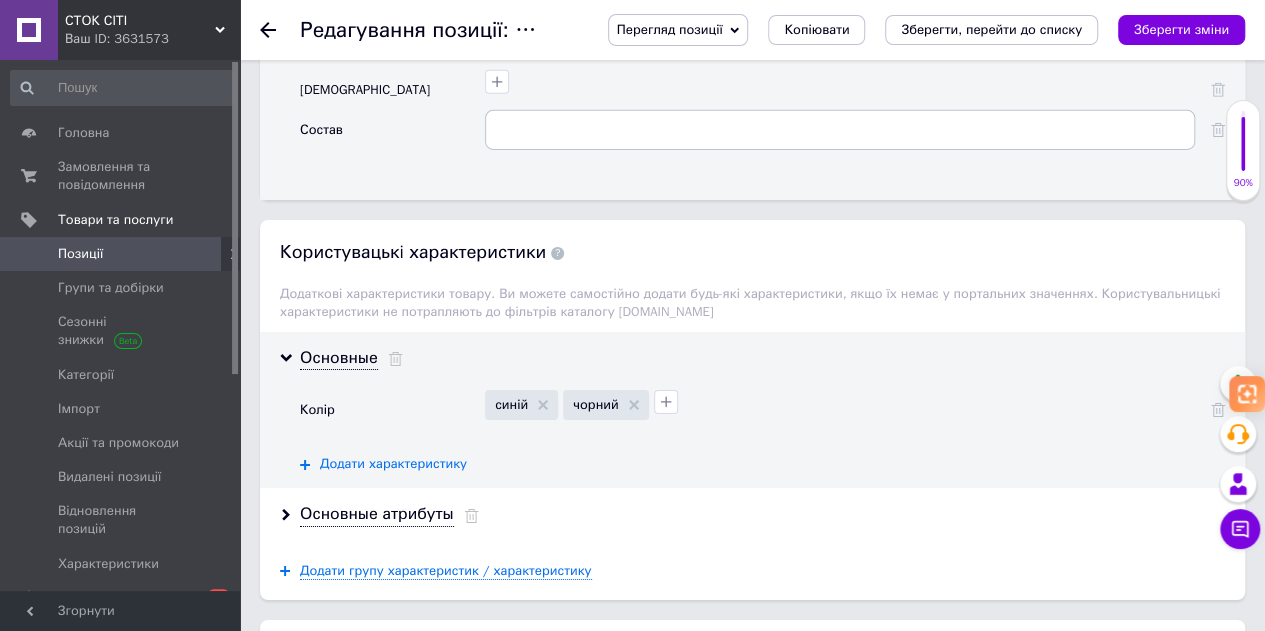 click on "Додати характеристику" at bounding box center (393, 464) 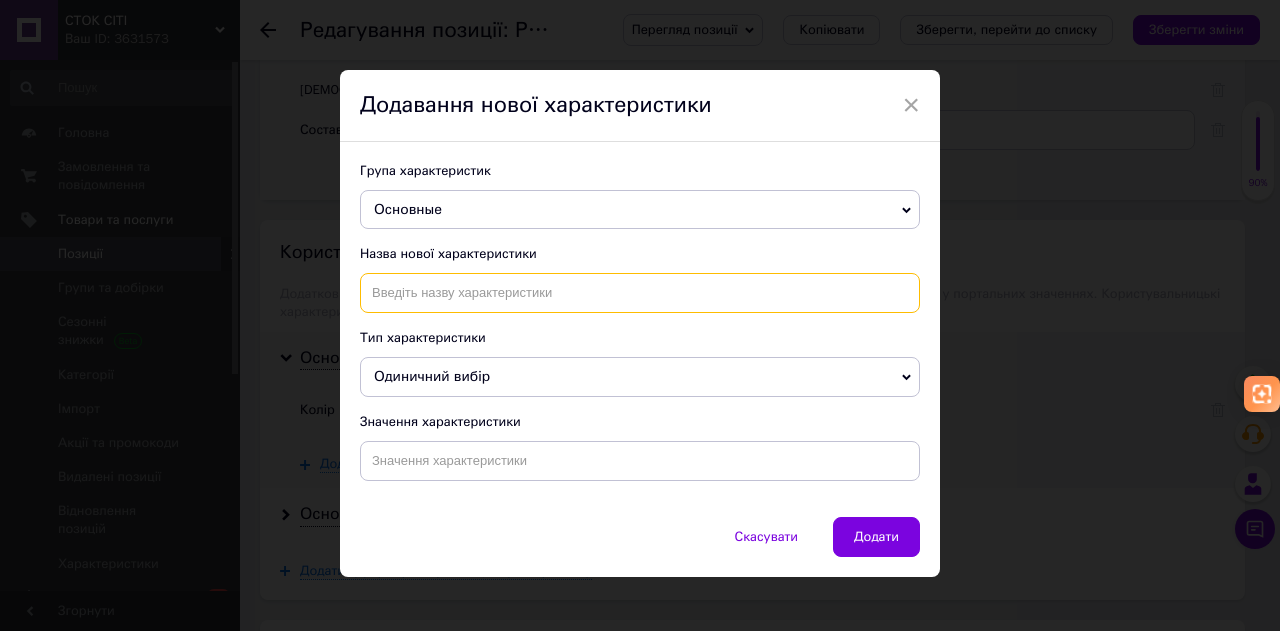 click at bounding box center [640, 293] 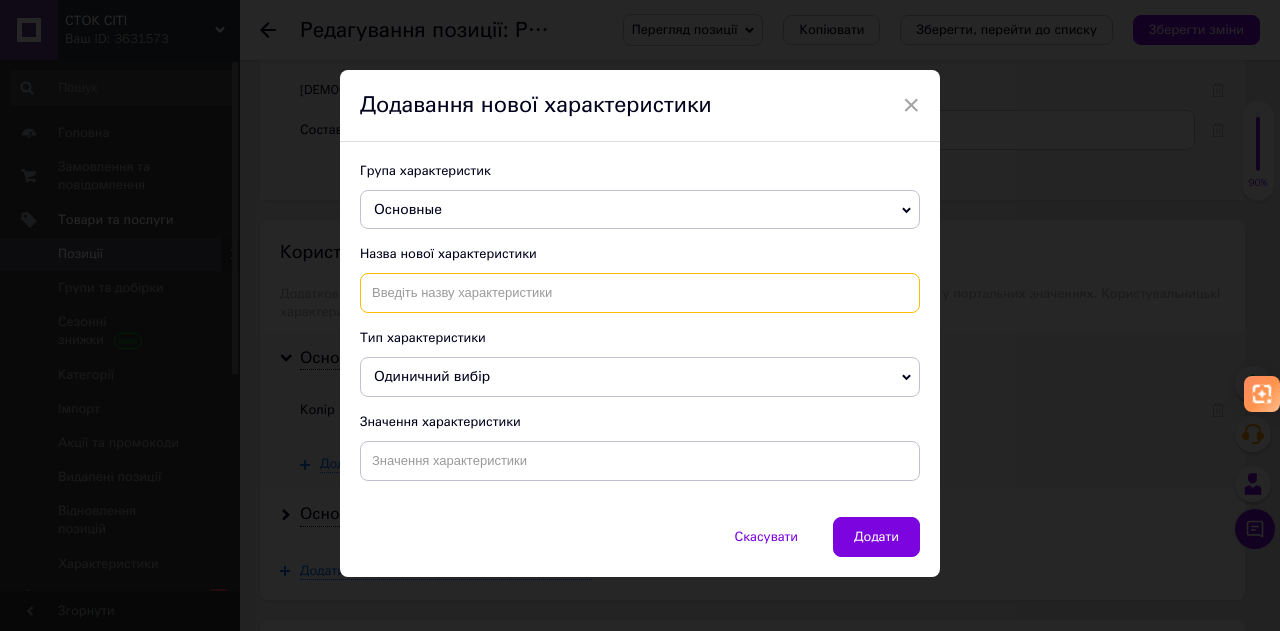 paste on "Международный размер" 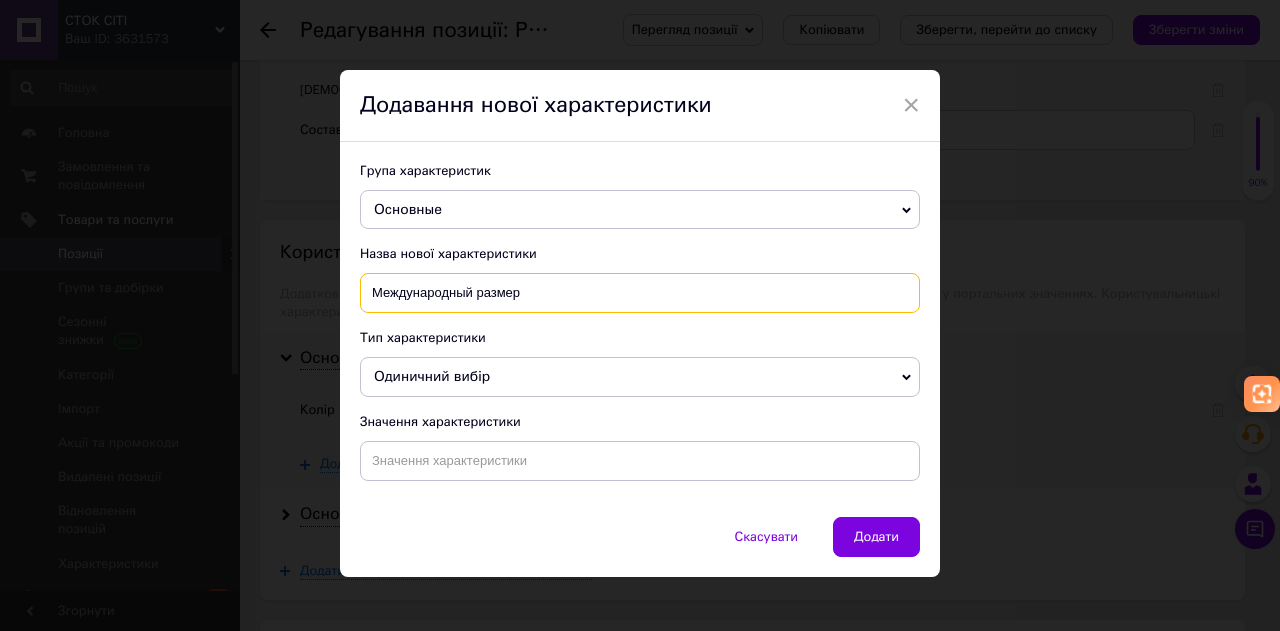 type on "Международный размер" 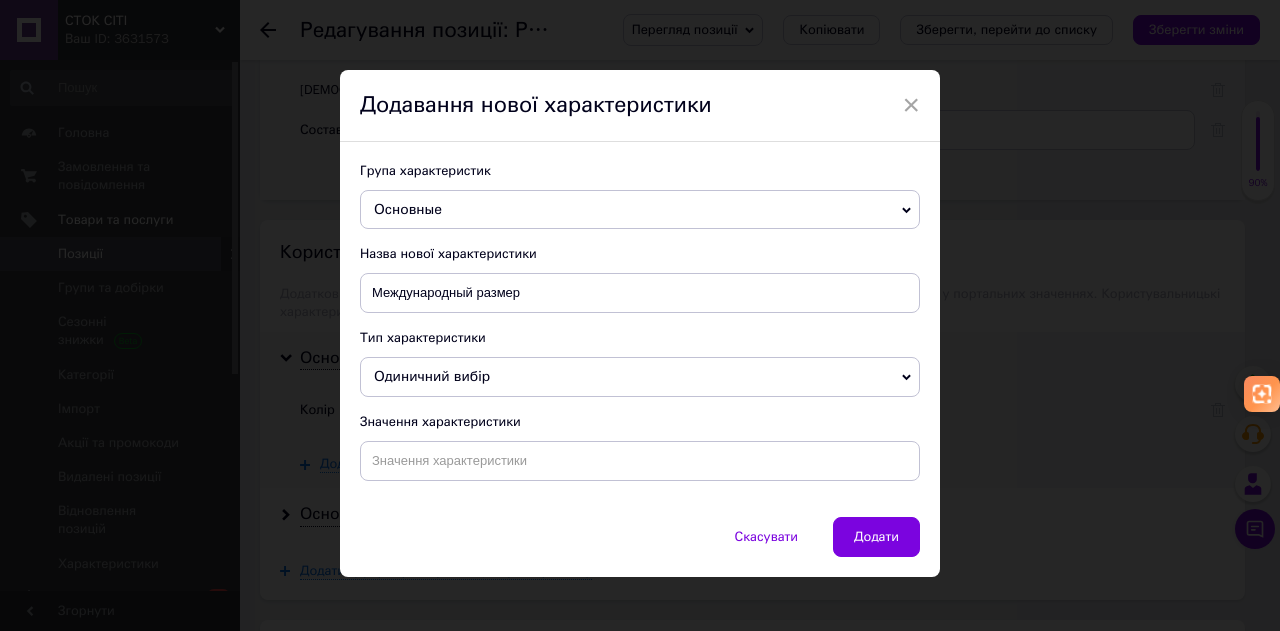 click on "Тип характеристики" at bounding box center (640, 338) 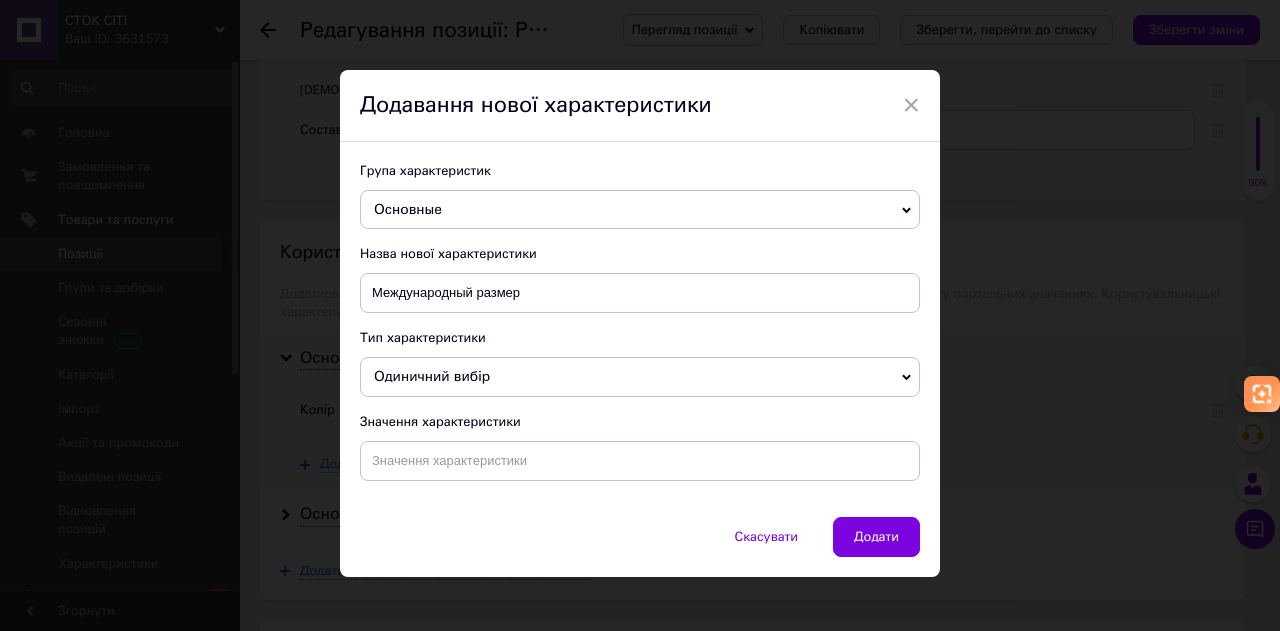 click on "Одиничний вибір" at bounding box center (640, 377) 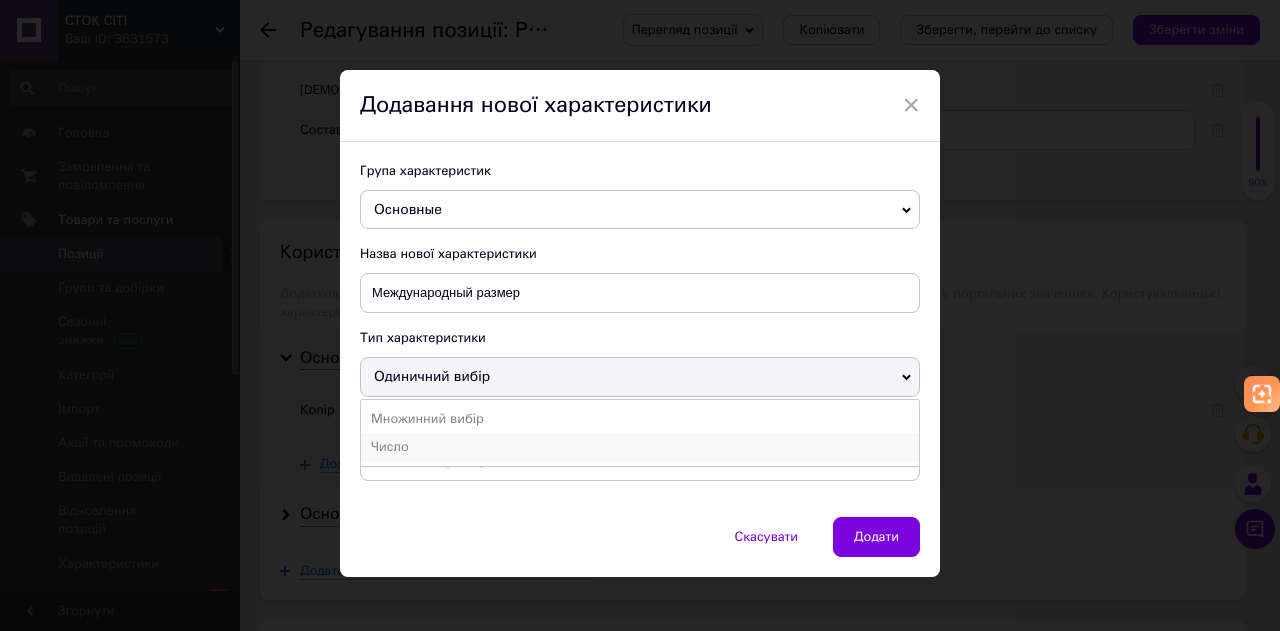 click on "Число" at bounding box center (640, 447) 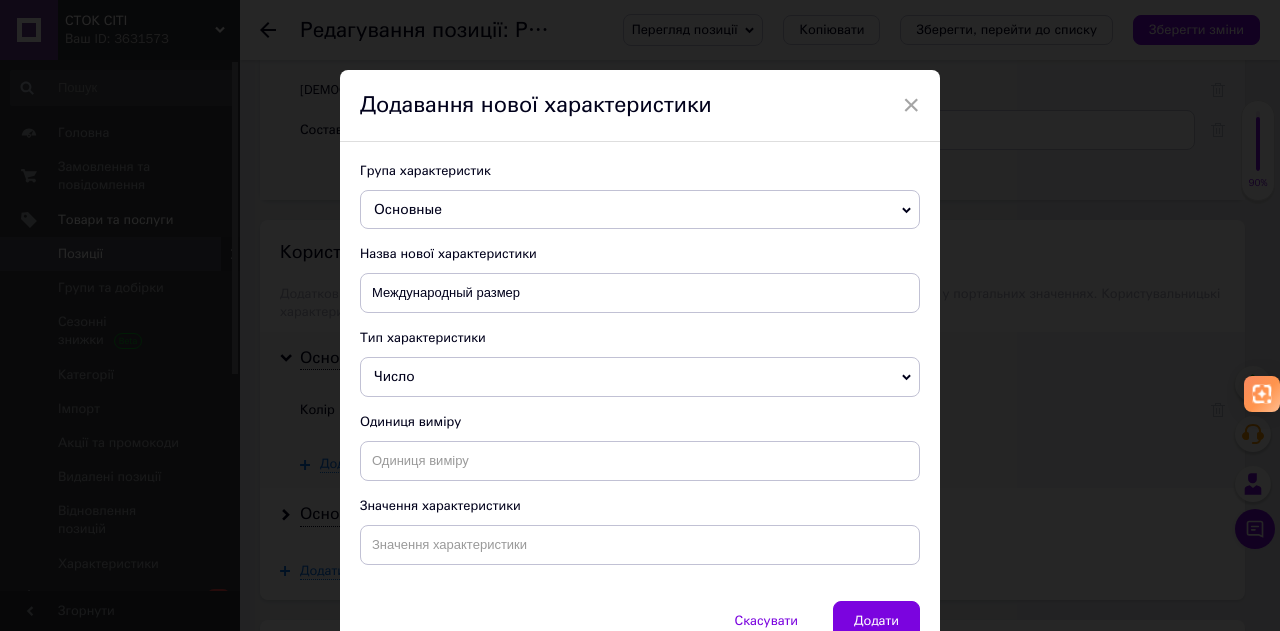 click on "Число" at bounding box center [394, 376] 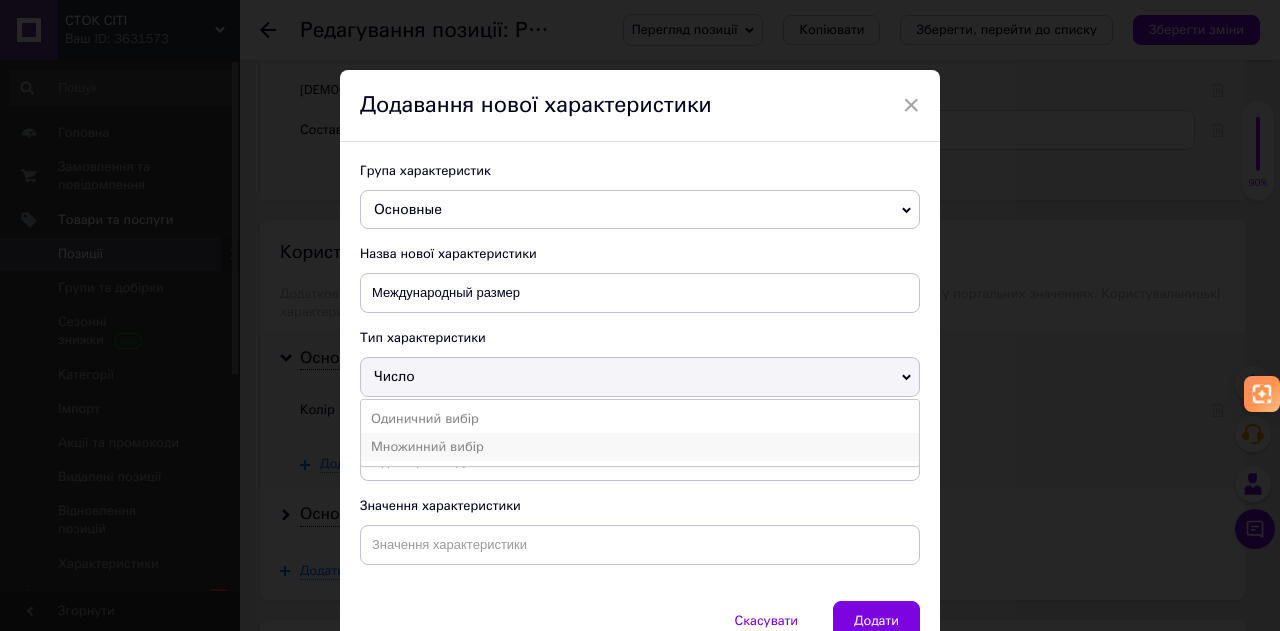 click on "Множинний вибір" at bounding box center (640, 447) 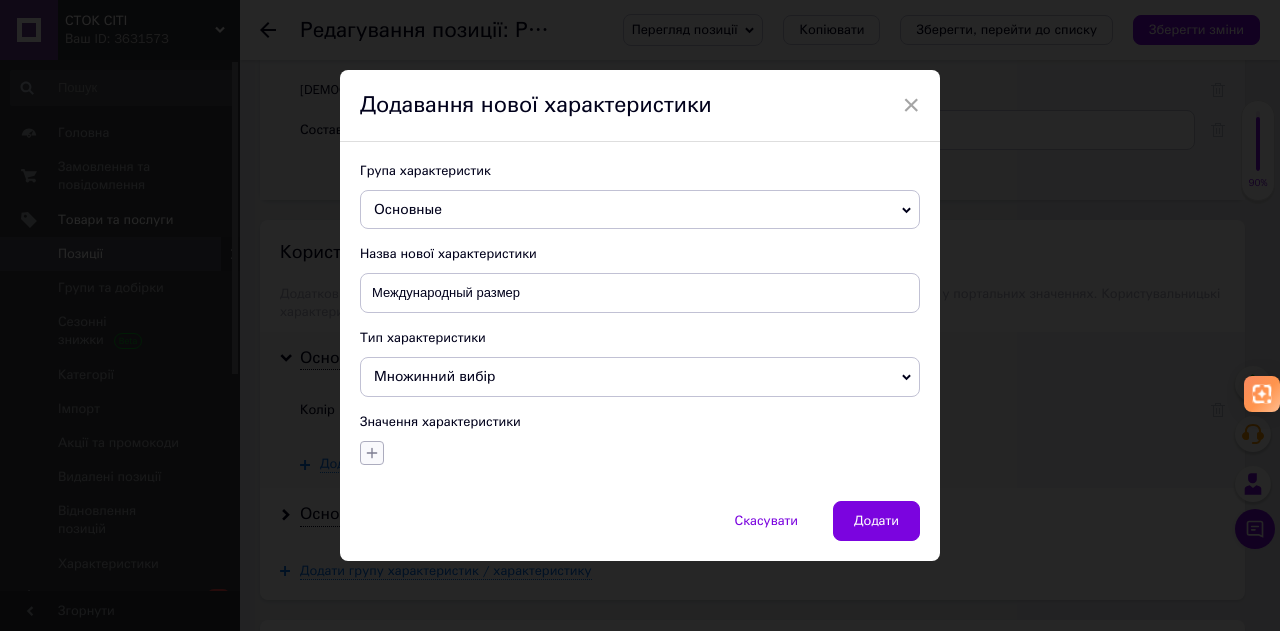 click 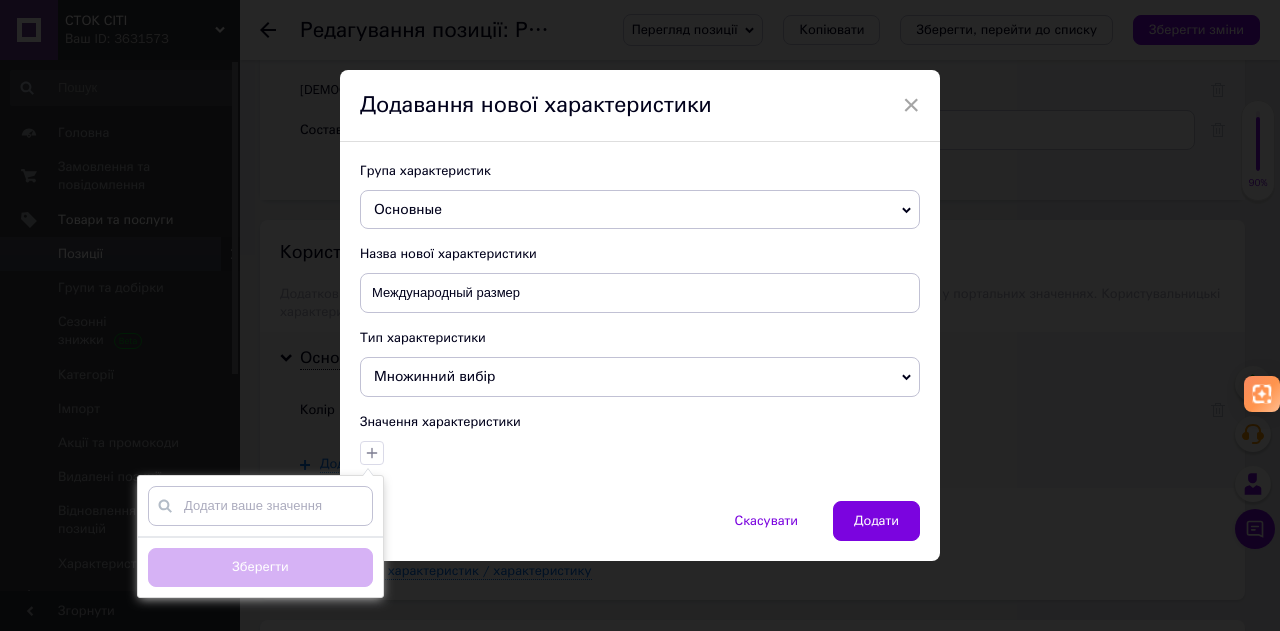 click at bounding box center [260, 506] 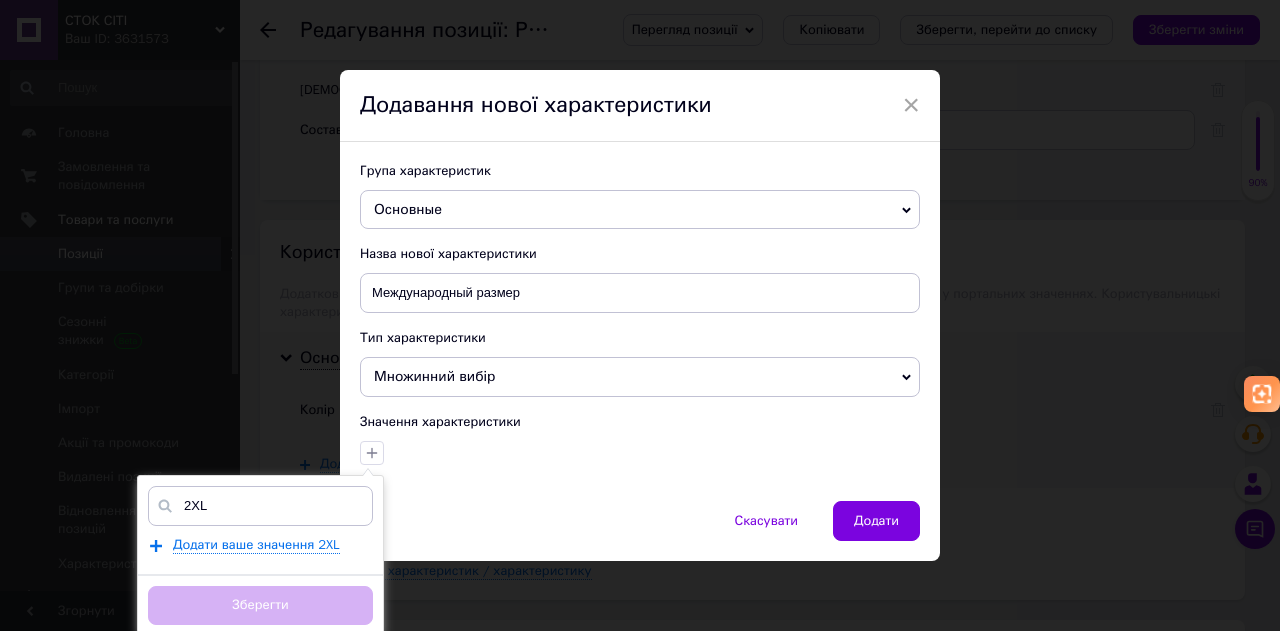 type on "2XL" 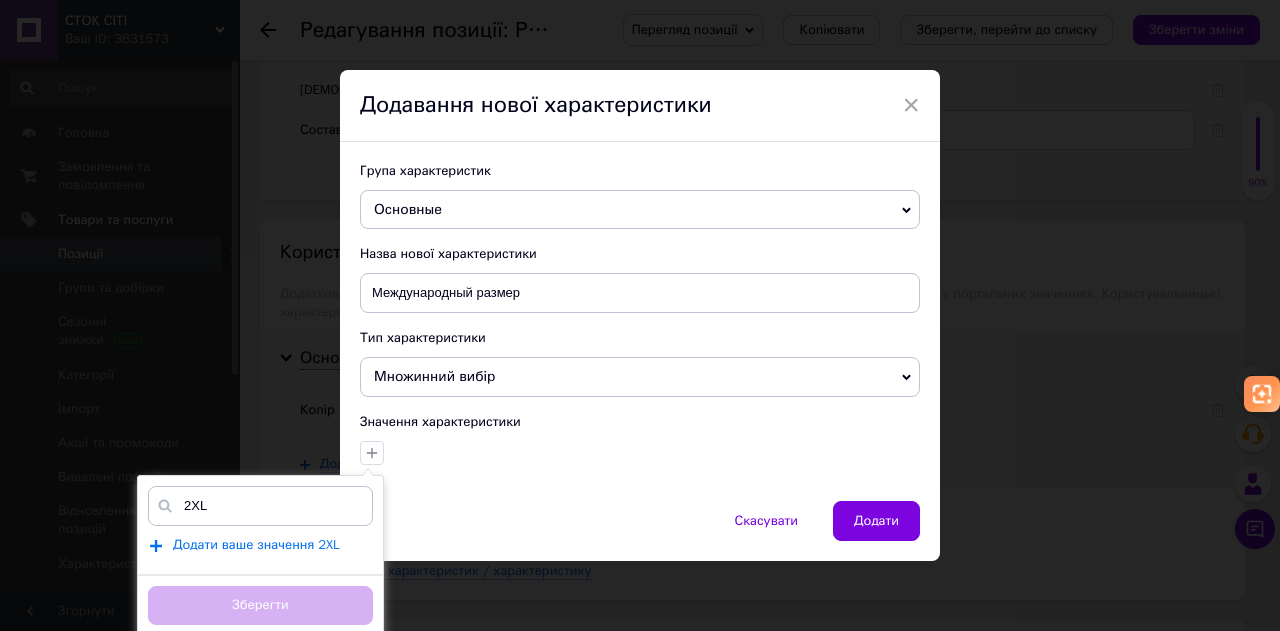 click on "Додати ваше значення   2XL" at bounding box center [256, 545] 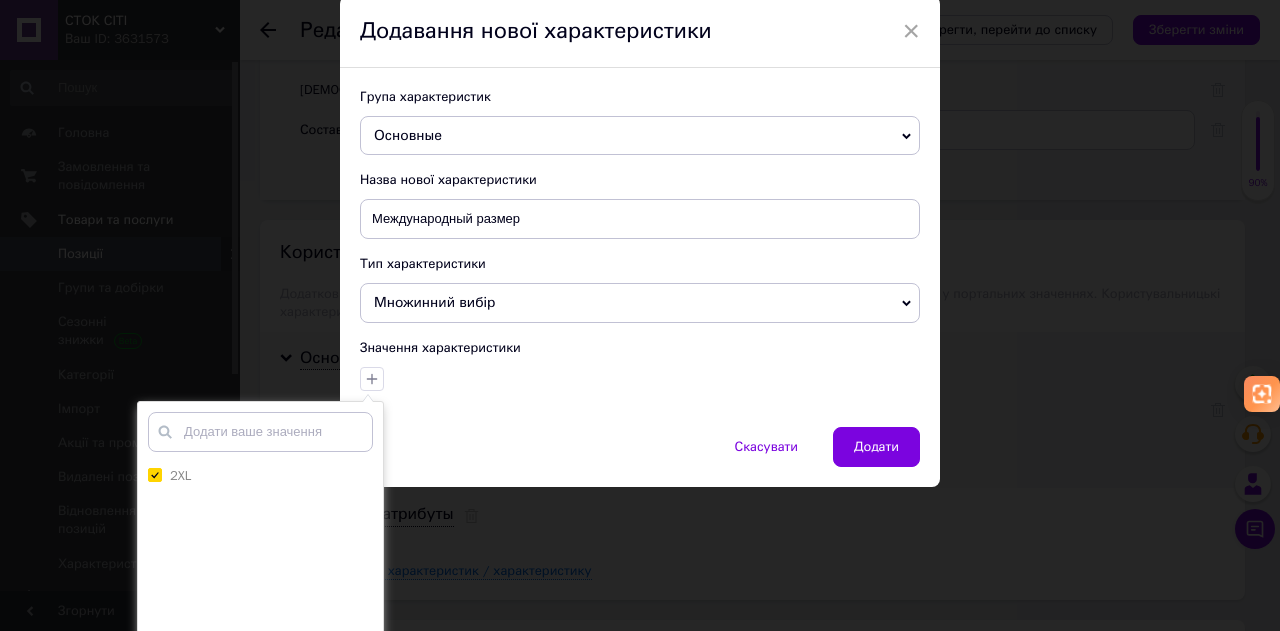 scroll, scrollTop: 167, scrollLeft: 0, axis: vertical 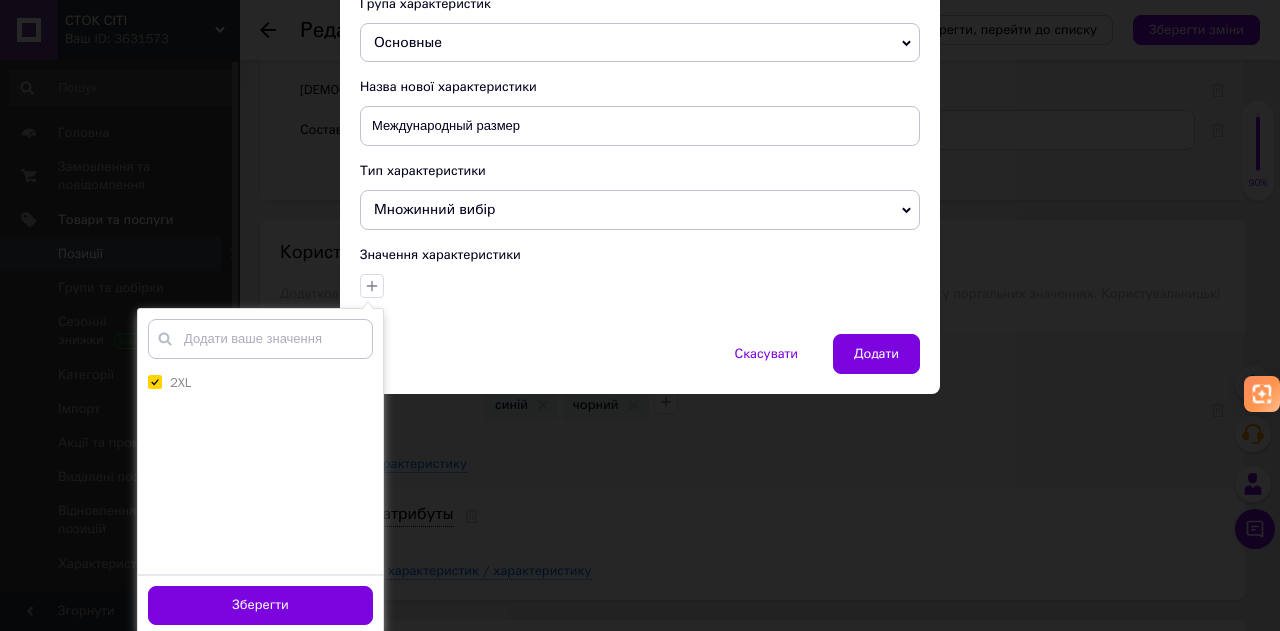 click on "Зберегти" at bounding box center (260, 605) 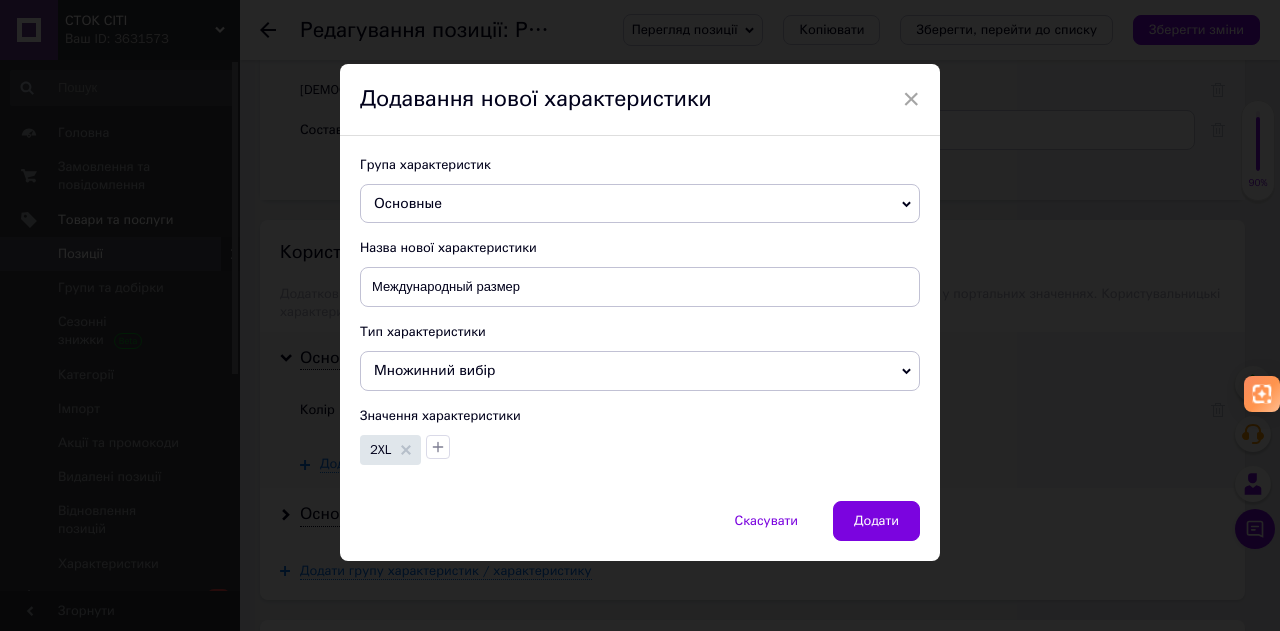 scroll, scrollTop: 0, scrollLeft: 0, axis: both 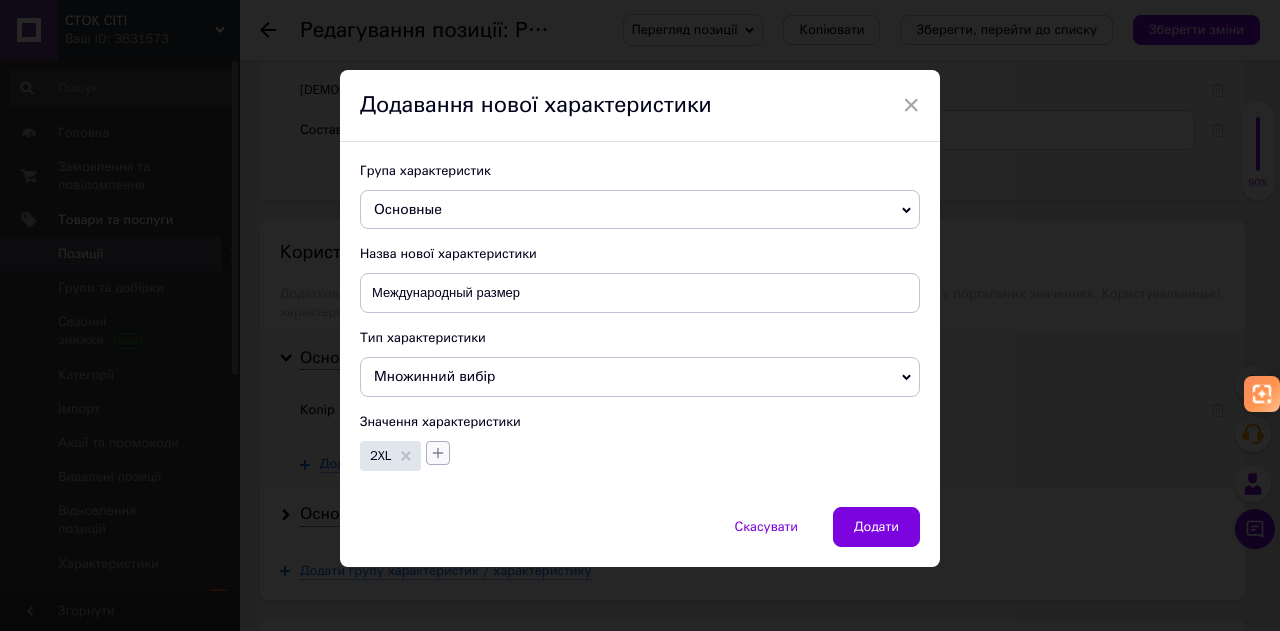 click 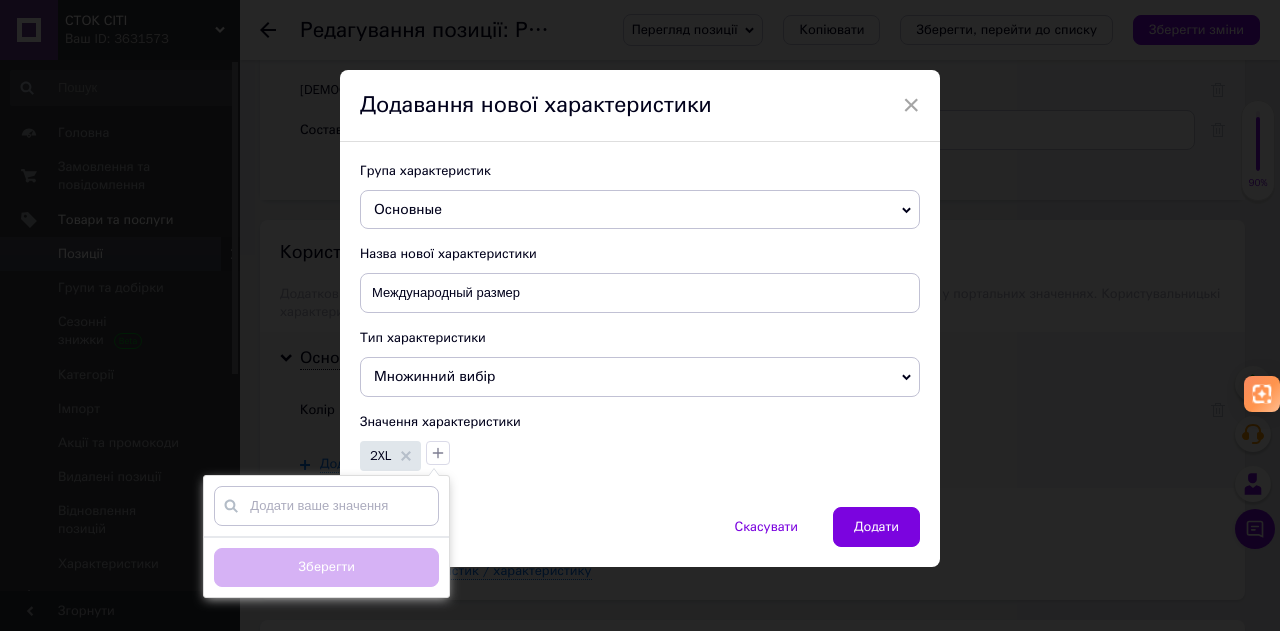 click at bounding box center (326, 506) 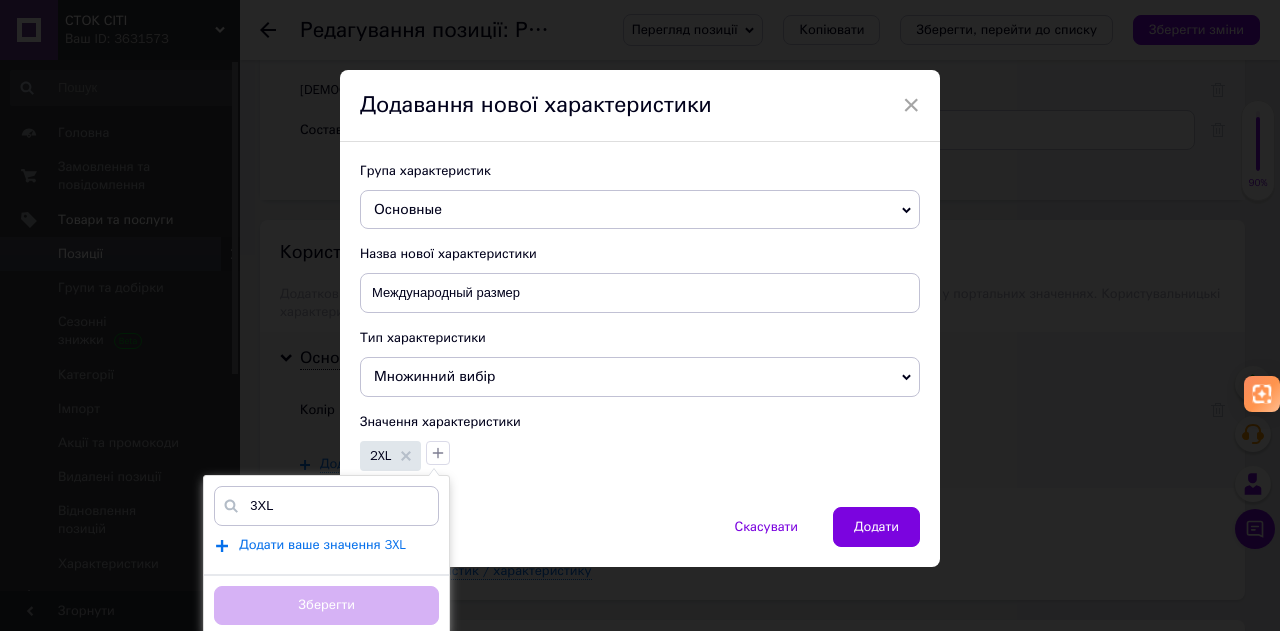type on "3XL" 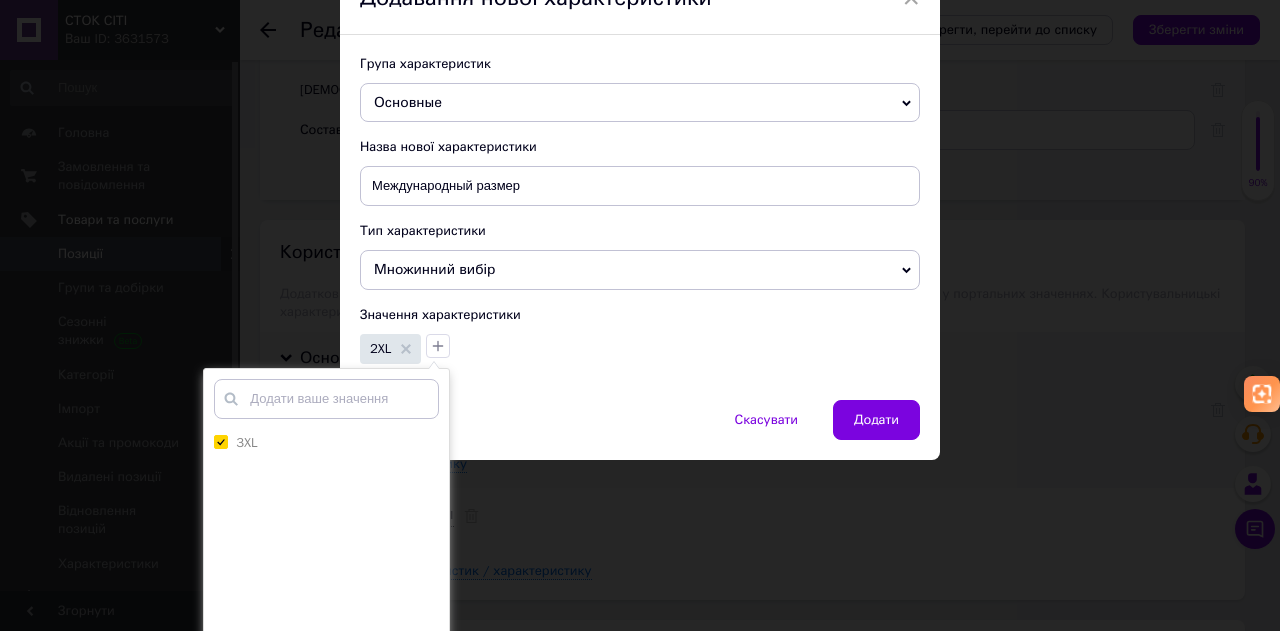 scroll, scrollTop: 164, scrollLeft: 0, axis: vertical 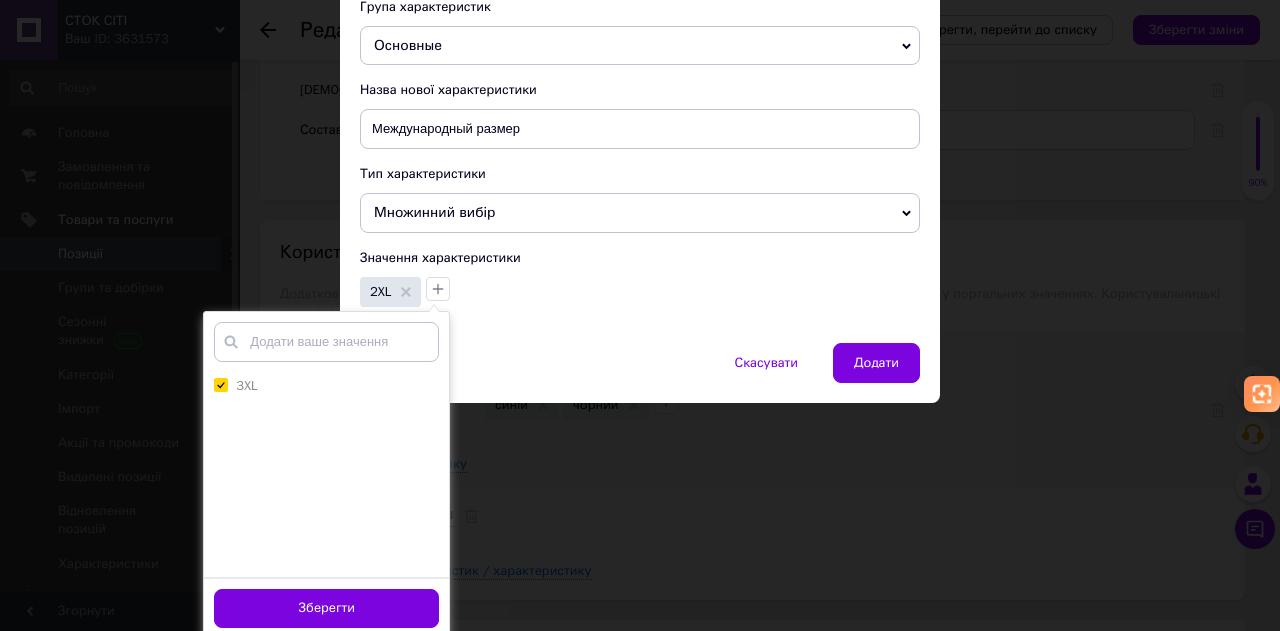 click on "Зберегти" at bounding box center (326, 608) 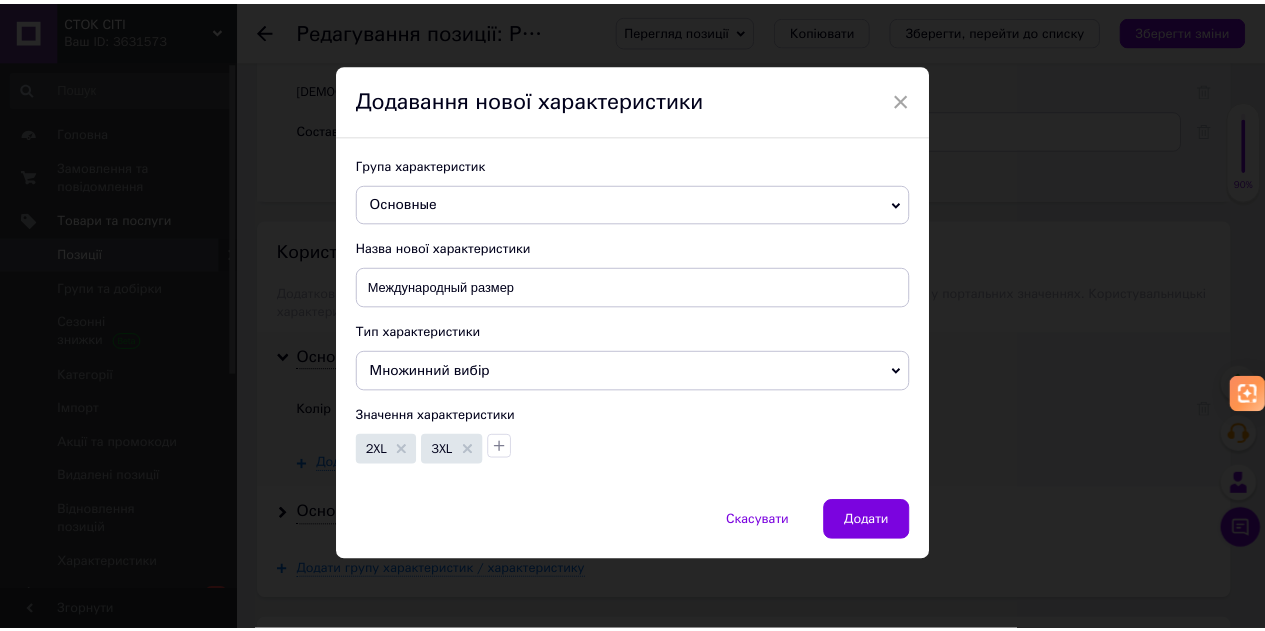 scroll, scrollTop: 0, scrollLeft: 0, axis: both 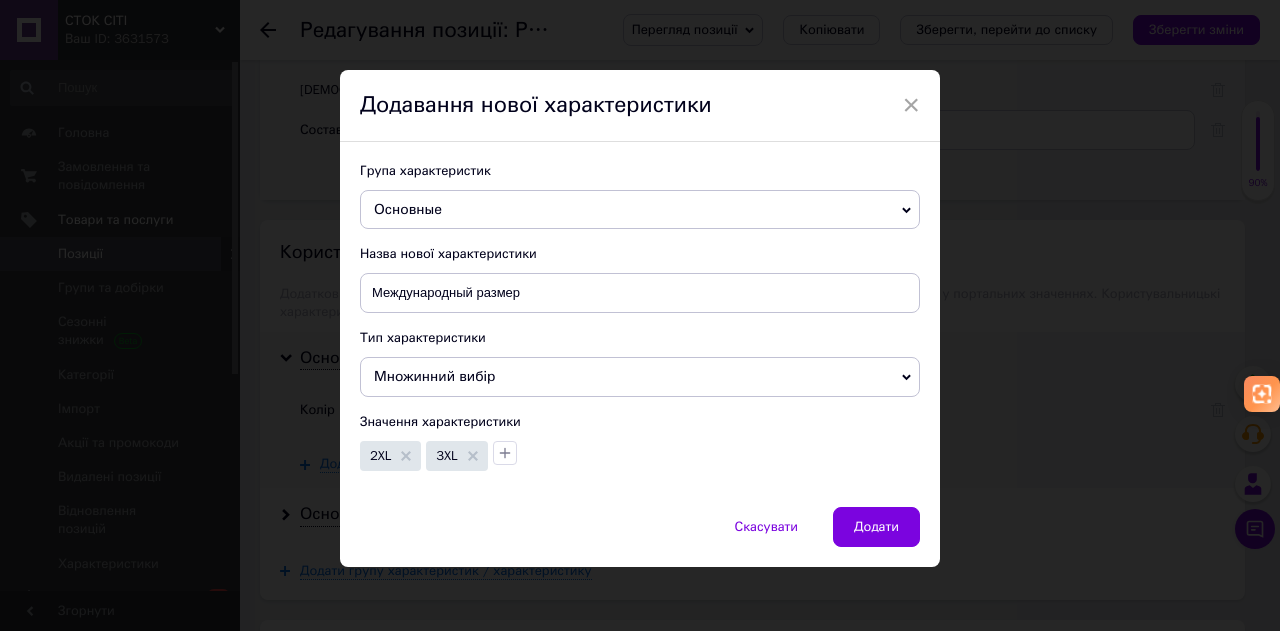 click on "Додати" at bounding box center [876, 527] 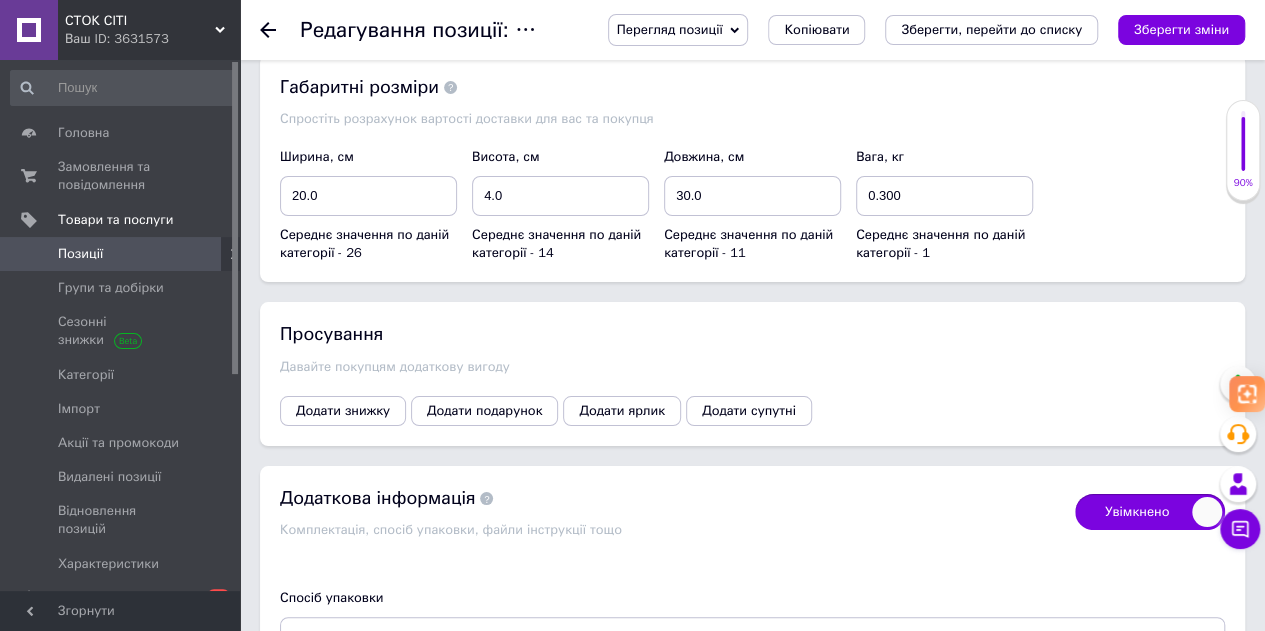 scroll, scrollTop: 3700, scrollLeft: 0, axis: vertical 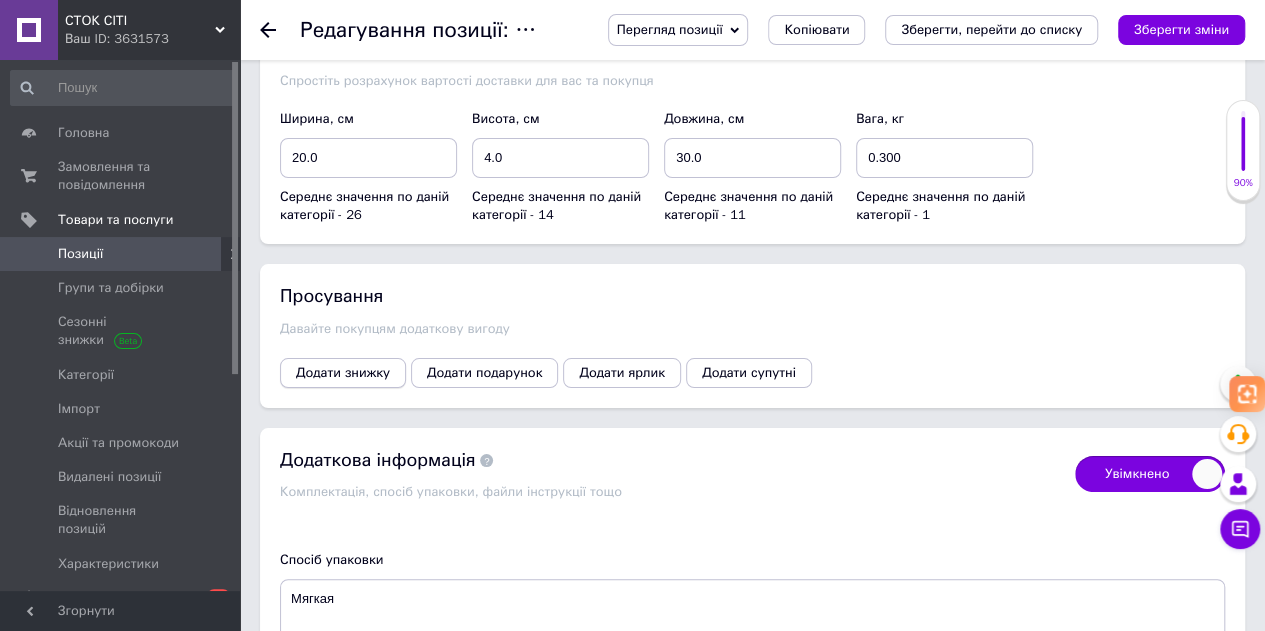 click on "Додати знижку" at bounding box center (343, 373) 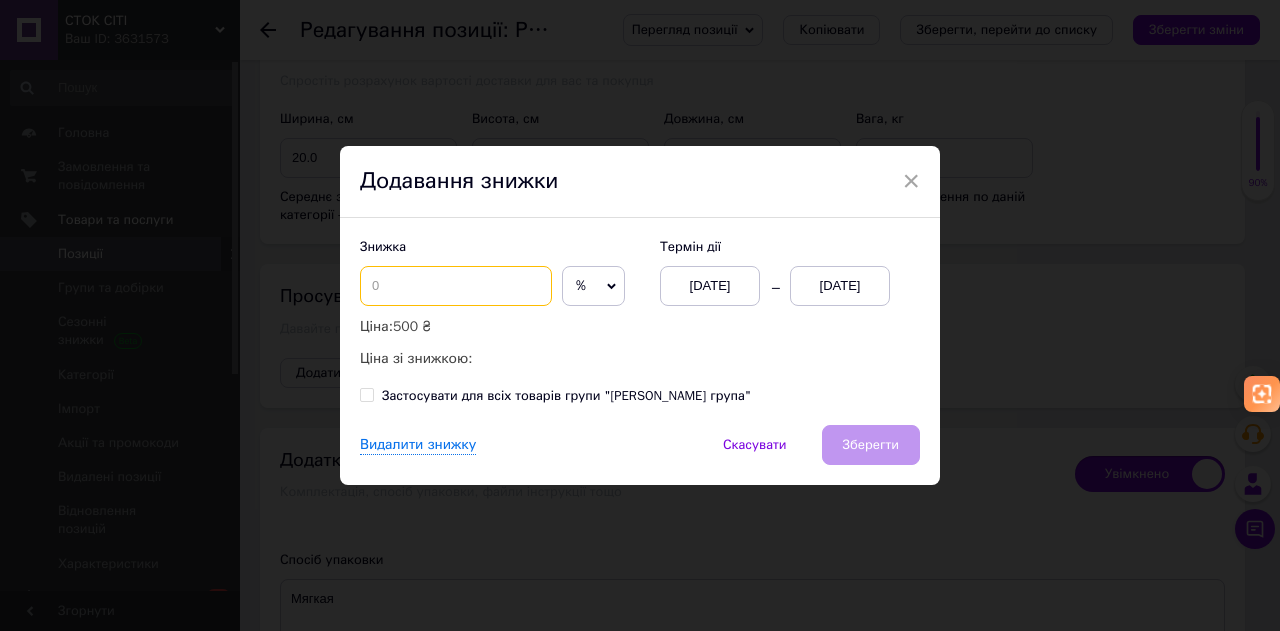 drag, startPoint x: 386, startPoint y: 288, endPoint x: 404, endPoint y: 287, distance: 18.027756 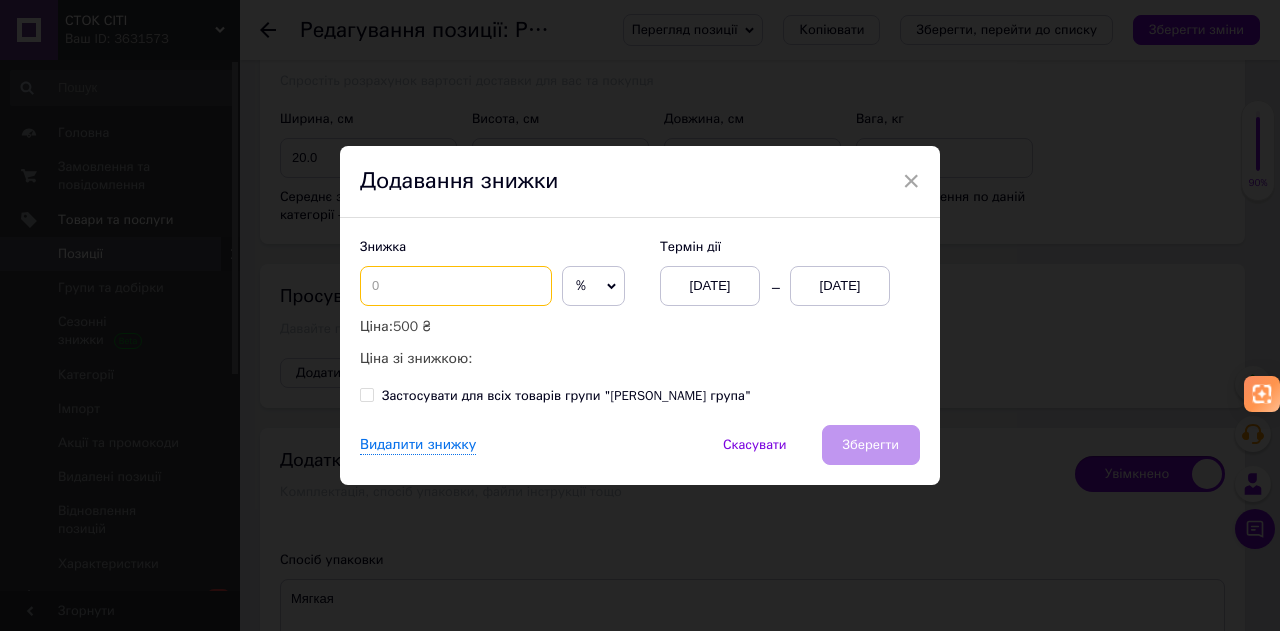 checkbox on "true" 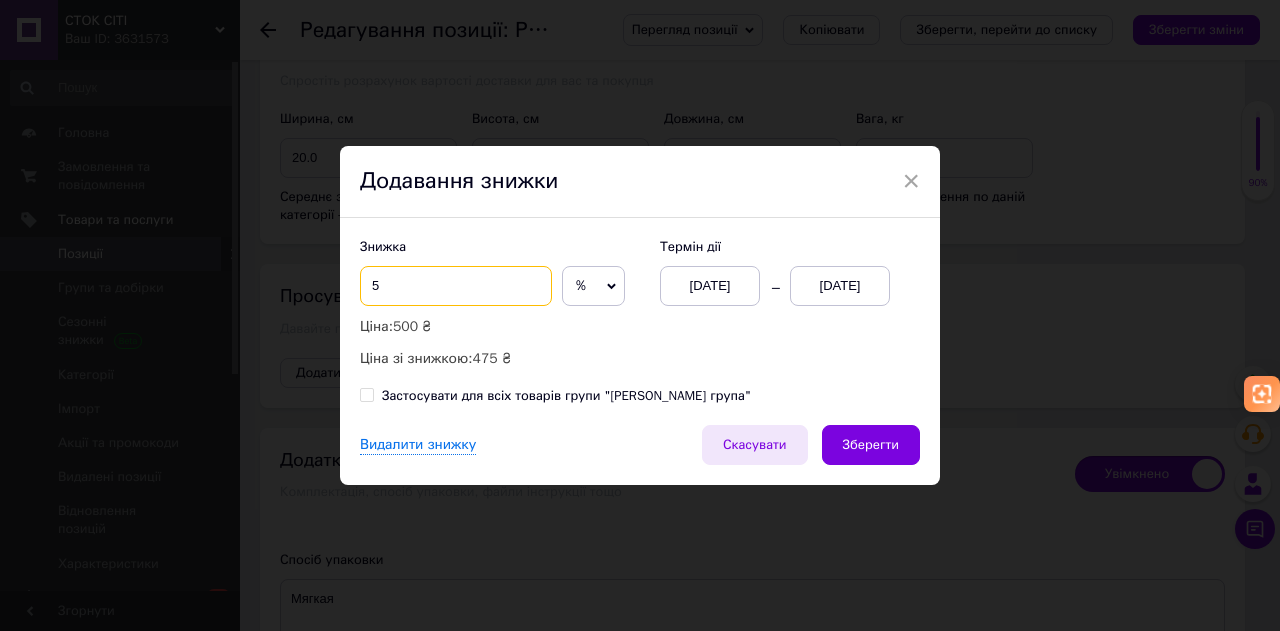 type on "5" 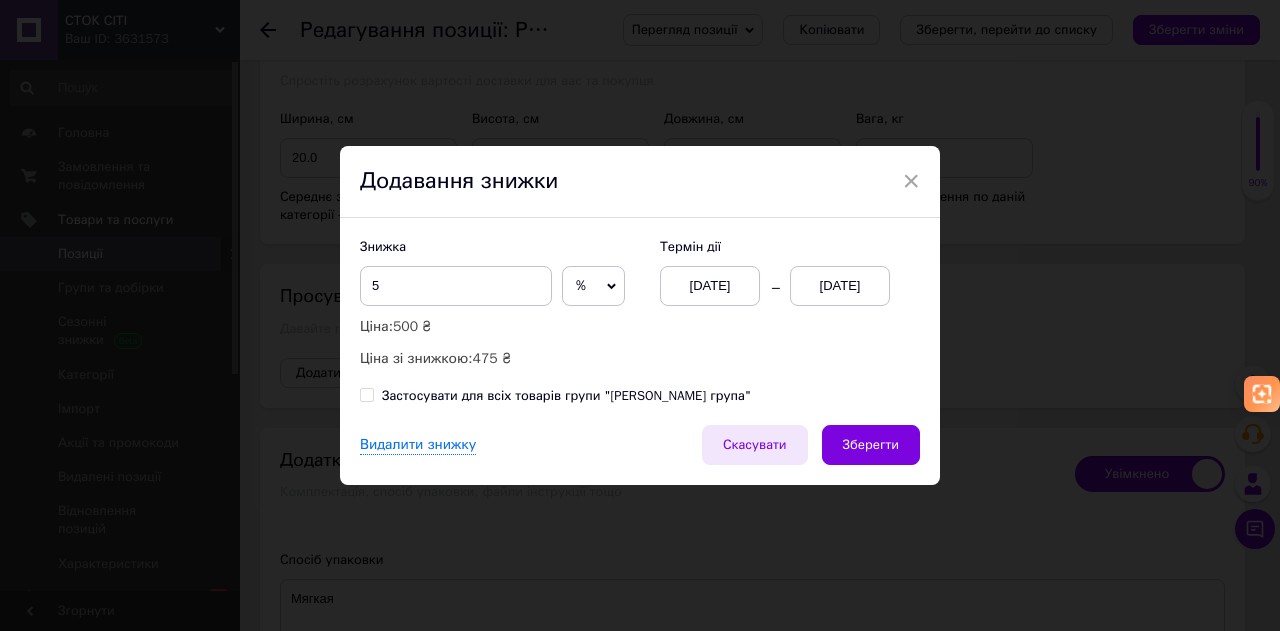 click on "Скасувати" at bounding box center [755, 445] 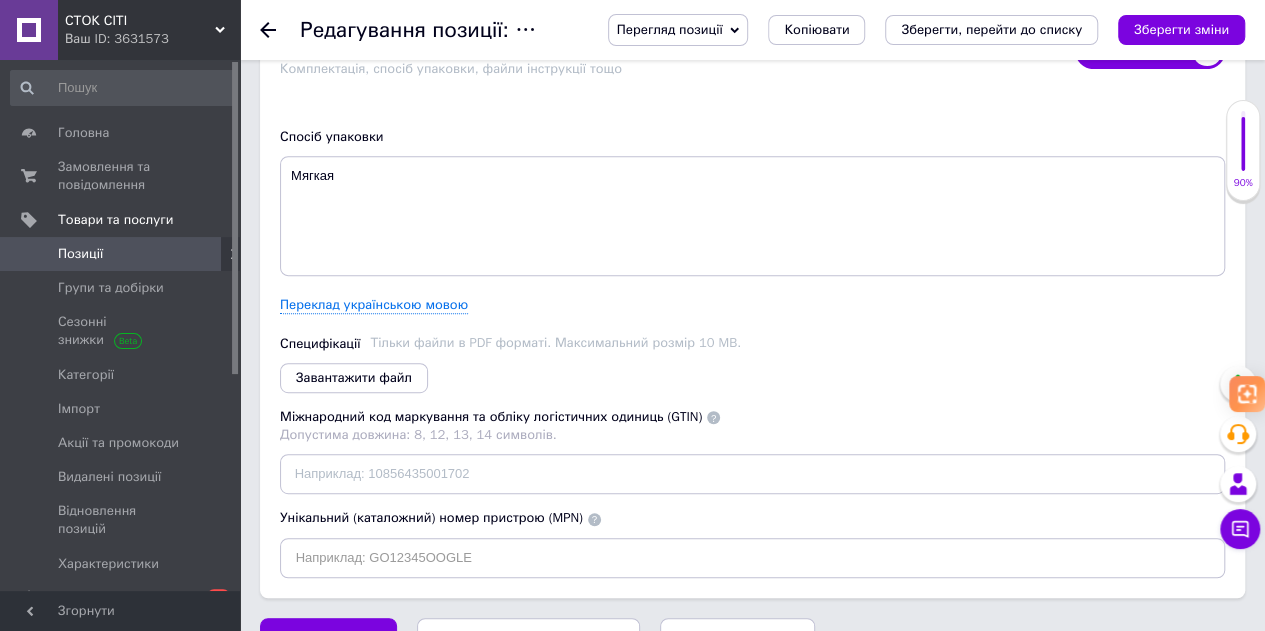 scroll, scrollTop: 4144, scrollLeft: 0, axis: vertical 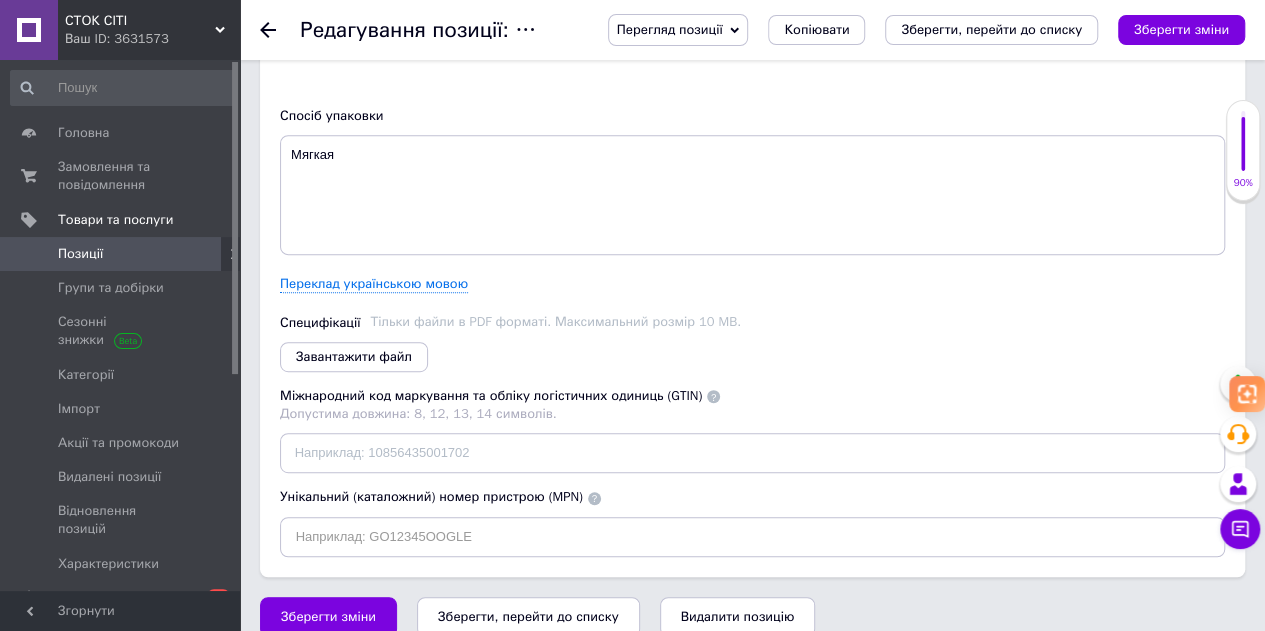 click on "Зберегти зміни" at bounding box center [1181, 29] 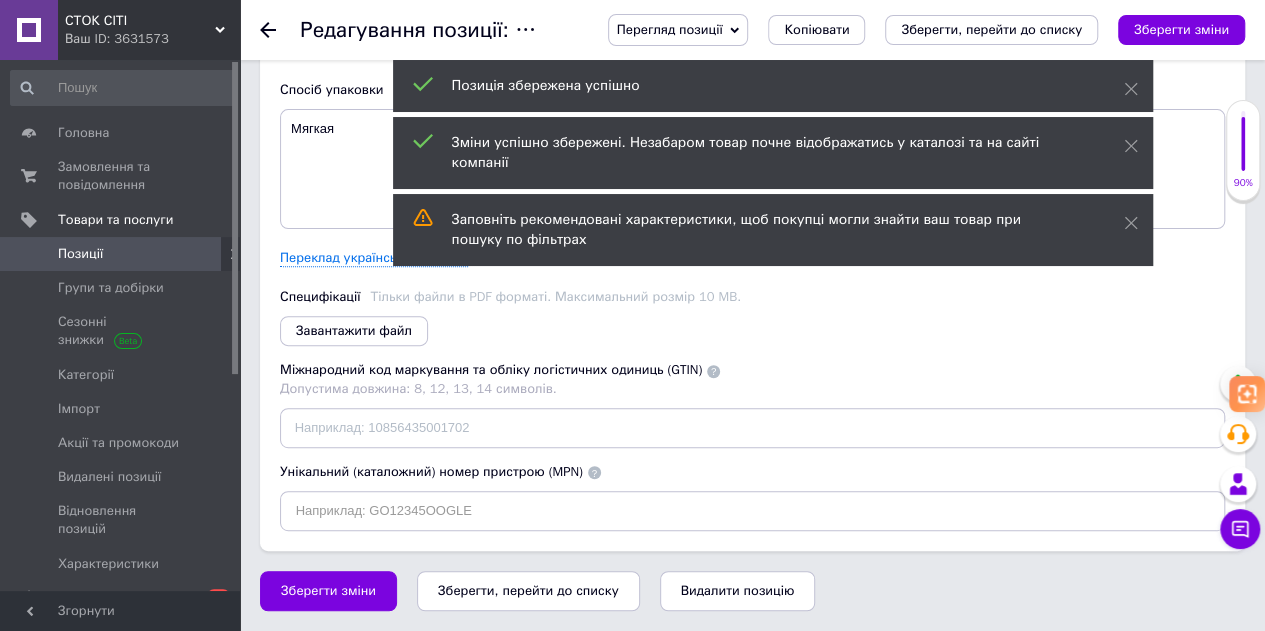 scroll, scrollTop: 3993, scrollLeft: 0, axis: vertical 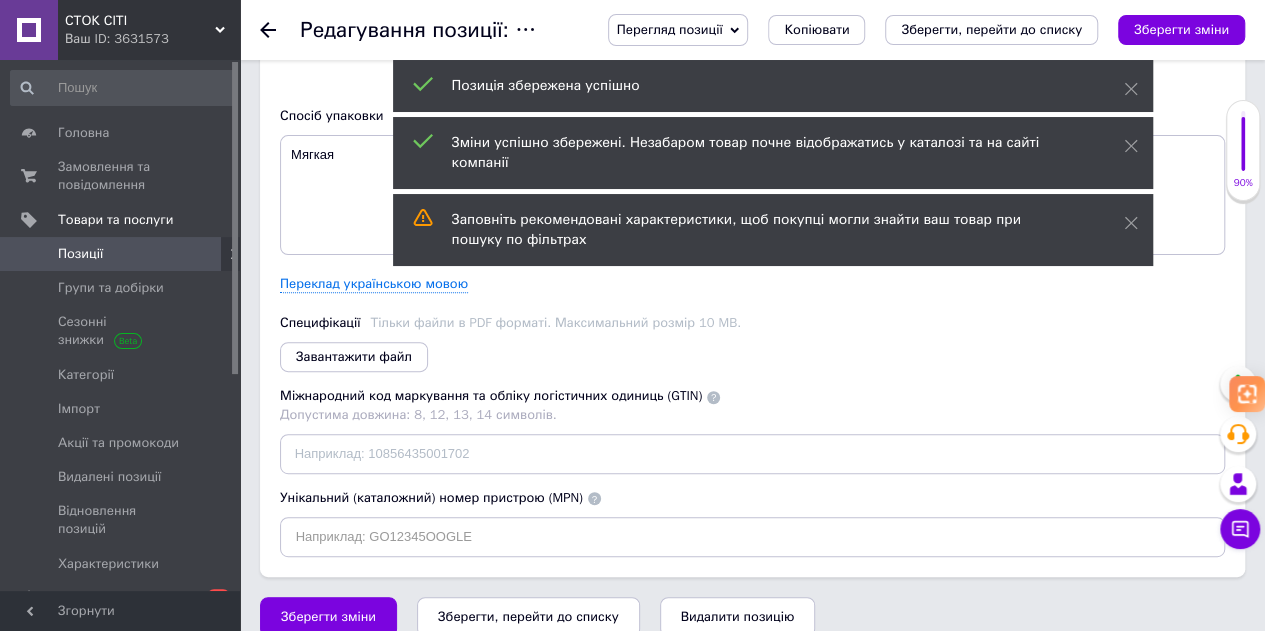 click on "Перегляд позиції" at bounding box center [670, 29] 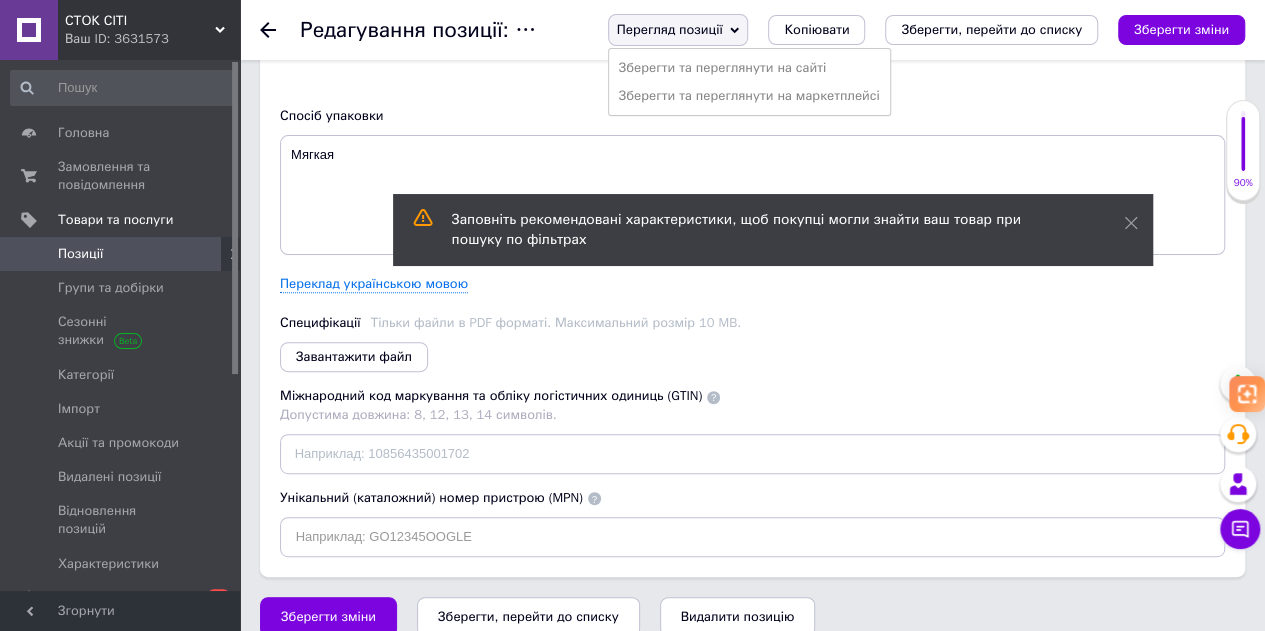 click 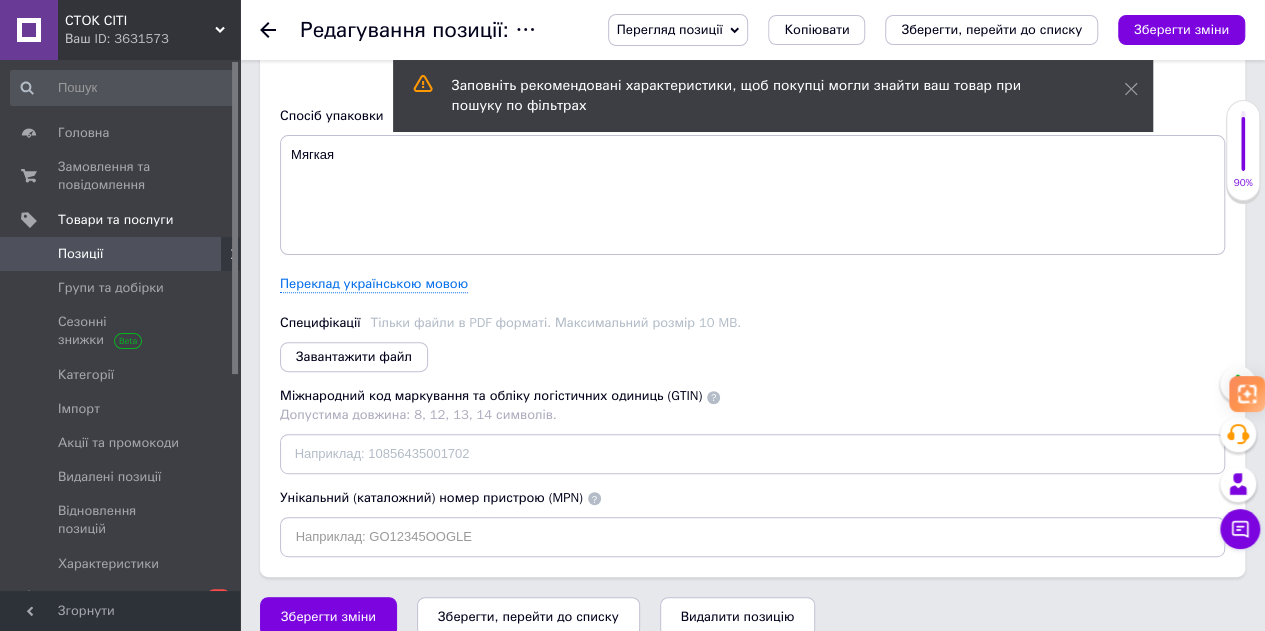 click 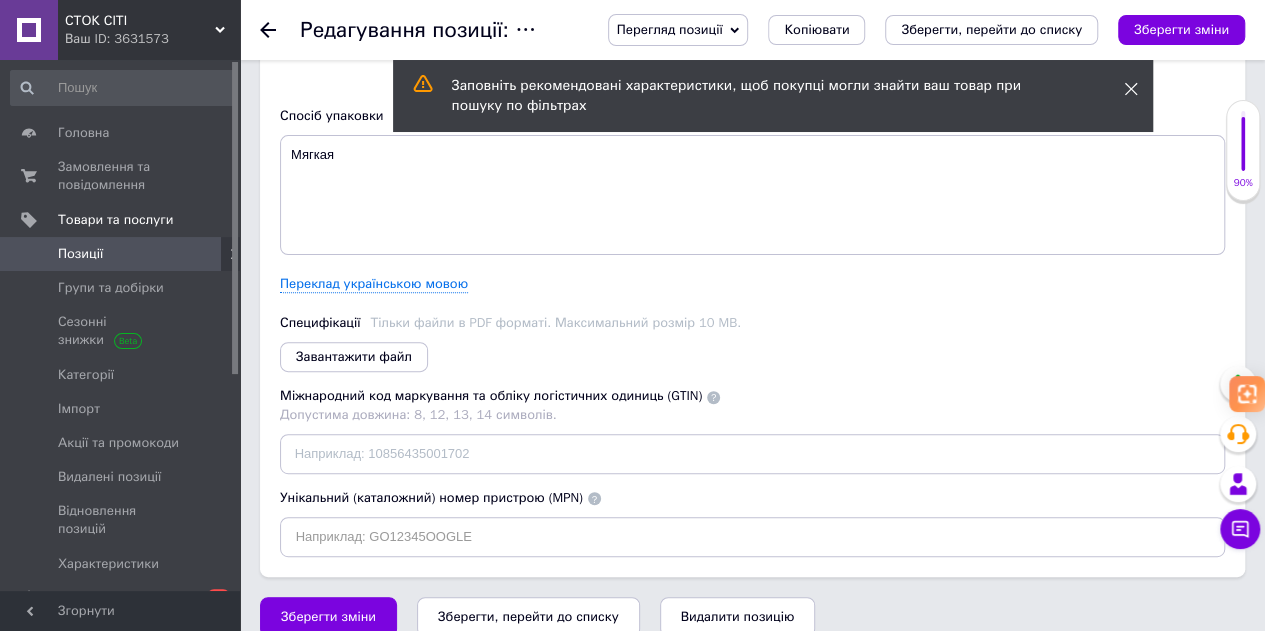 click 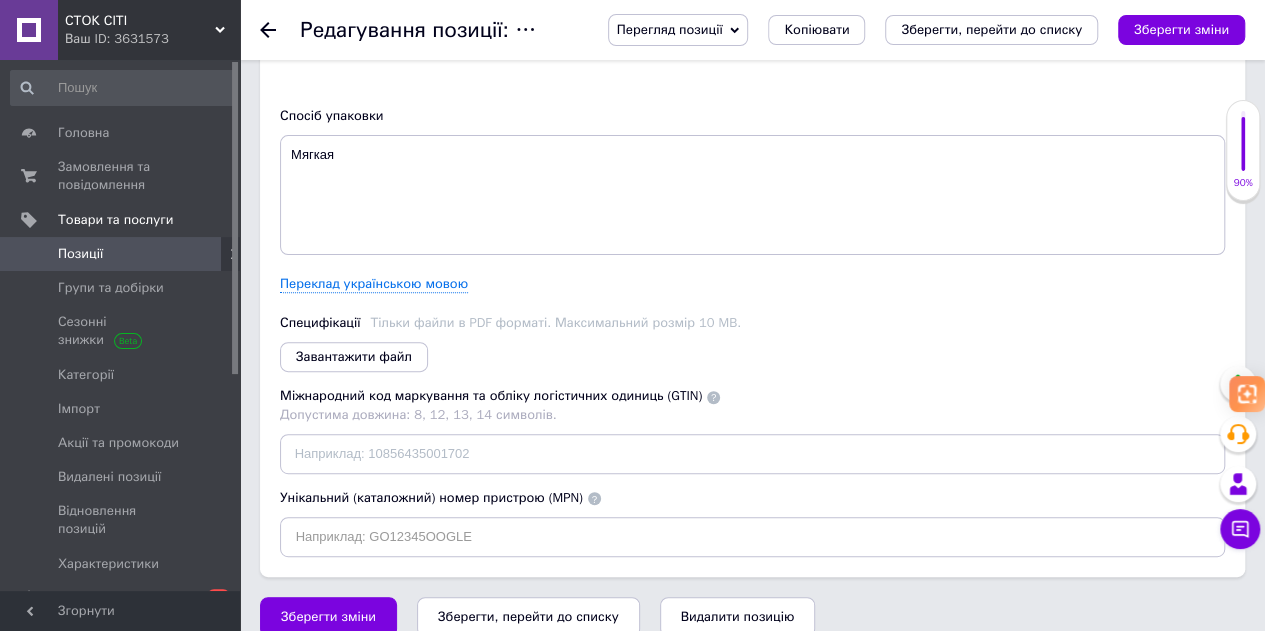 click on "Перегляд позиції" at bounding box center [678, 30] 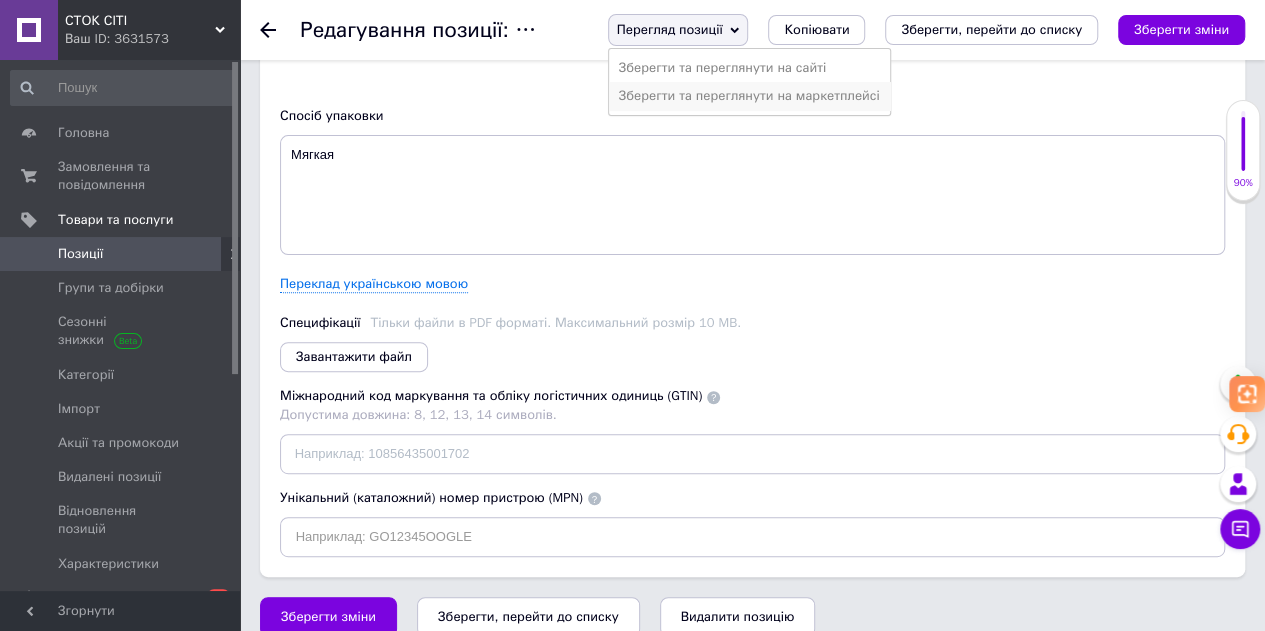click on "Зберегти та переглянути на маркетплейсі" at bounding box center (749, 96) 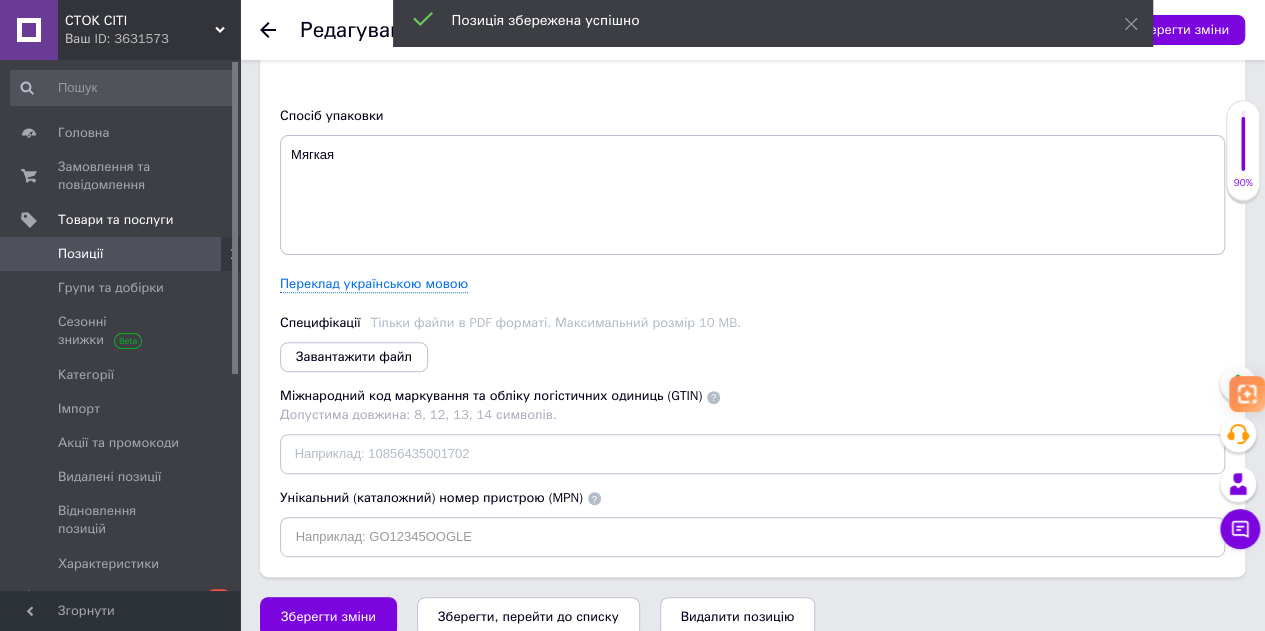 checkbox on "true" 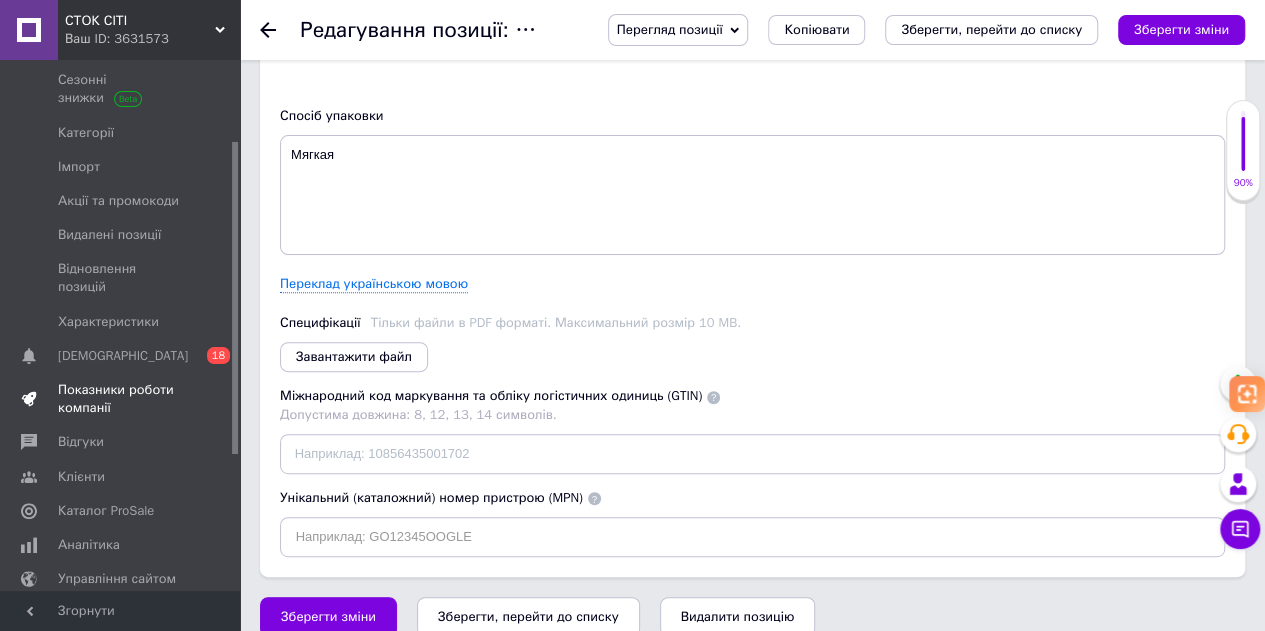 scroll, scrollTop: 300, scrollLeft: 0, axis: vertical 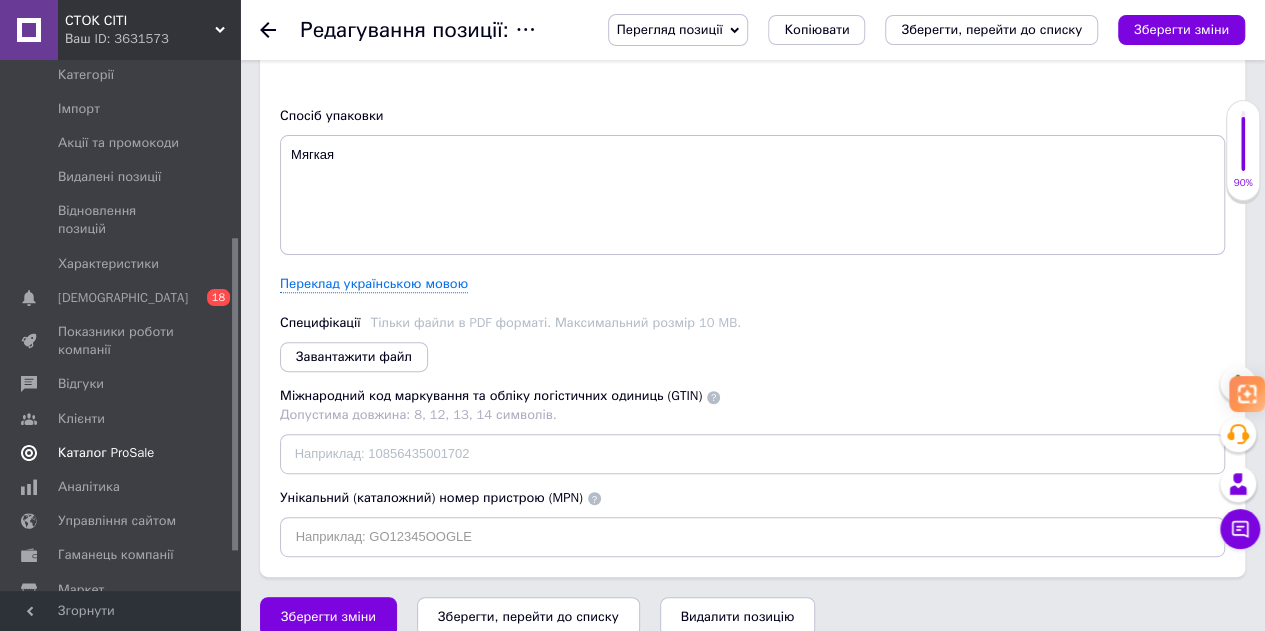 click on "Каталог ProSale" at bounding box center (106, 453) 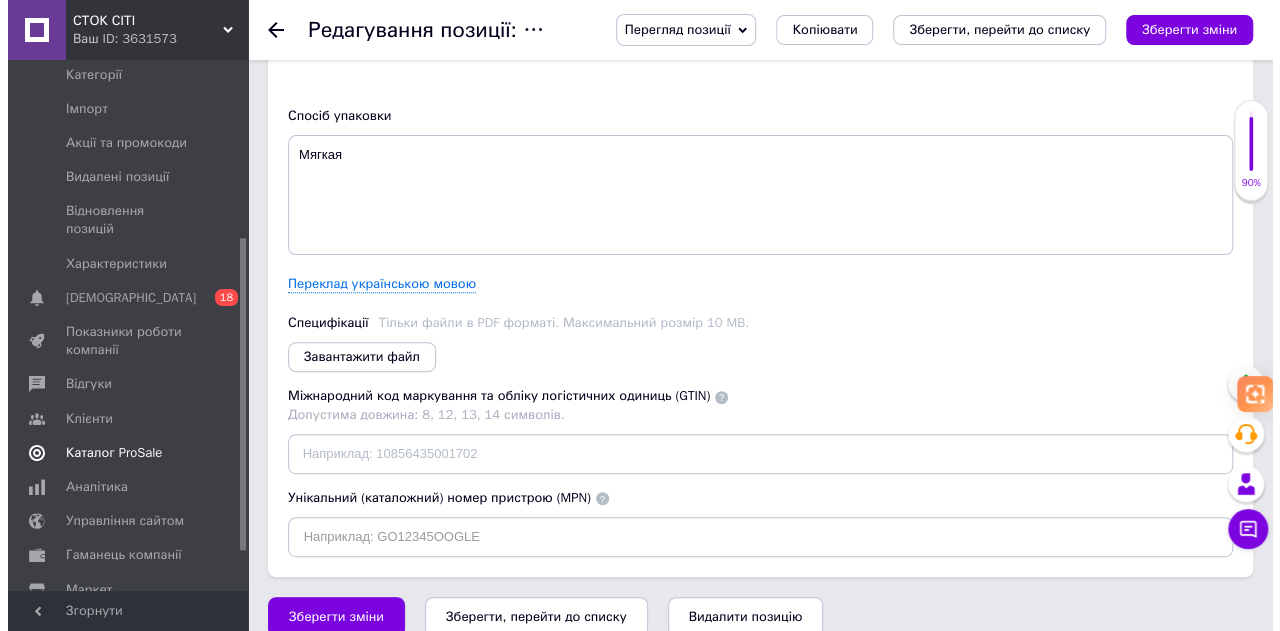 scroll, scrollTop: 0, scrollLeft: 0, axis: both 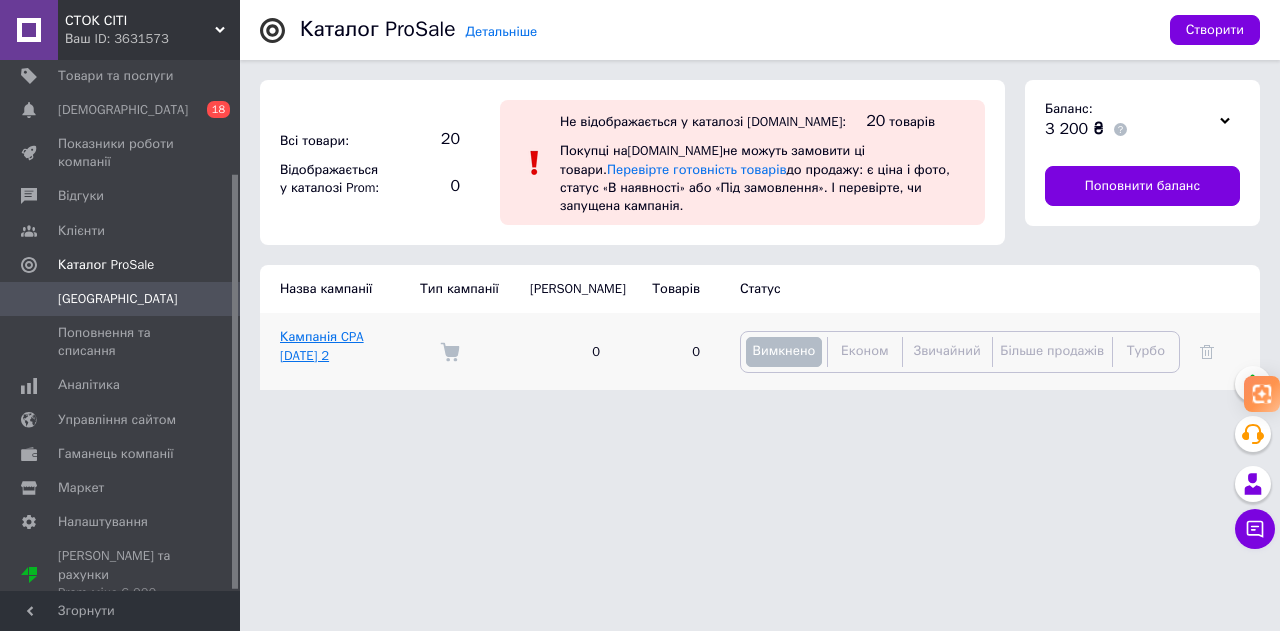 click on "Кампанія CPA [DATE] 2" at bounding box center [322, 345] 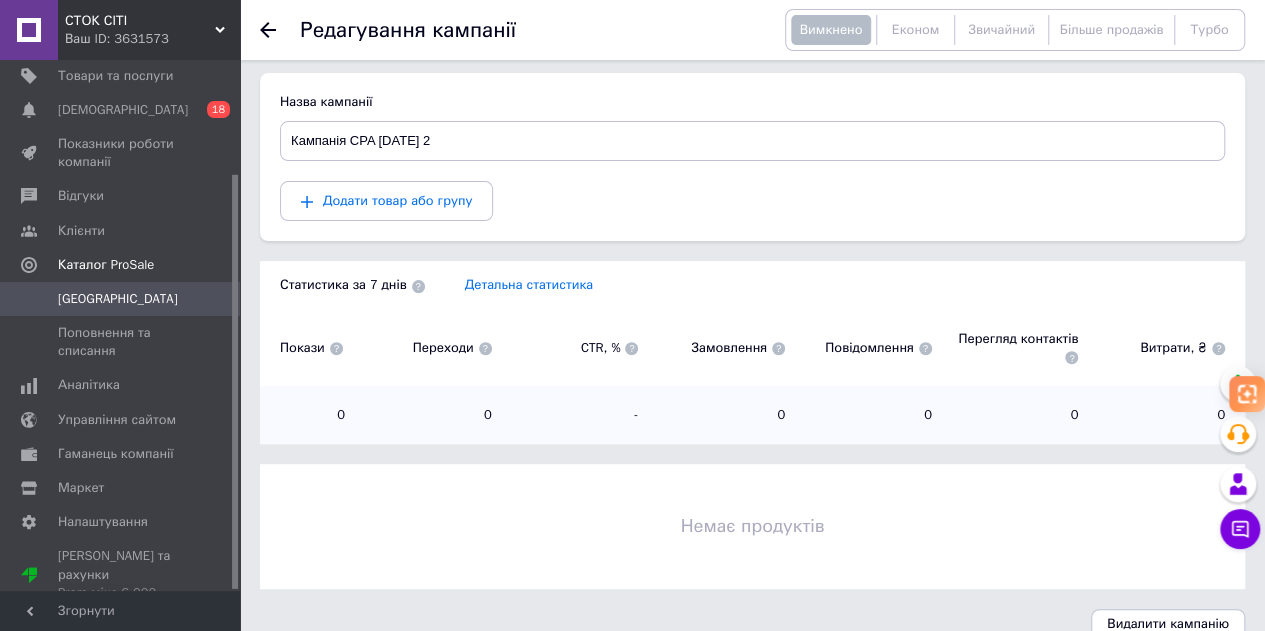 scroll, scrollTop: 200, scrollLeft: 0, axis: vertical 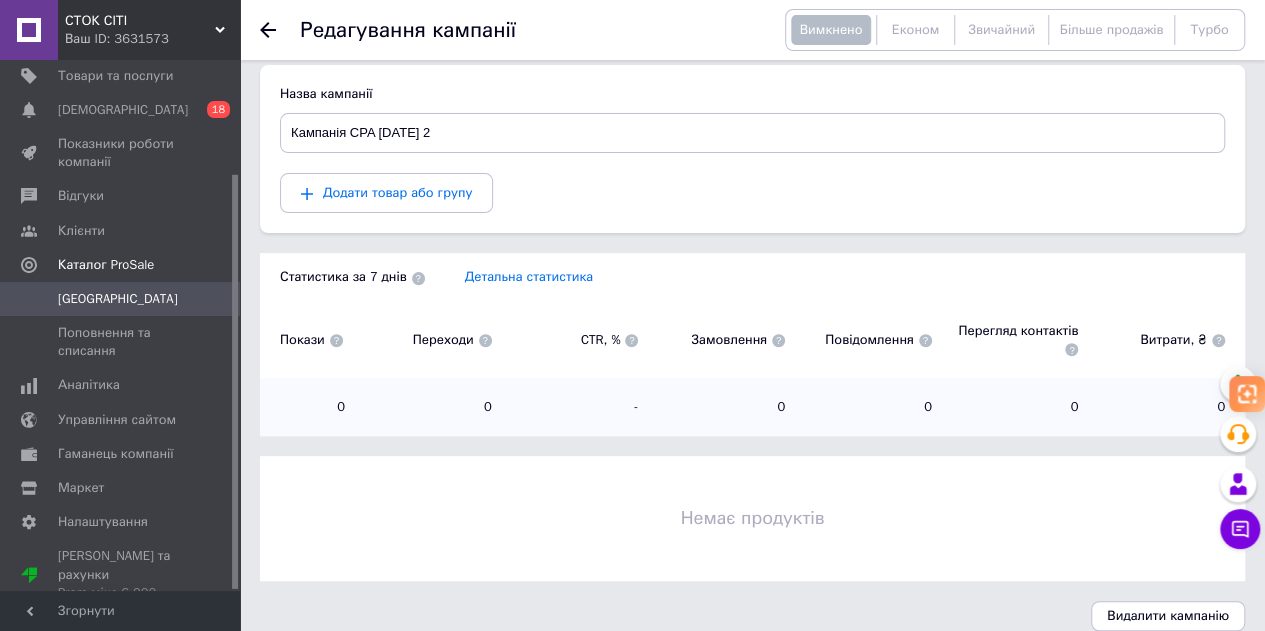 click 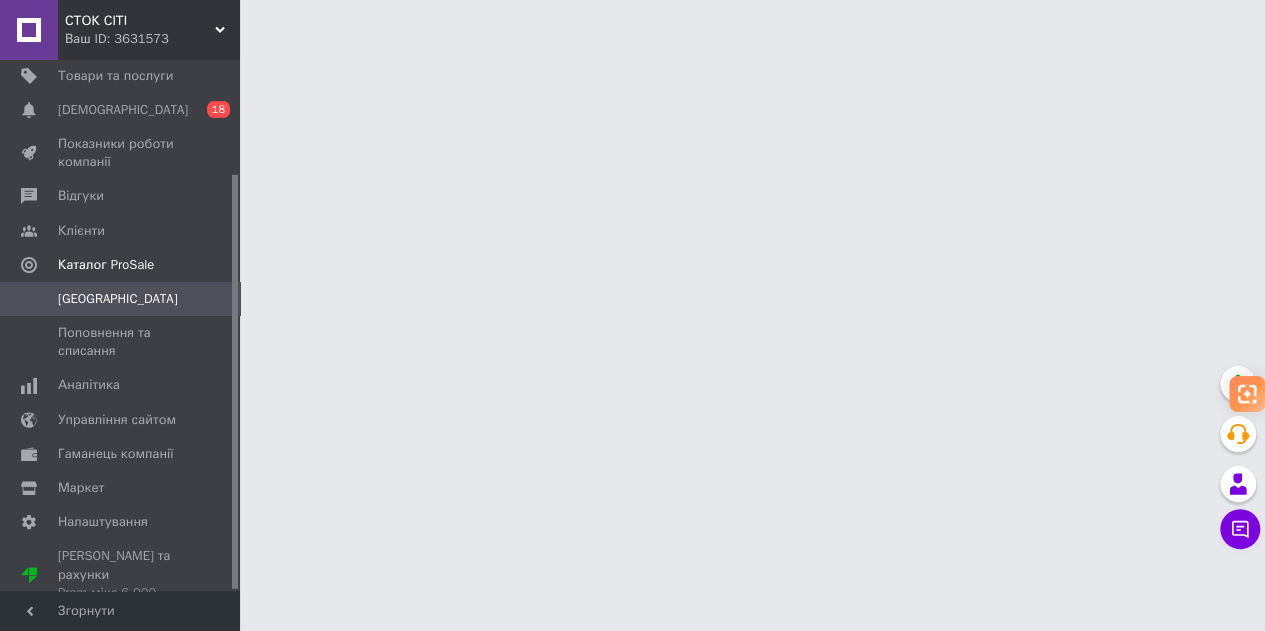 scroll, scrollTop: 0, scrollLeft: 0, axis: both 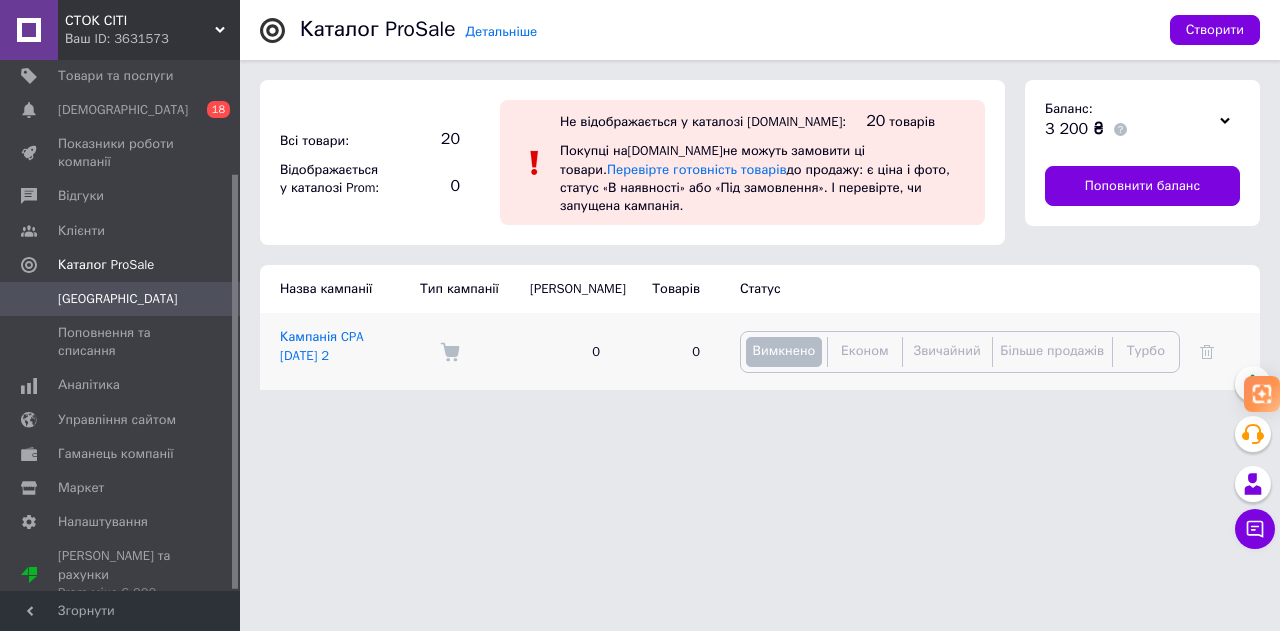 click on "Звичайний" at bounding box center (947, 350) 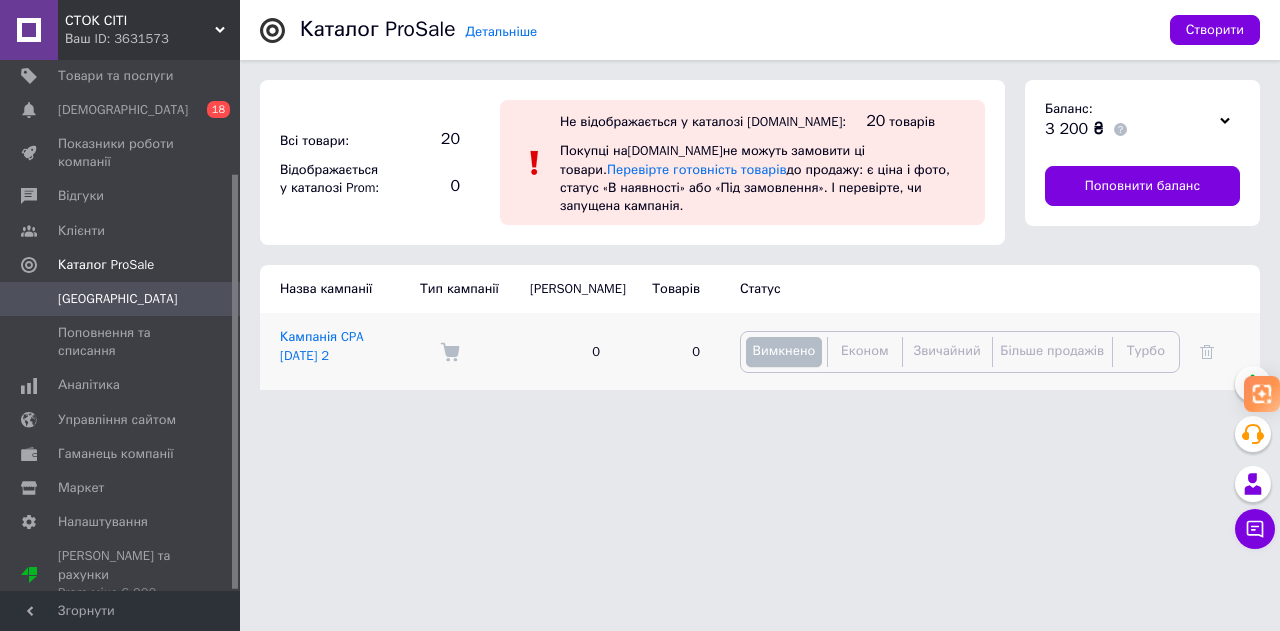 click on "Вимкнено" at bounding box center (784, 350) 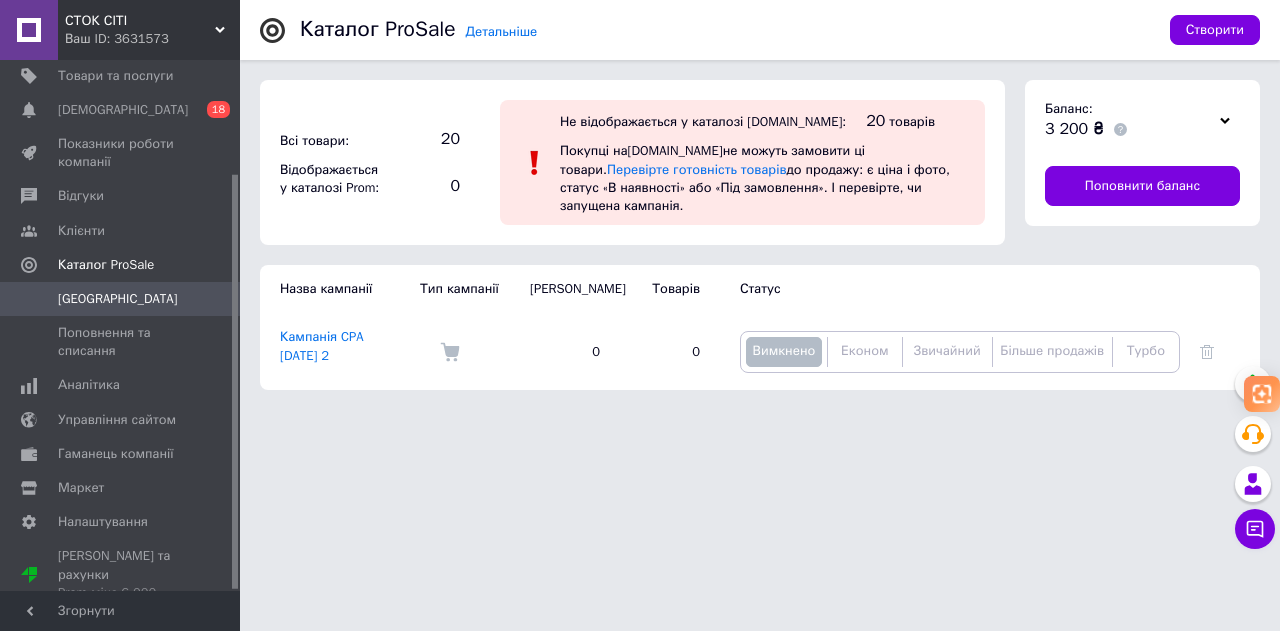 click on "Кампанія CPA [DATE] 2" at bounding box center [322, 345] 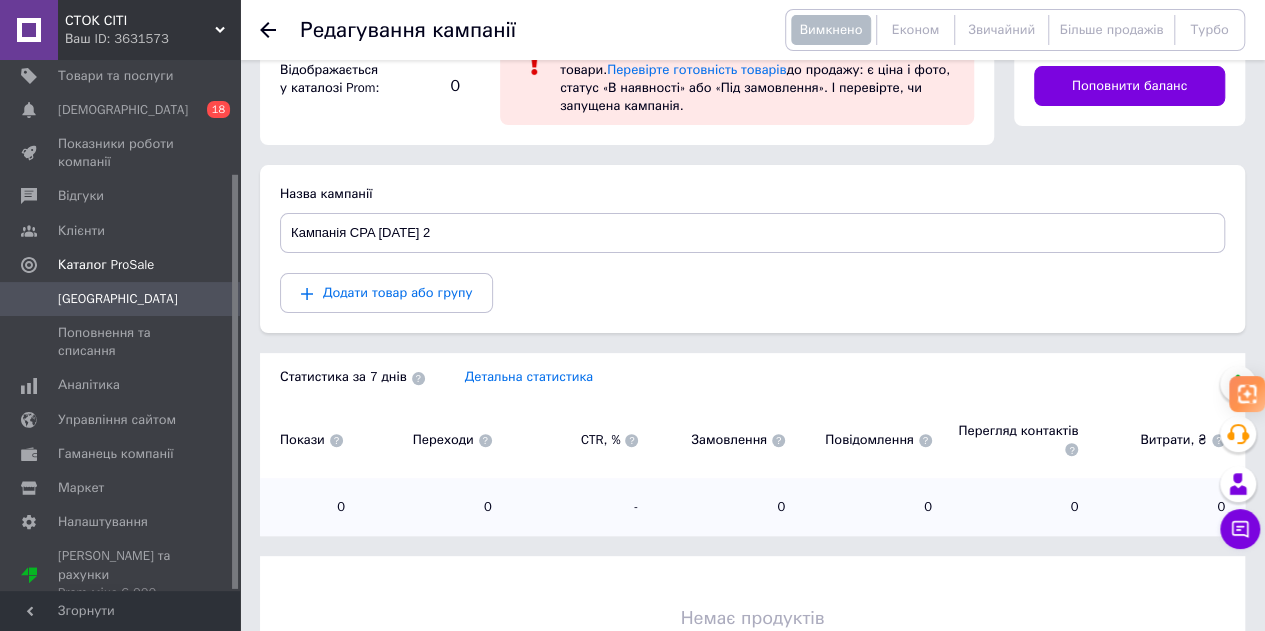 scroll, scrollTop: 200, scrollLeft: 0, axis: vertical 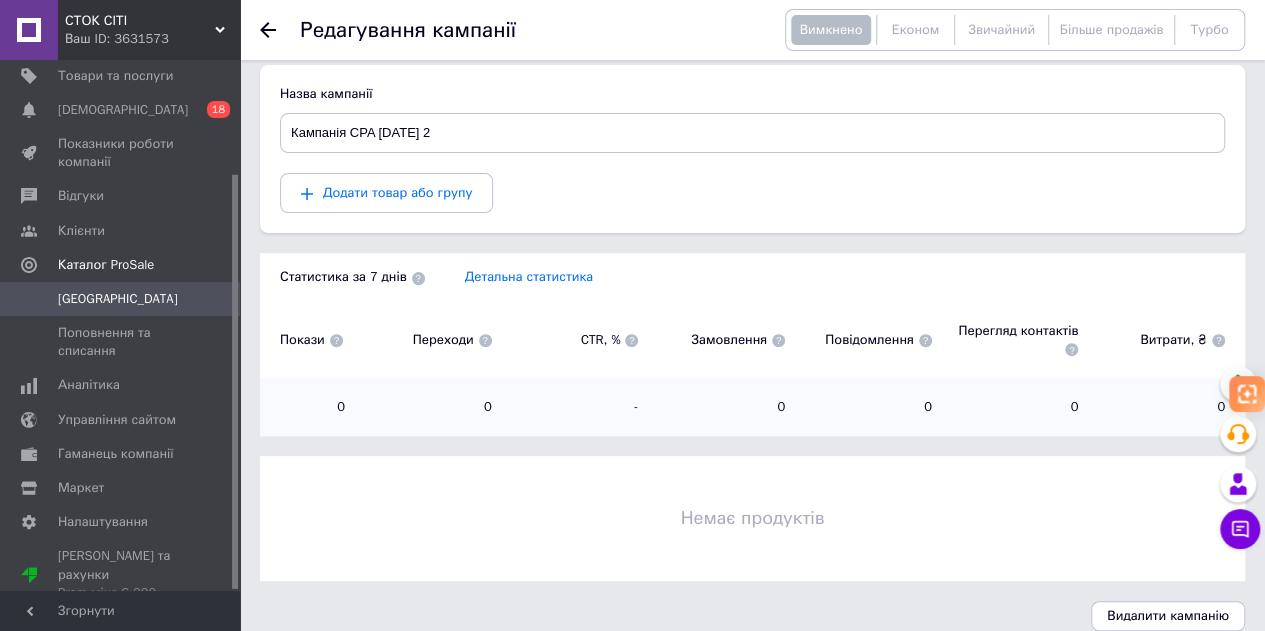 click 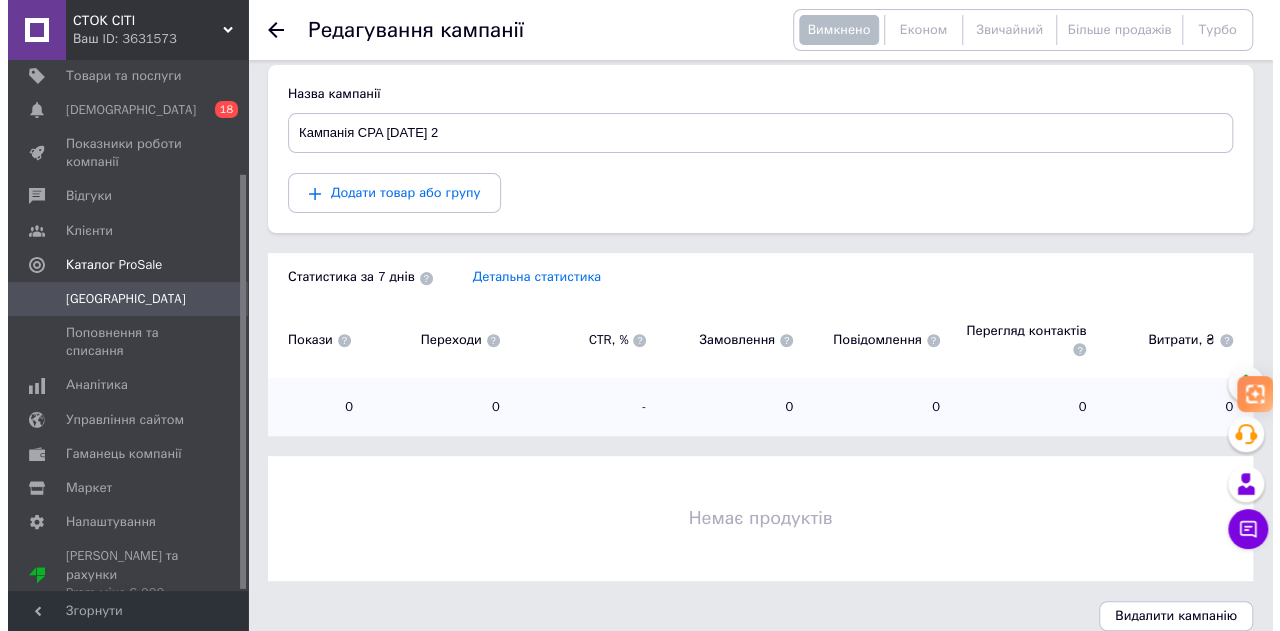 scroll, scrollTop: 0, scrollLeft: 0, axis: both 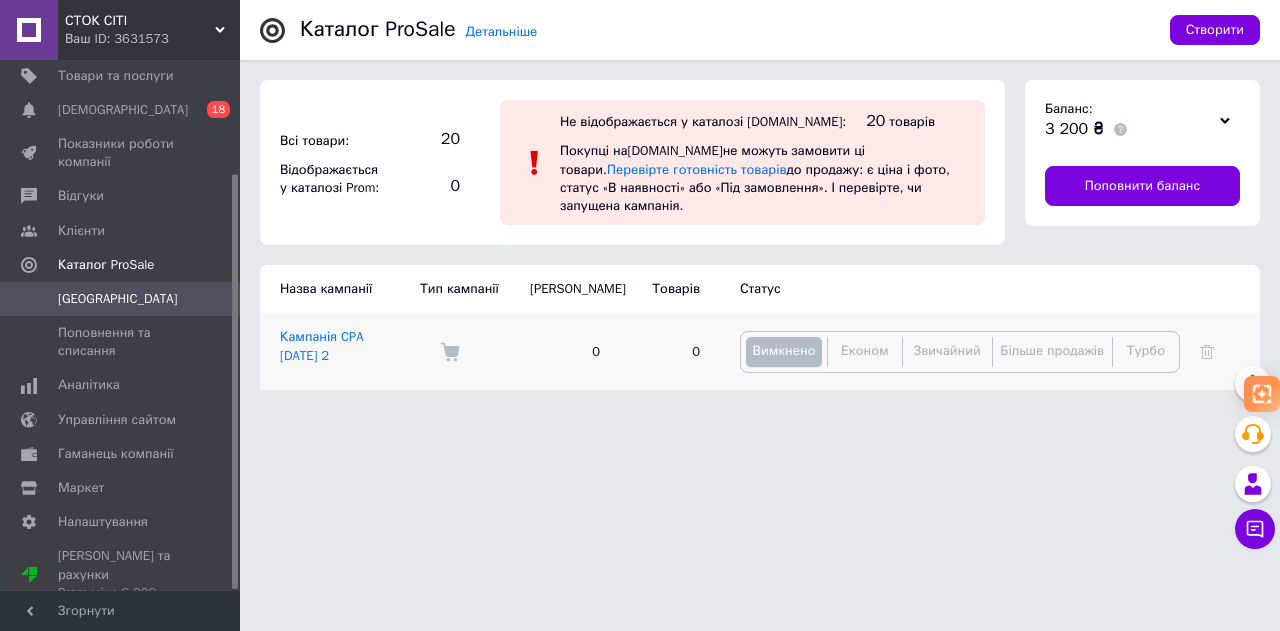click on "Вимкнено" at bounding box center (784, 350) 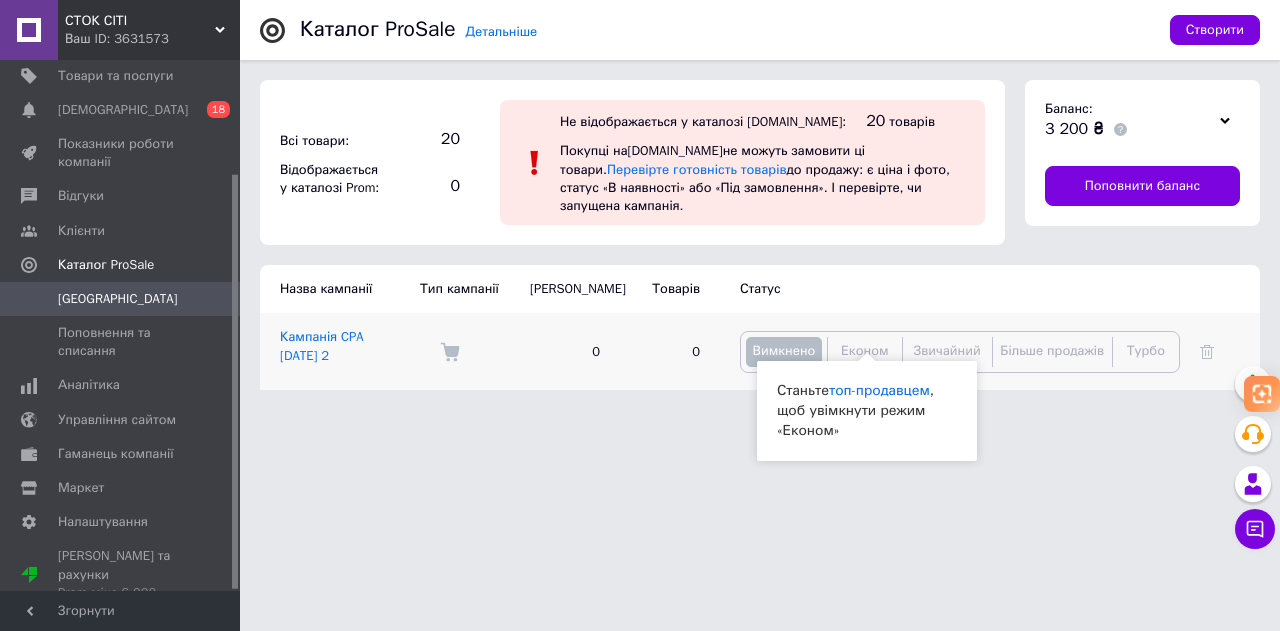 click on "Економ" at bounding box center (865, 351) 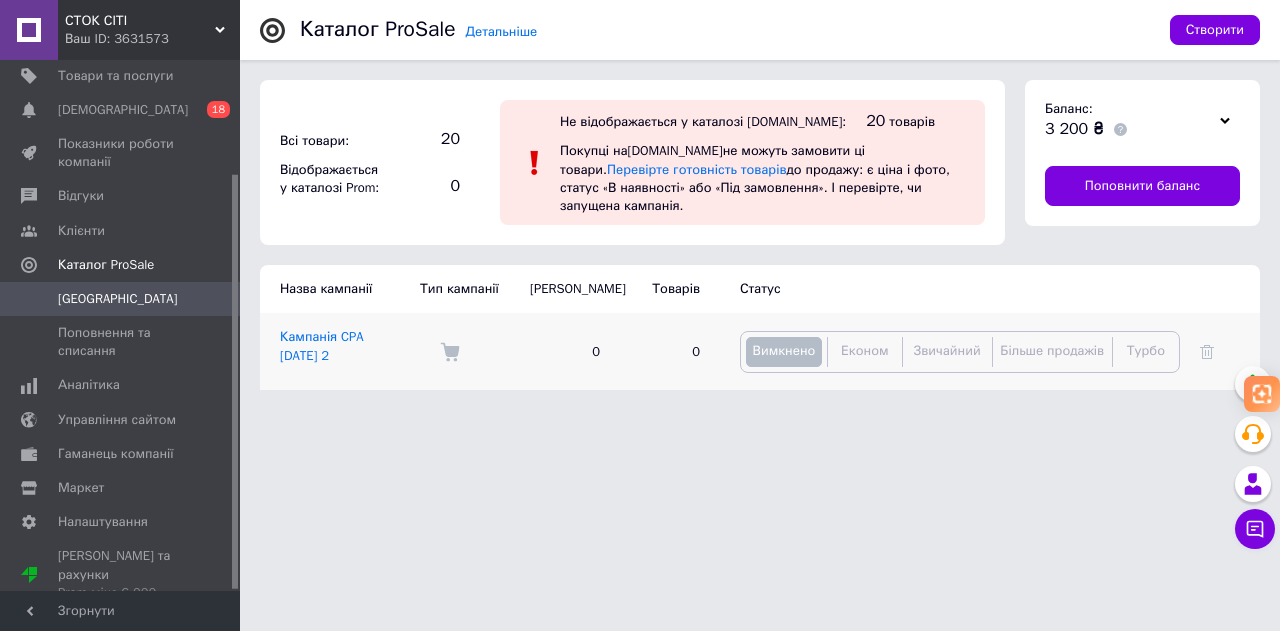 click on "Звичайний" at bounding box center [947, 350] 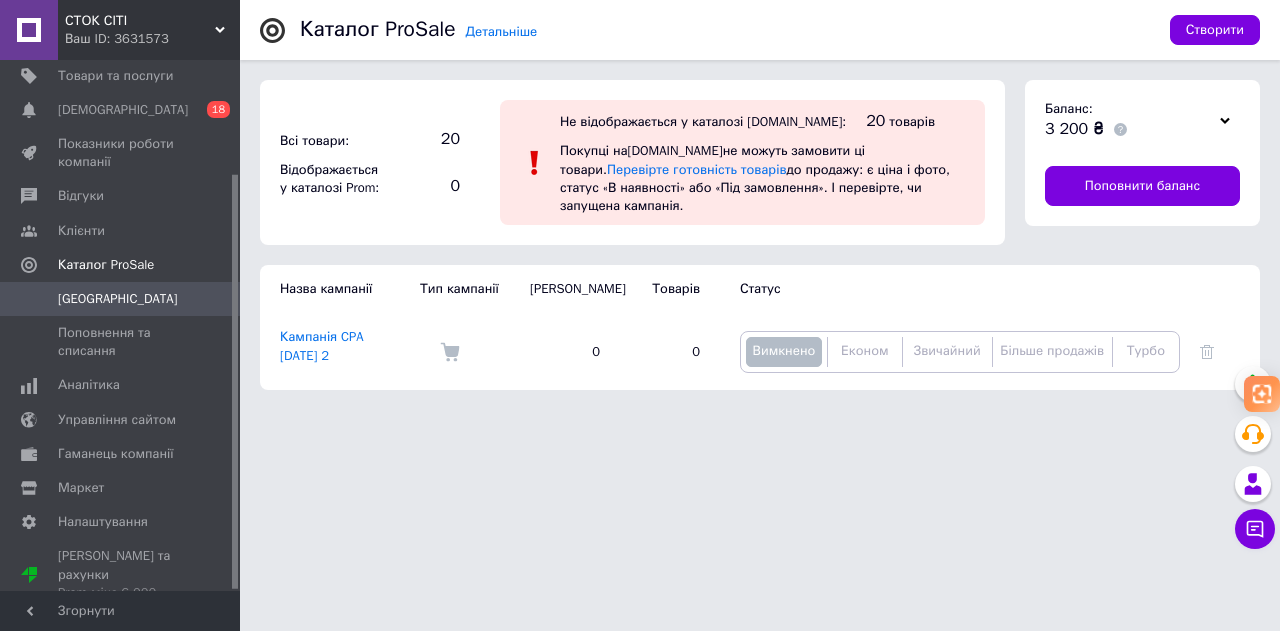 click on "Покупці на  [DOMAIN_NAME]  не можуть замовити ці товари.
Перевірте готовність товарів  до продажу:
є ціна і фото, статус «В наявності» або «Під замовлення».
І перевірте, чи запущена кампанія." at bounding box center [755, 178] 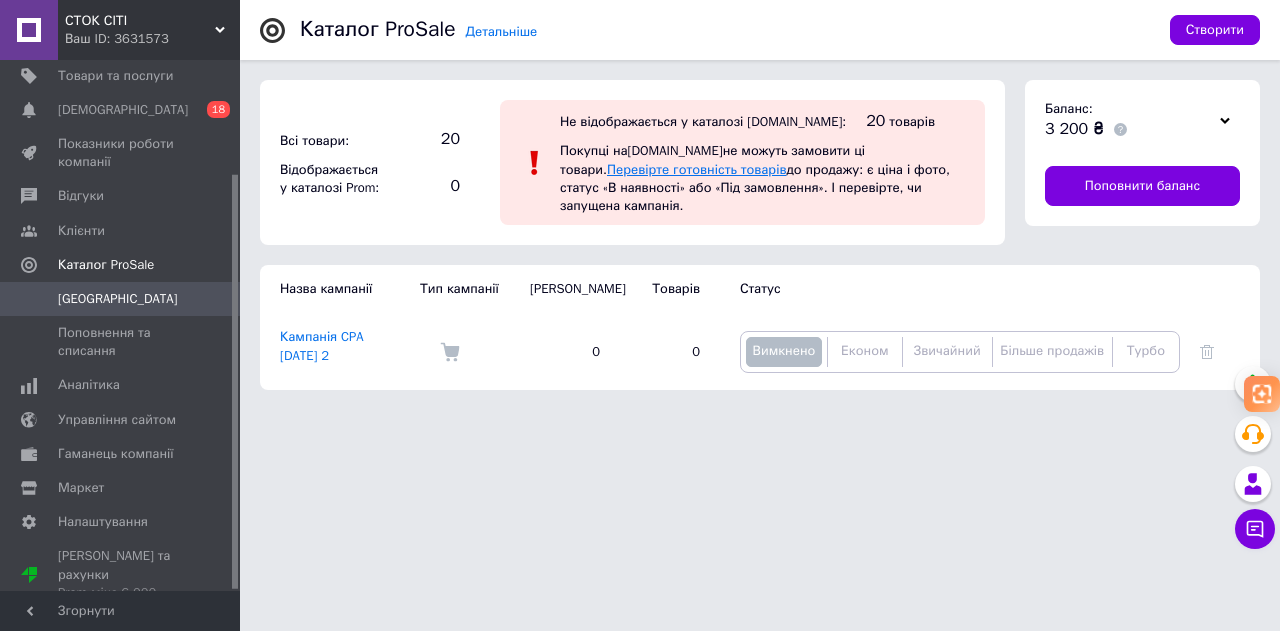 click on "Перевірте готовність товарів" at bounding box center (696, 169) 